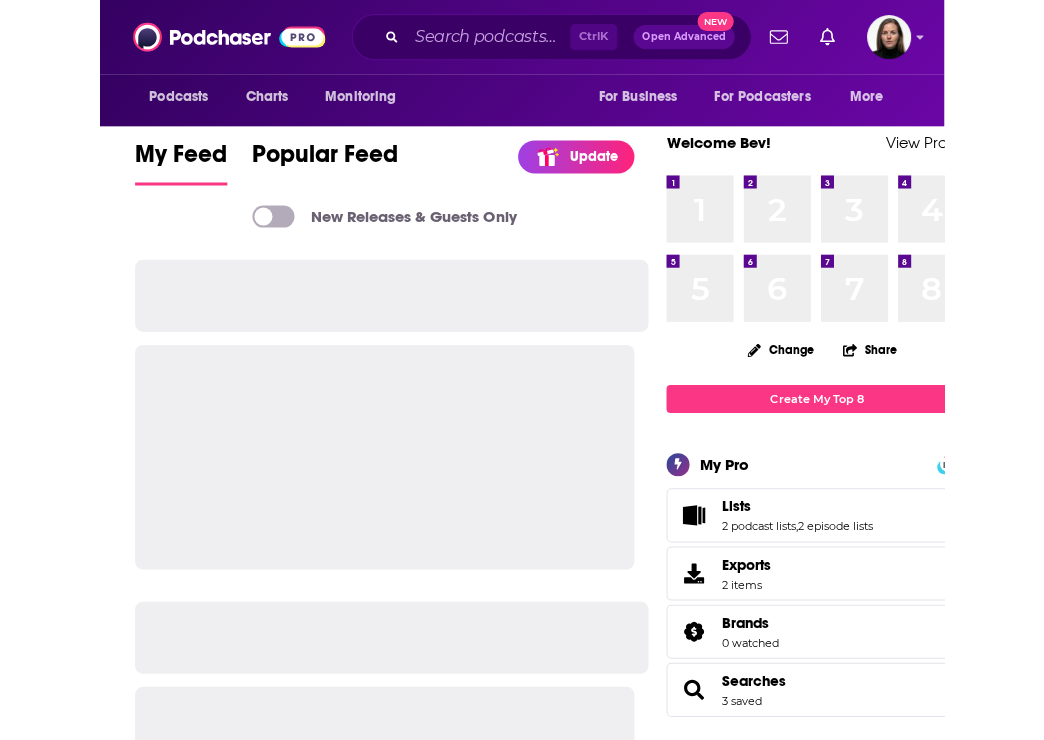 scroll, scrollTop: 0, scrollLeft: 0, axis: both 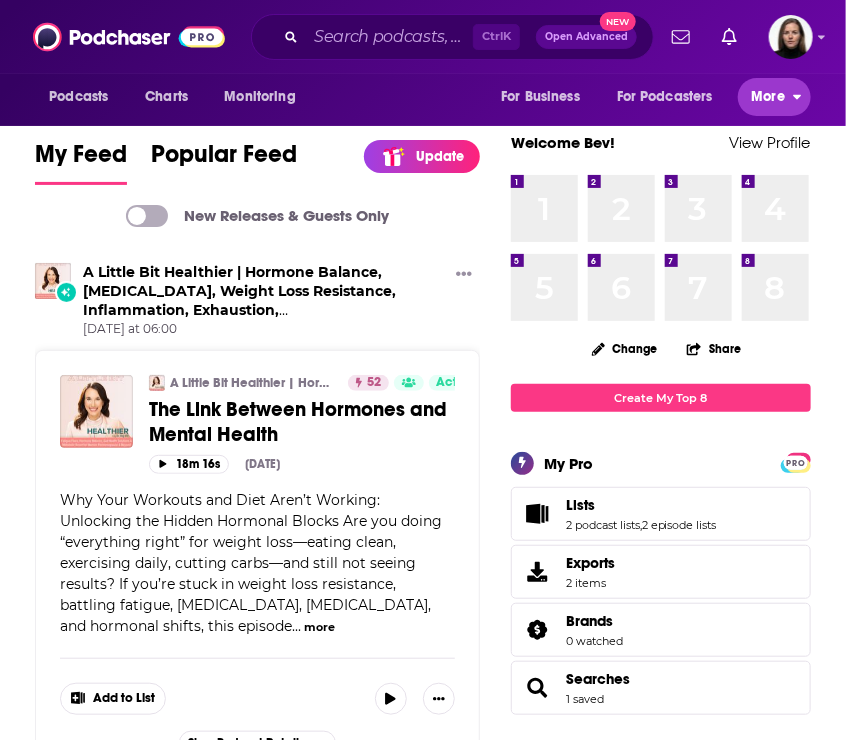click on "More" at bounding box center (769, 97) 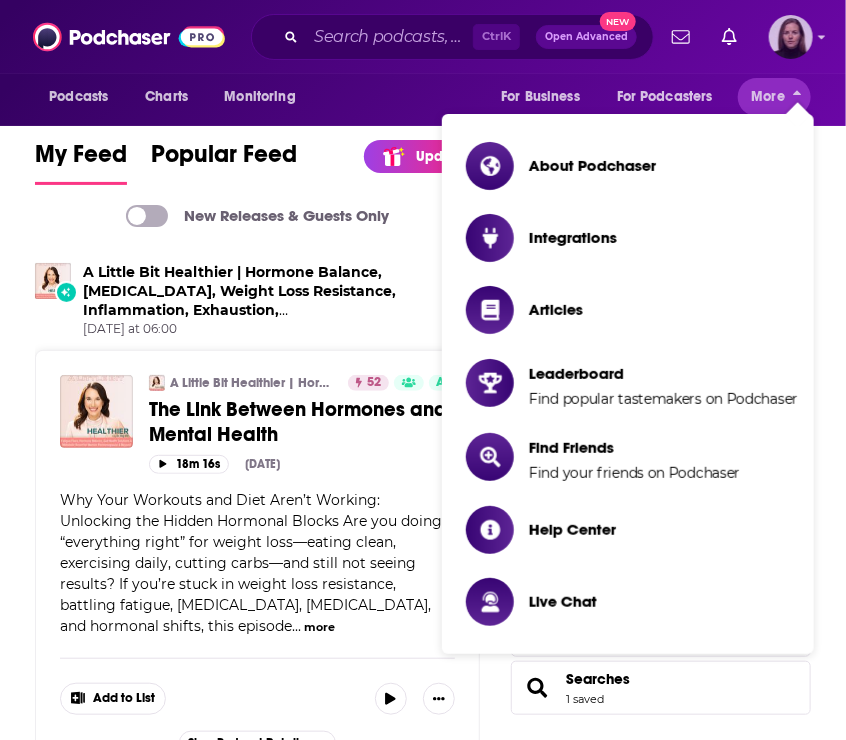 click at bounding box center [791, 37] 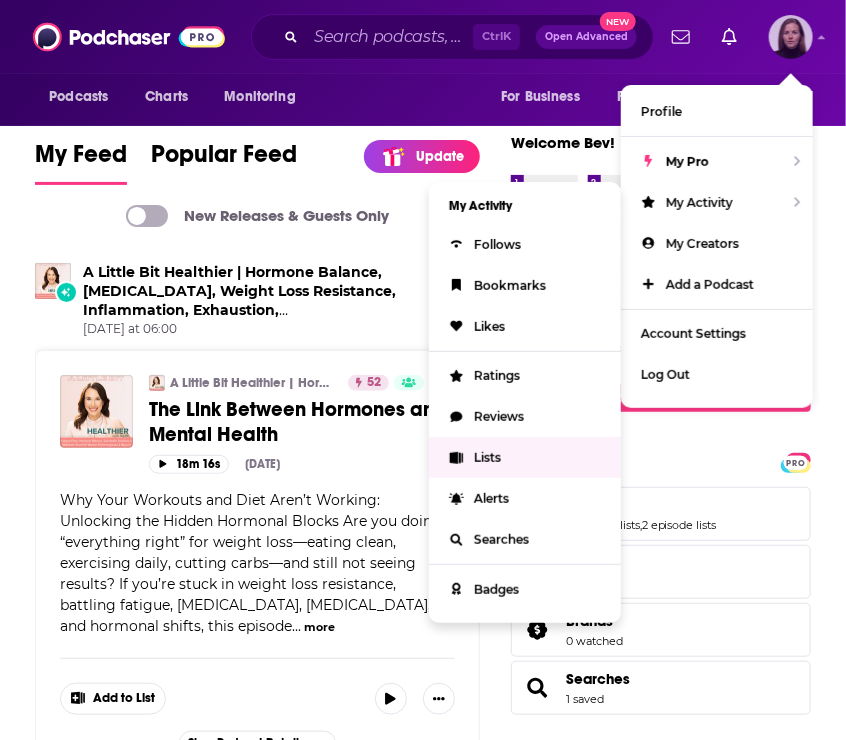 click on "Lists" at bounding box center (487, 457) 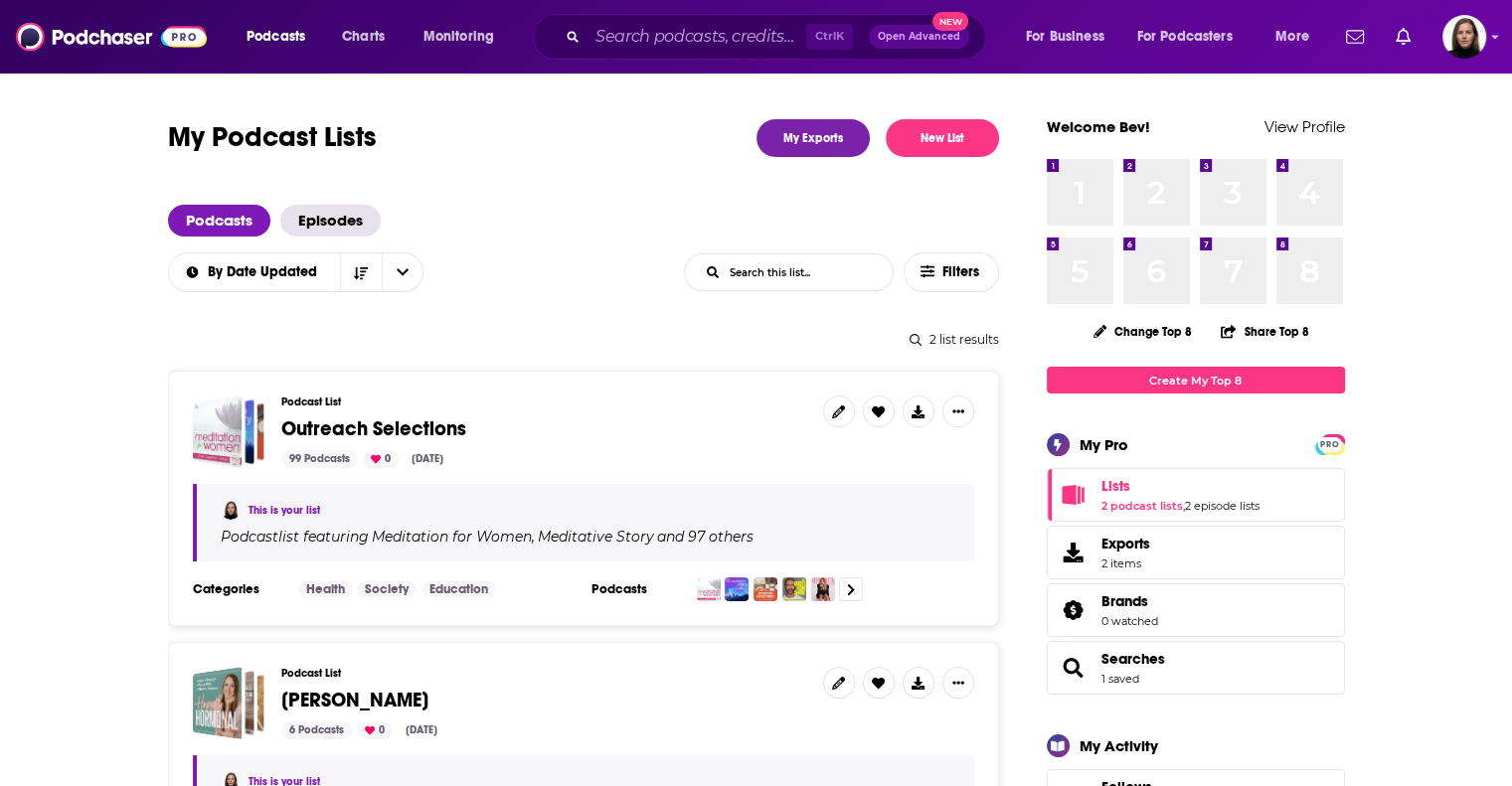 click on "Outreach Selections" at bounding box center (374, 428) 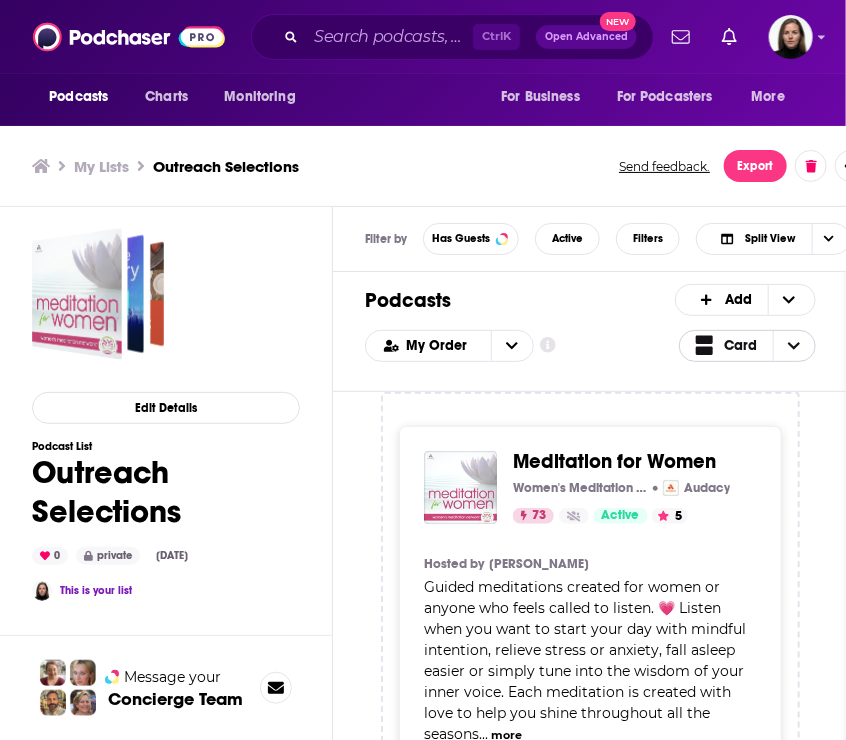 click at bounding box center (794, 346) 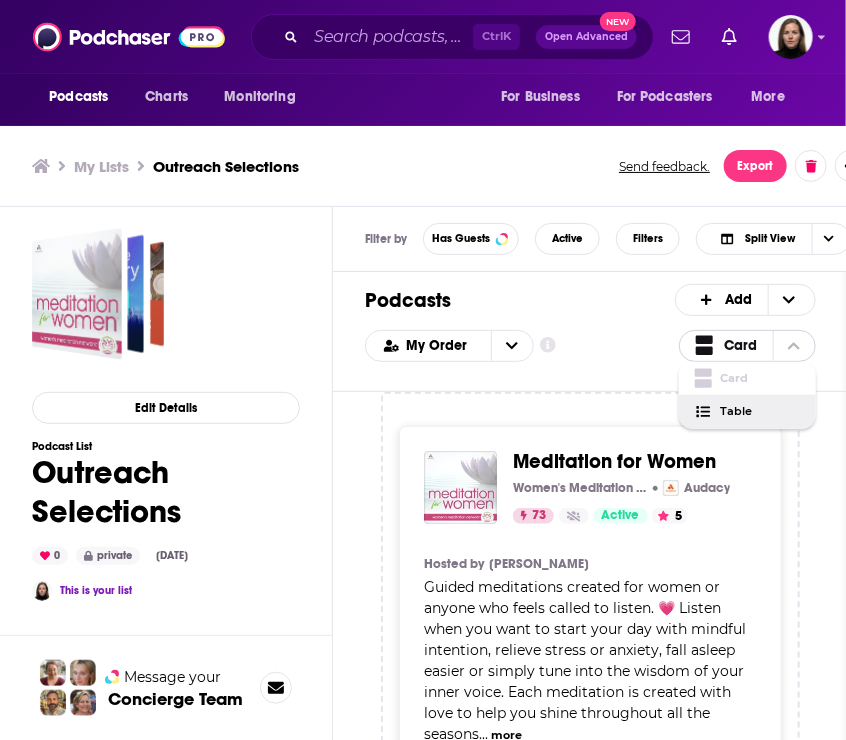 click on "Table" at bounding box center (748, 412) 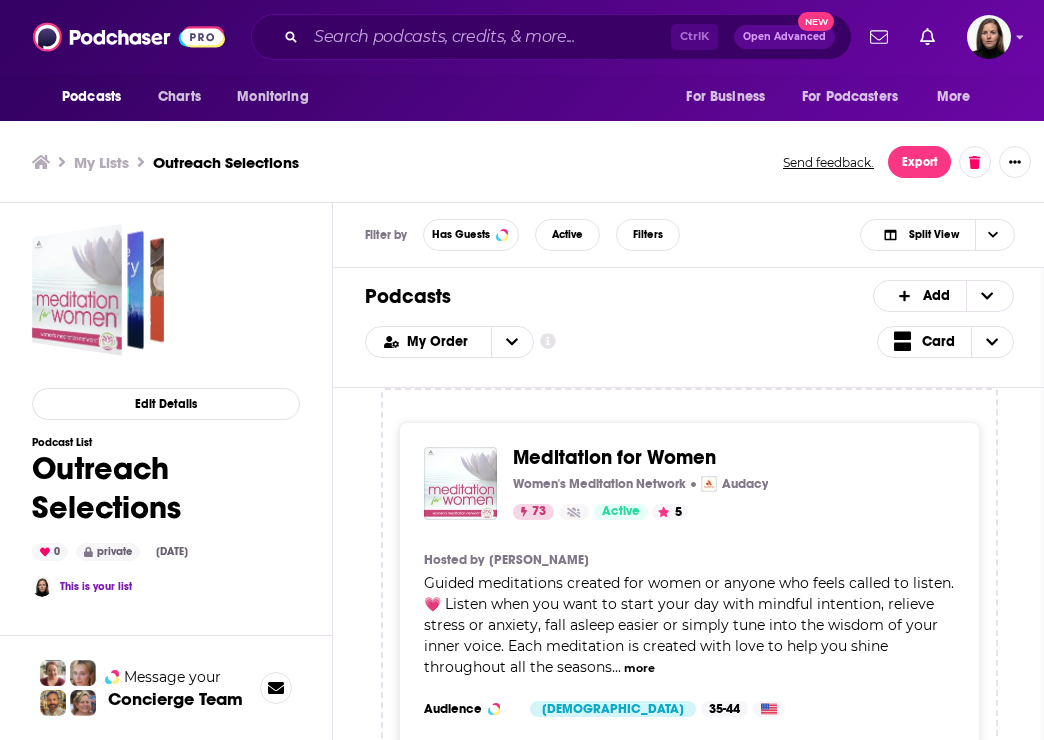 scroll, scrollTop: 6, scrollLeft: 0, axis: vertical 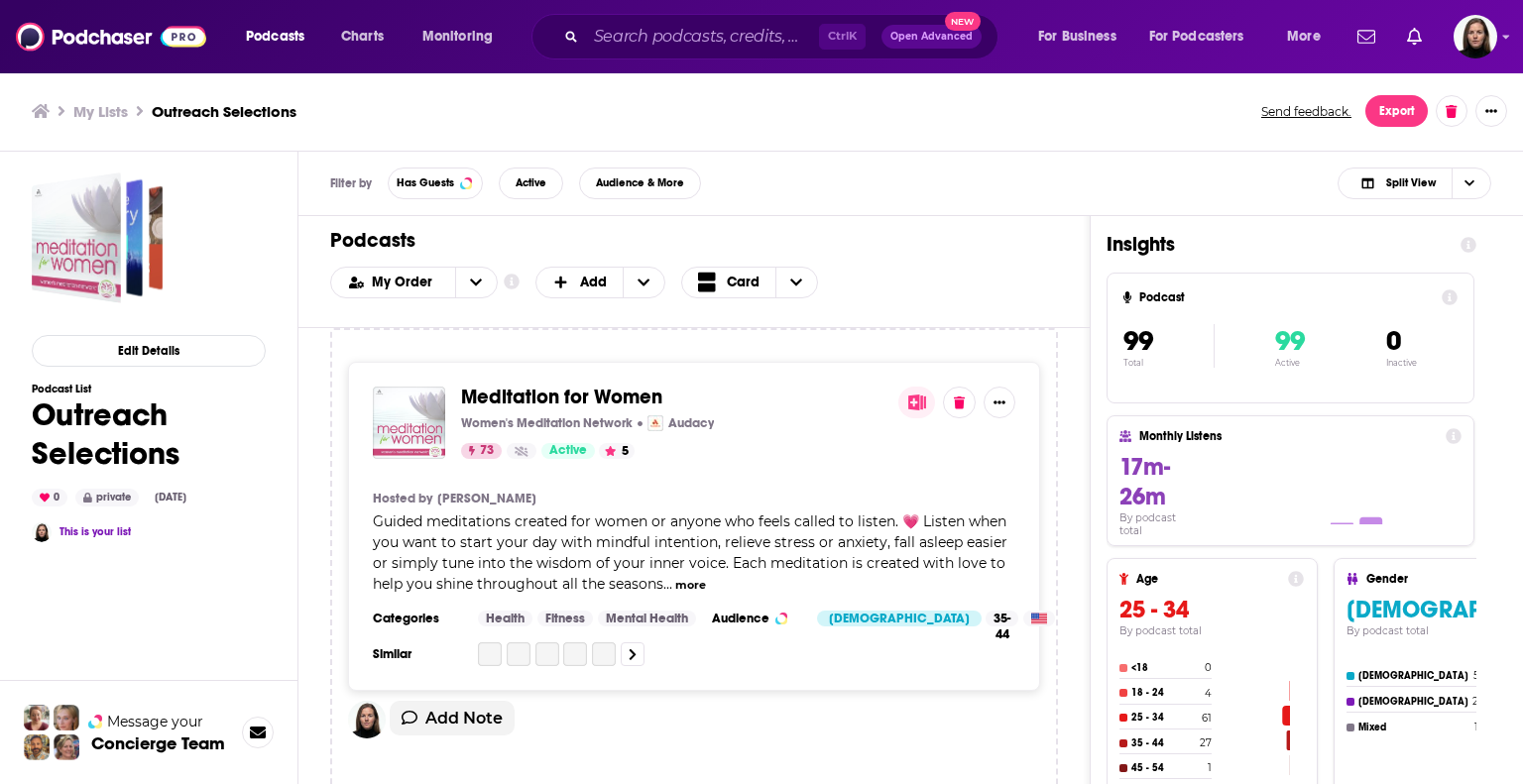 click on "Podcast 99 Total 99 Active 0 Inactive" at bounding box center [1290, 338] 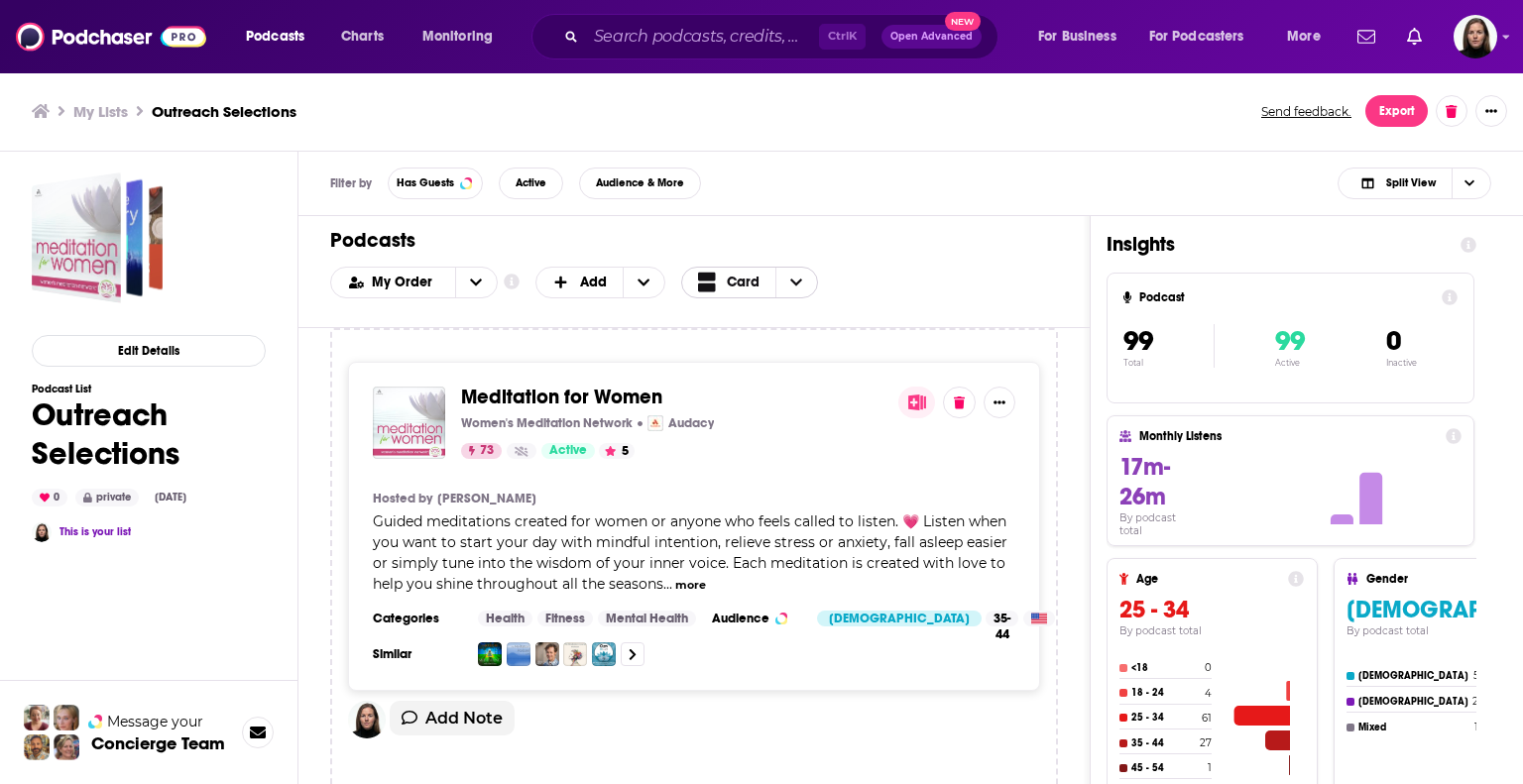 click on "Card" at bounding box center (743, 282) 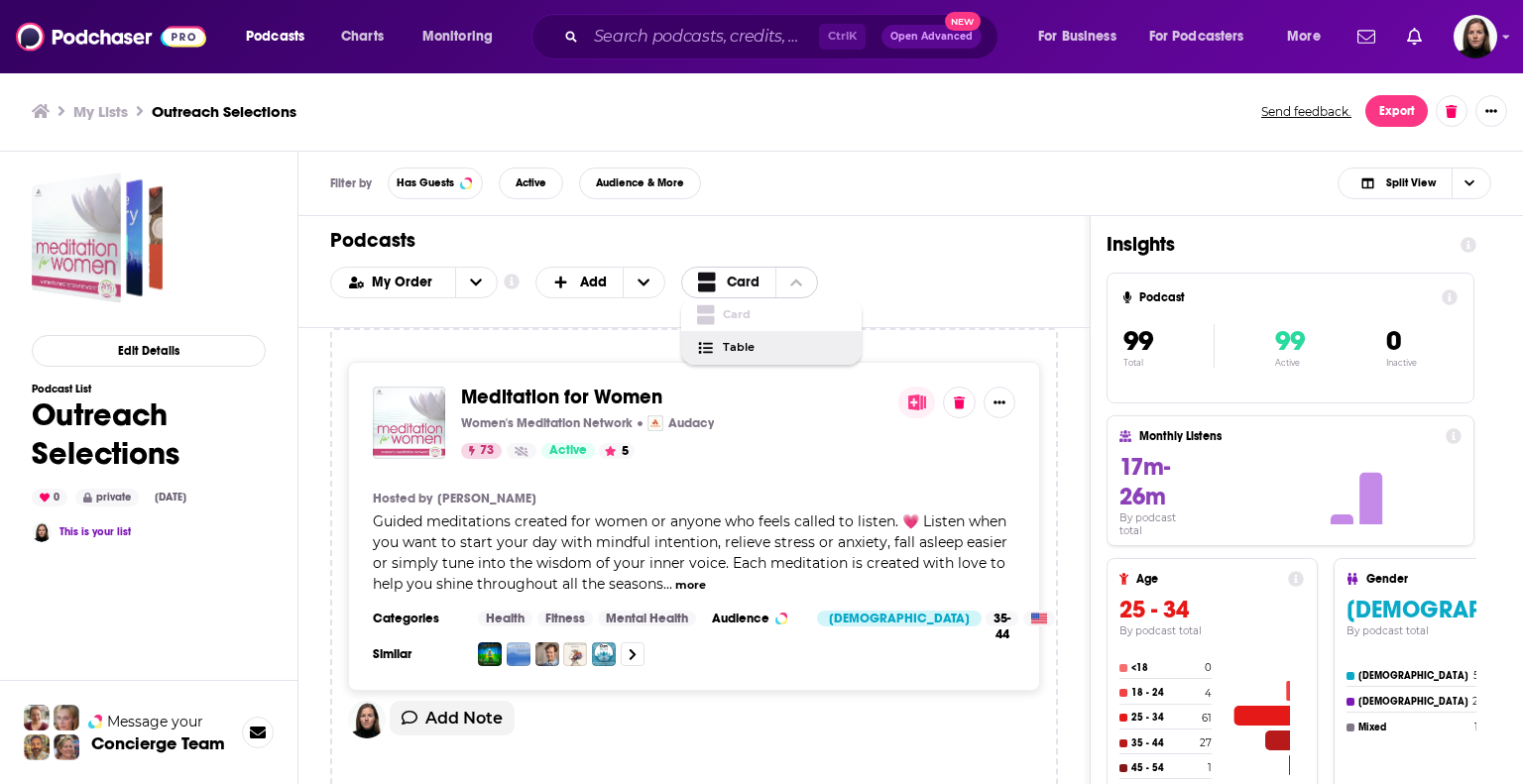 click on "Table" at bounding box center (771, 348) 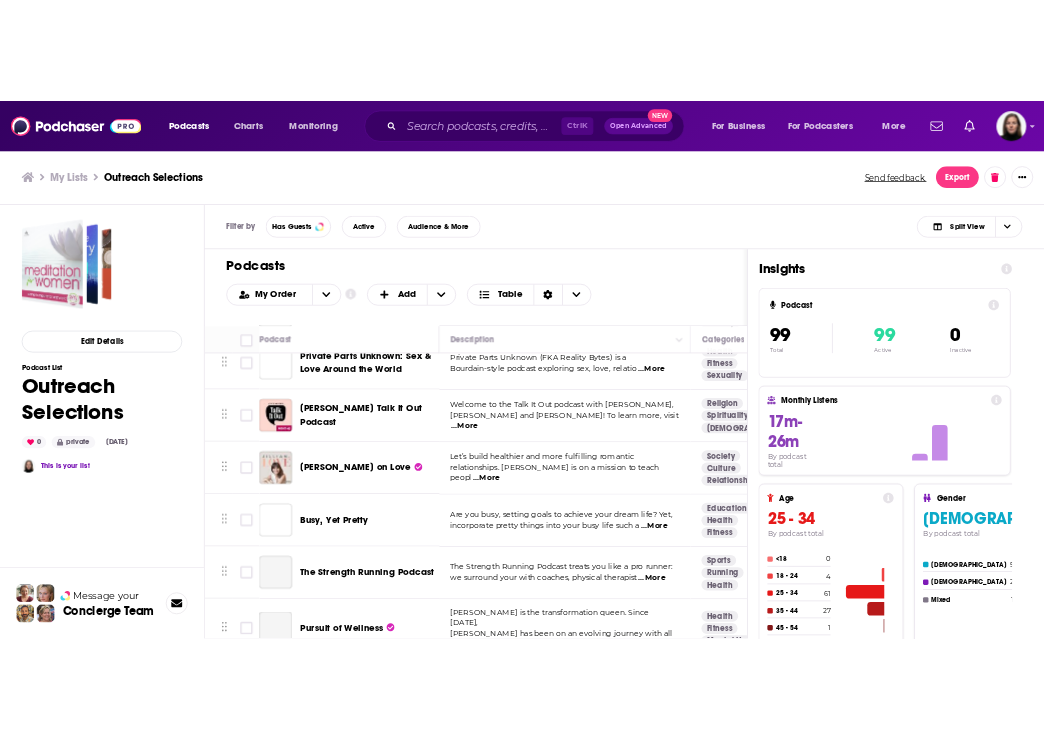 scroll, scrollTop: 6600, scrollLeft: 0, axis: vertical 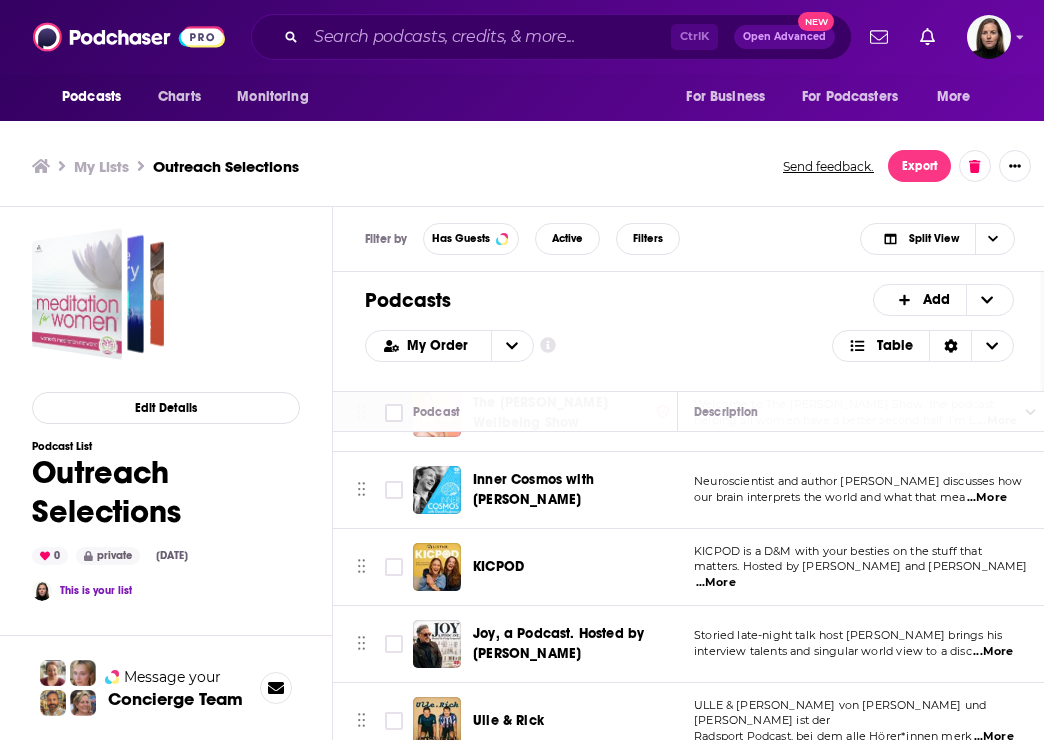 click on "Podcasts Add My Order Customize Your List Order Select the  “My Order”  sort and remove all filters to enable drag-and-drop reordering. Add a Section Add  a   Podcast Table" at bounding box center [689, 331] 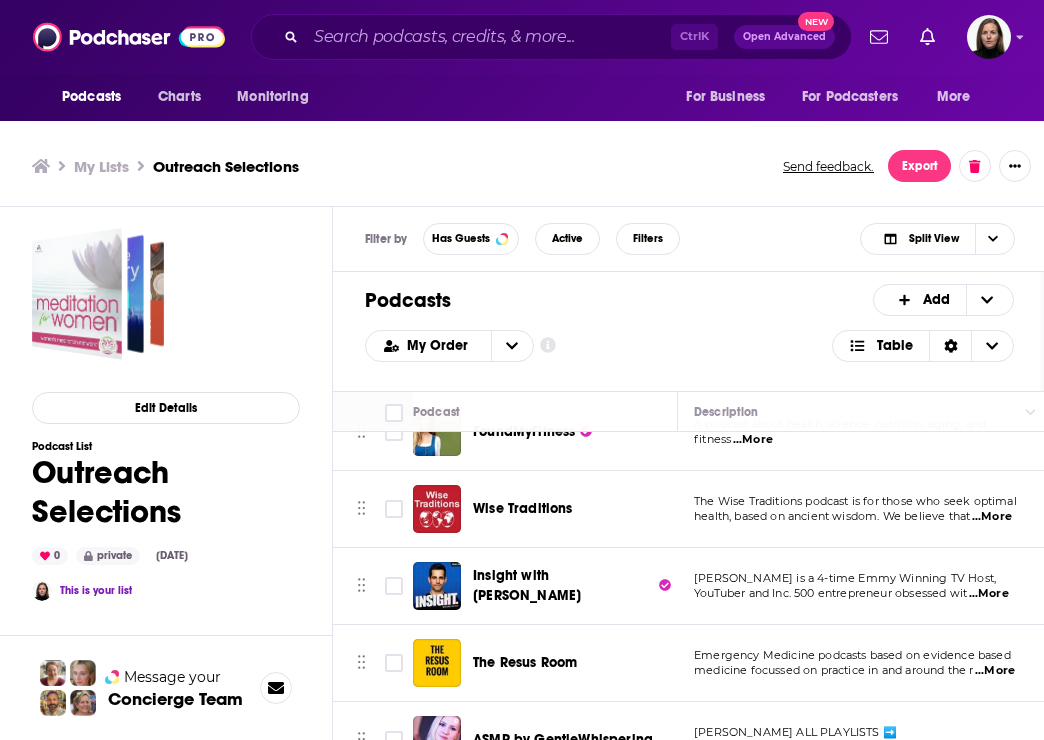scroll, scrollTop: 3185, scrollLeft: 0, axis: vertical 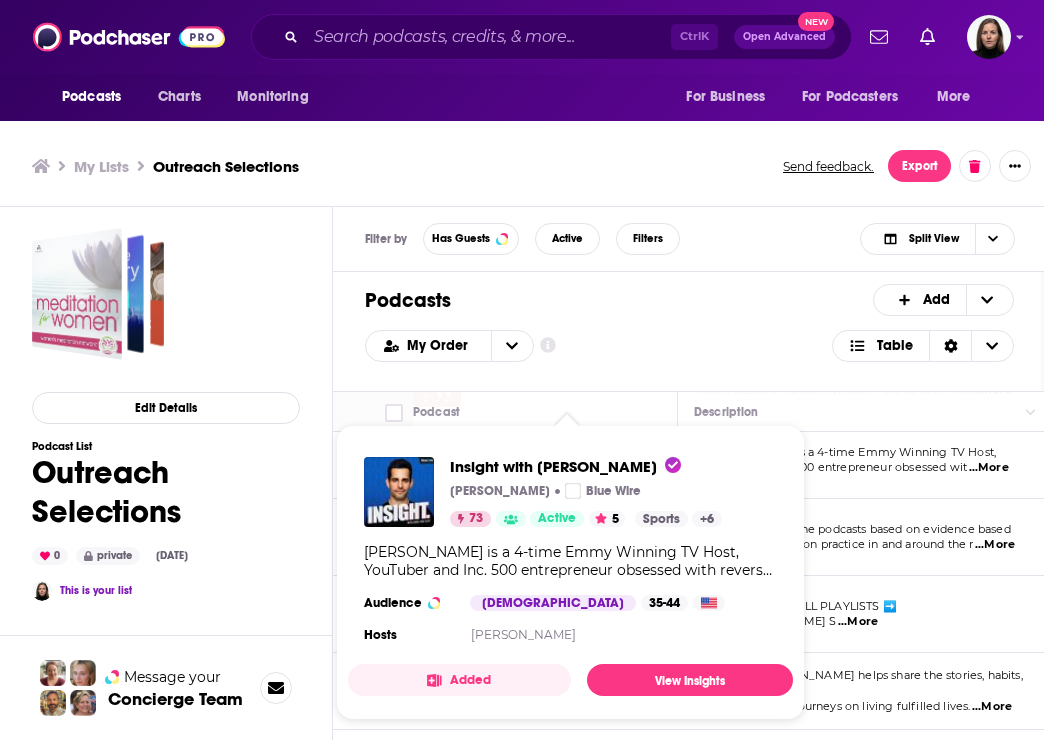 click on "My Order Customize Your List Order Select the  “My Order”  sort and remove all filters to enable drag-and-drop reordering. Add a Section Add  a   Podcast Table" at bounding box center [689, 346] 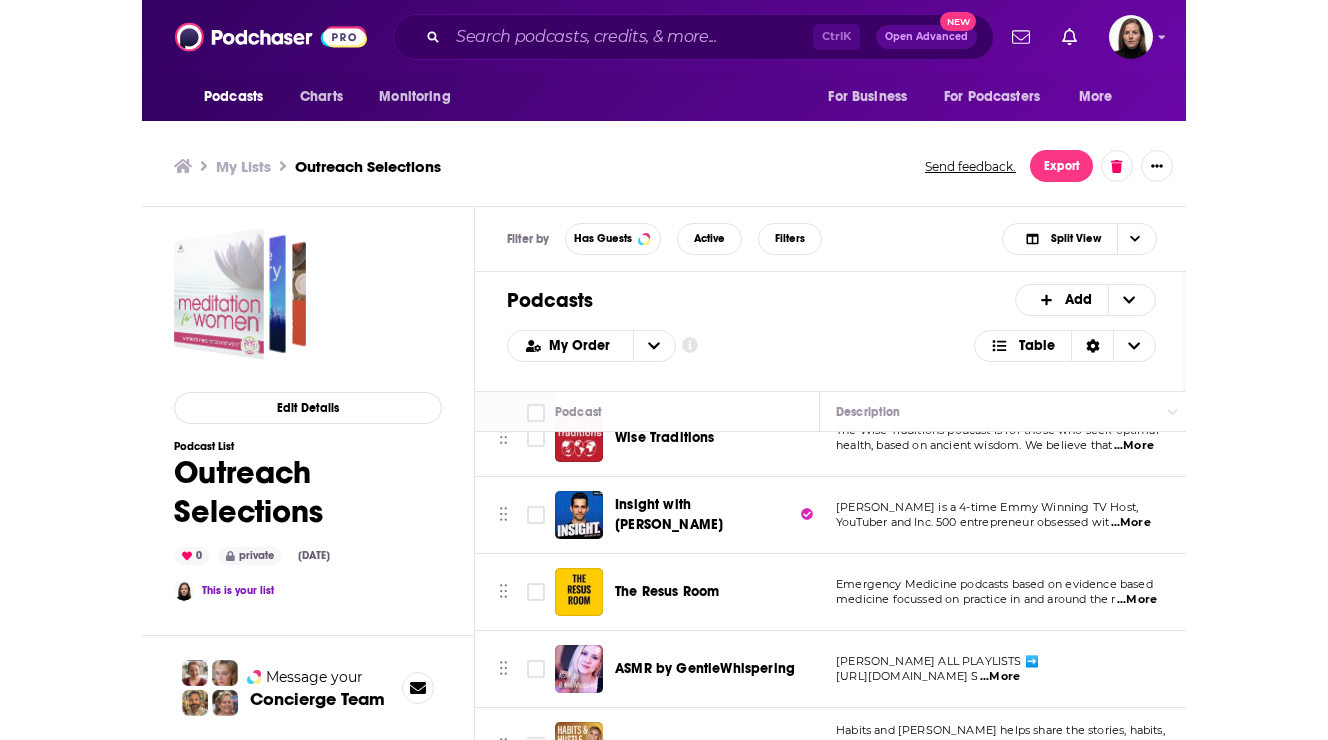 scroll, scrollTop: 3085, scrollLeft: 0, axis: vertical 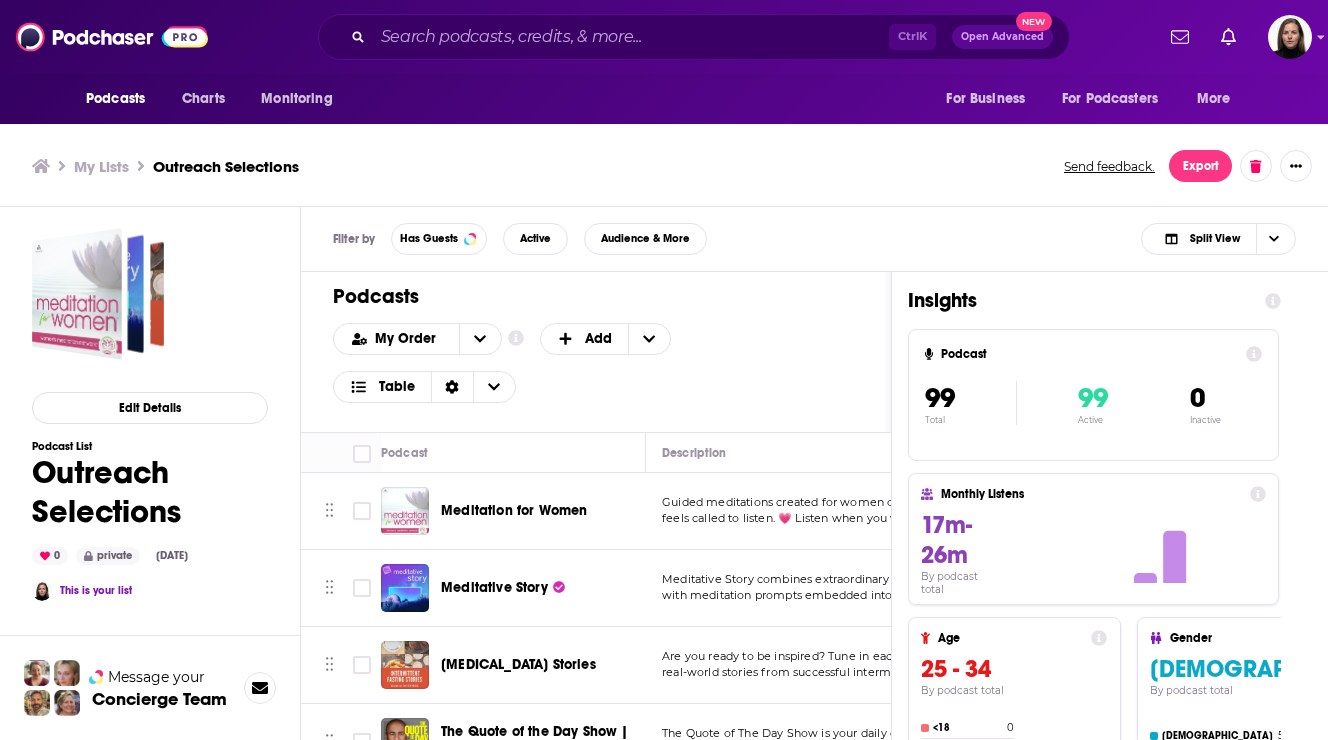 click on "Filter by Has Guests Active Audience & More Split View" at bounding box center (814, 239) 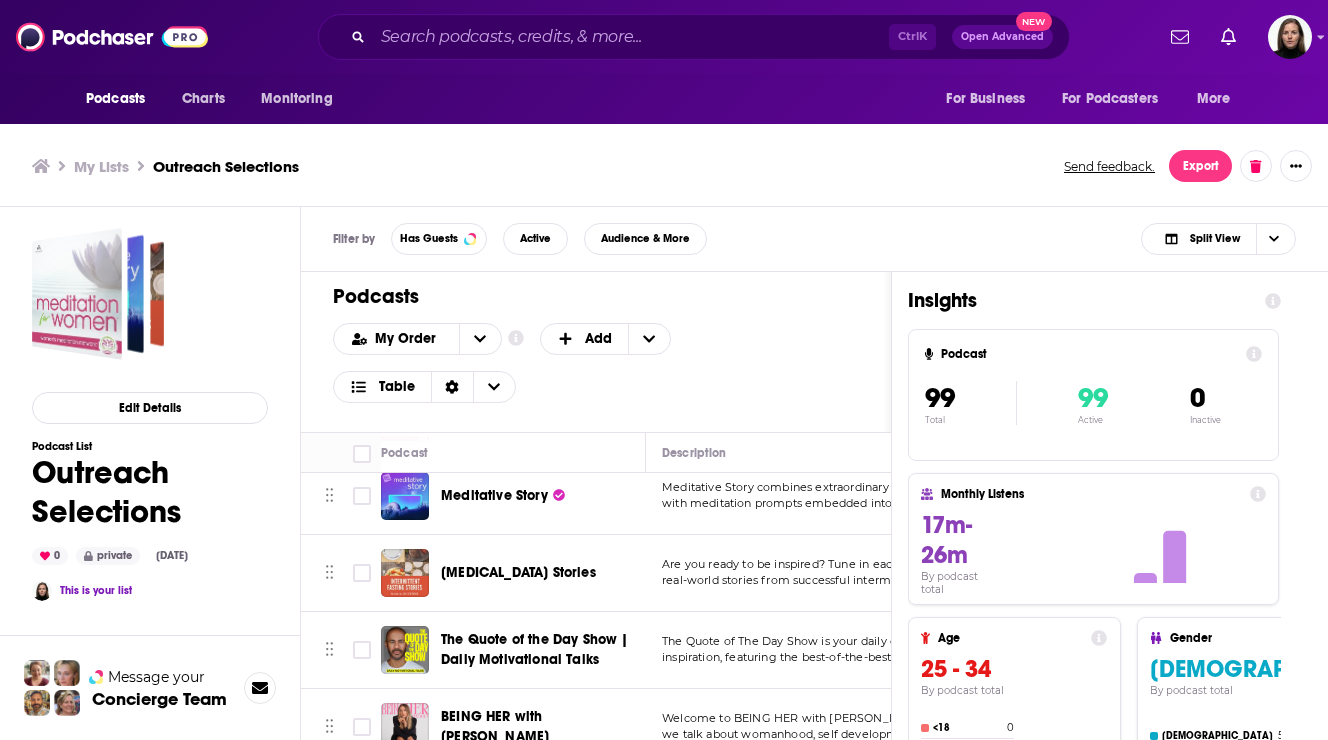scroll, scrollTop: 300, scrollLeft: 0, axis: vertical 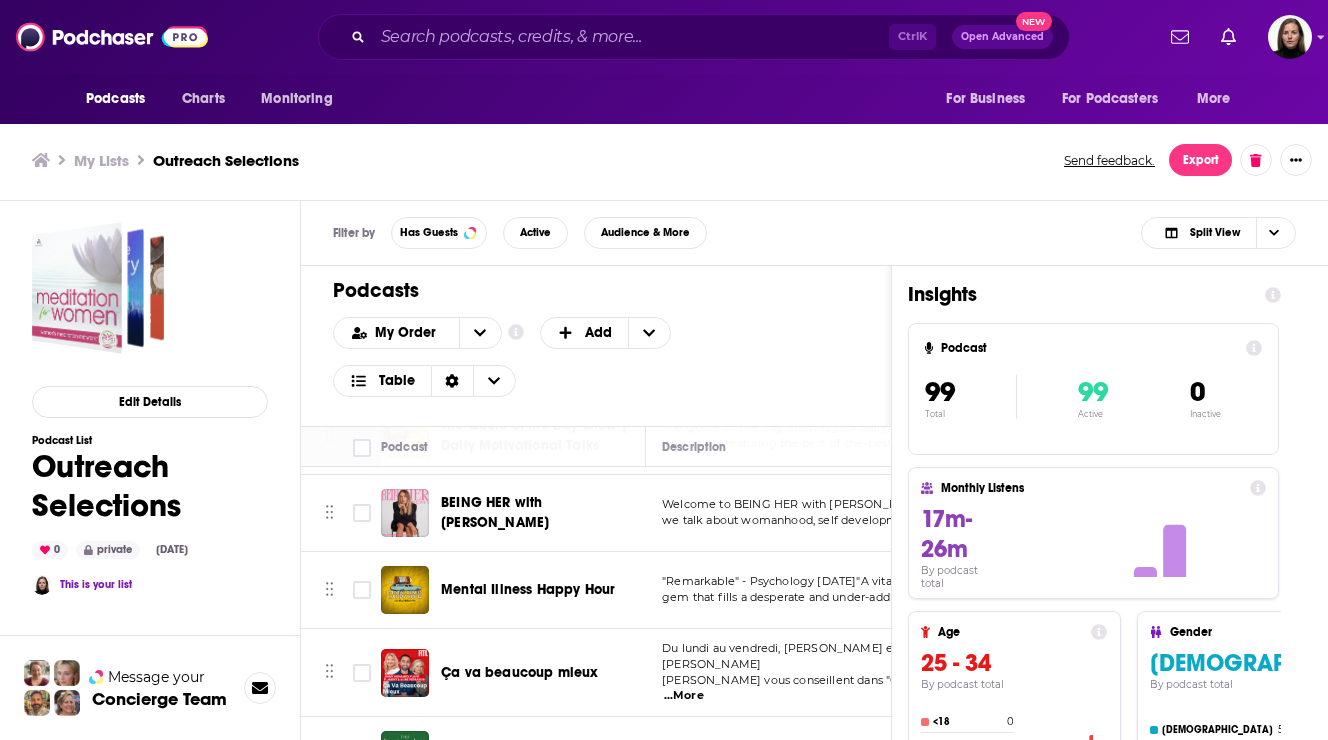 click on "Filter by Has Guests Active Audience & More Split View" at bounding box center (814, 233) 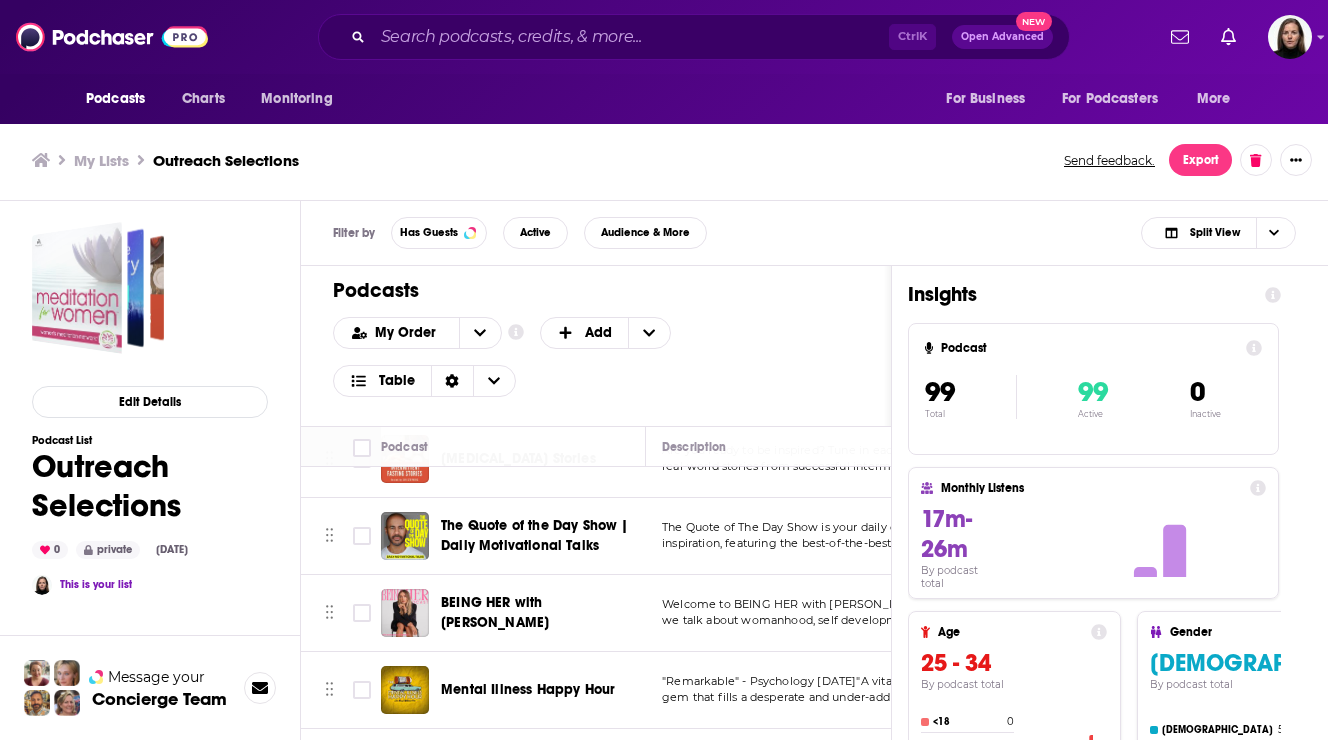 scroll, scrollTop: 0, scrollLeft: 0, axis: both 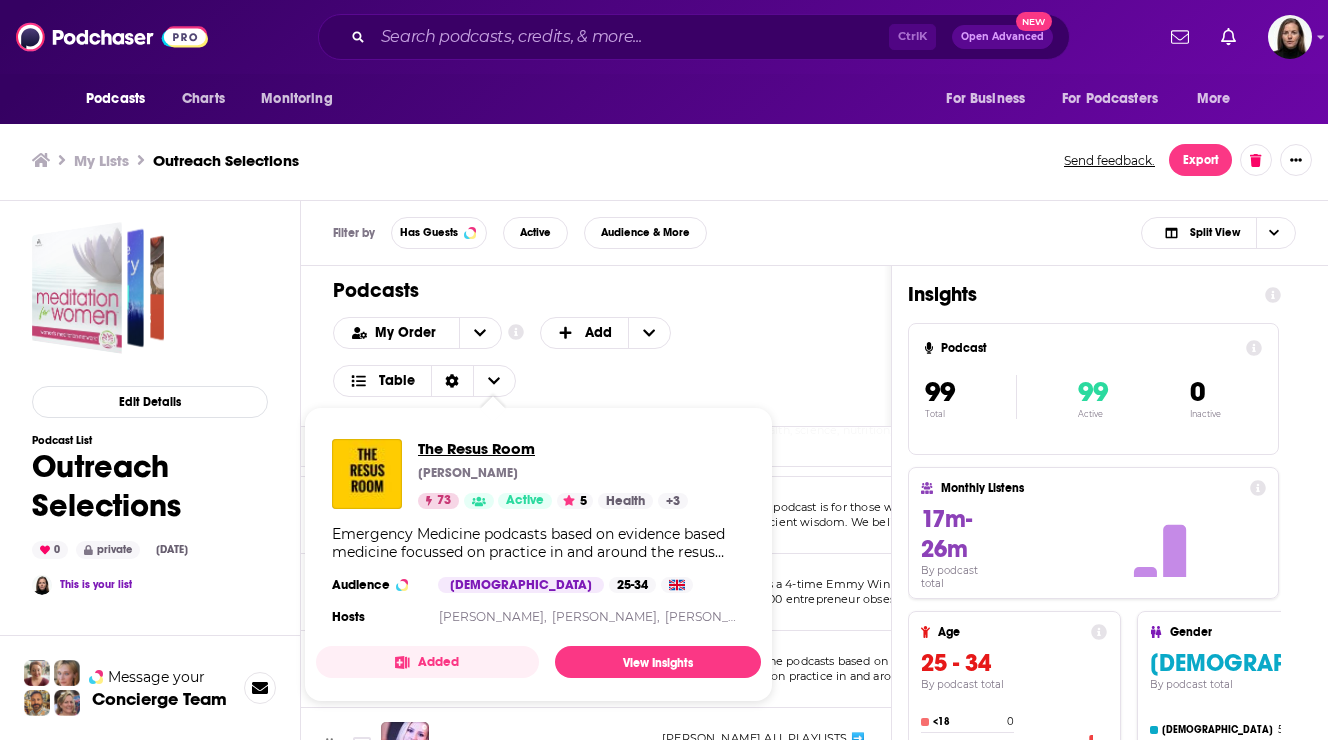 drag, startPoint x: 499, startPoint y: 601, endPoint x: 456, endPoint y: 451, distance: 156.04166 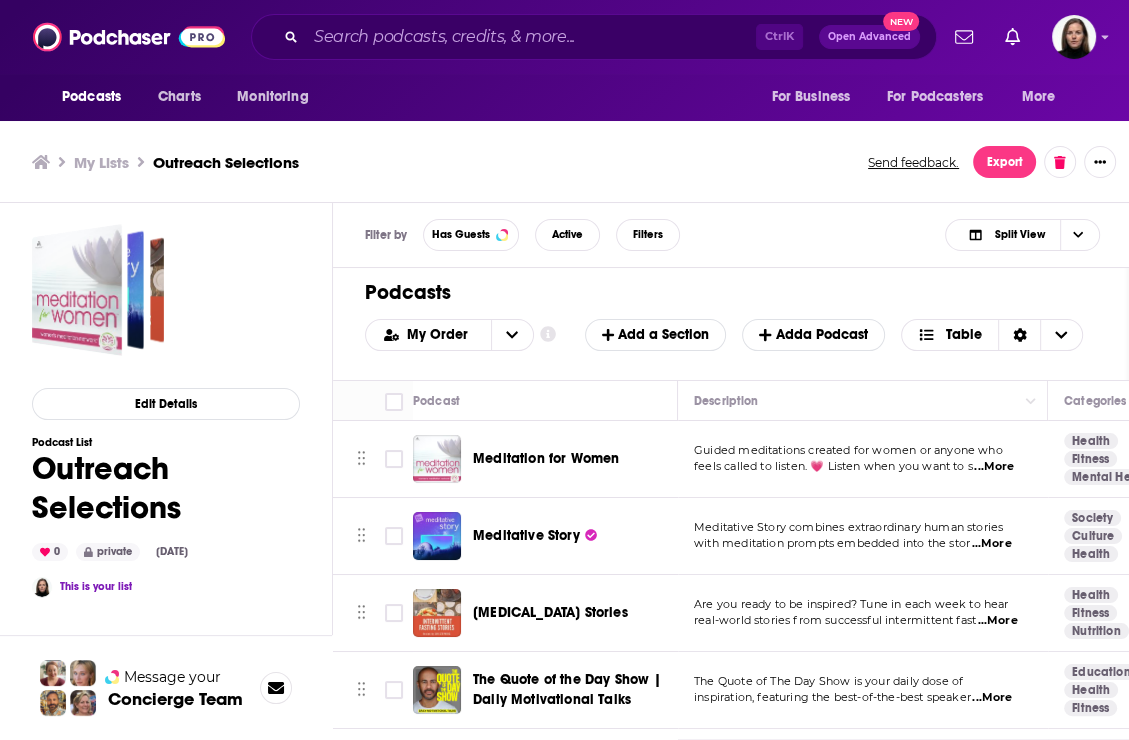 scroll, scrollTop: 4, scrollLeft: 0, axis: vertical 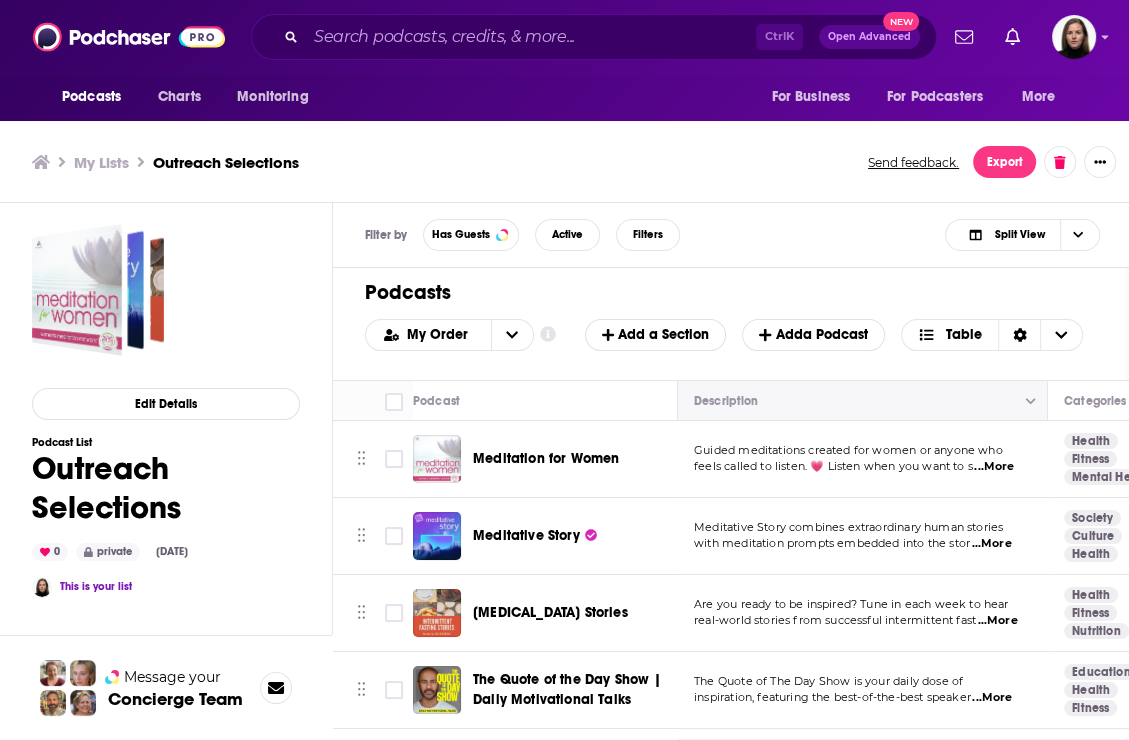click at bounding box center (860, 401) 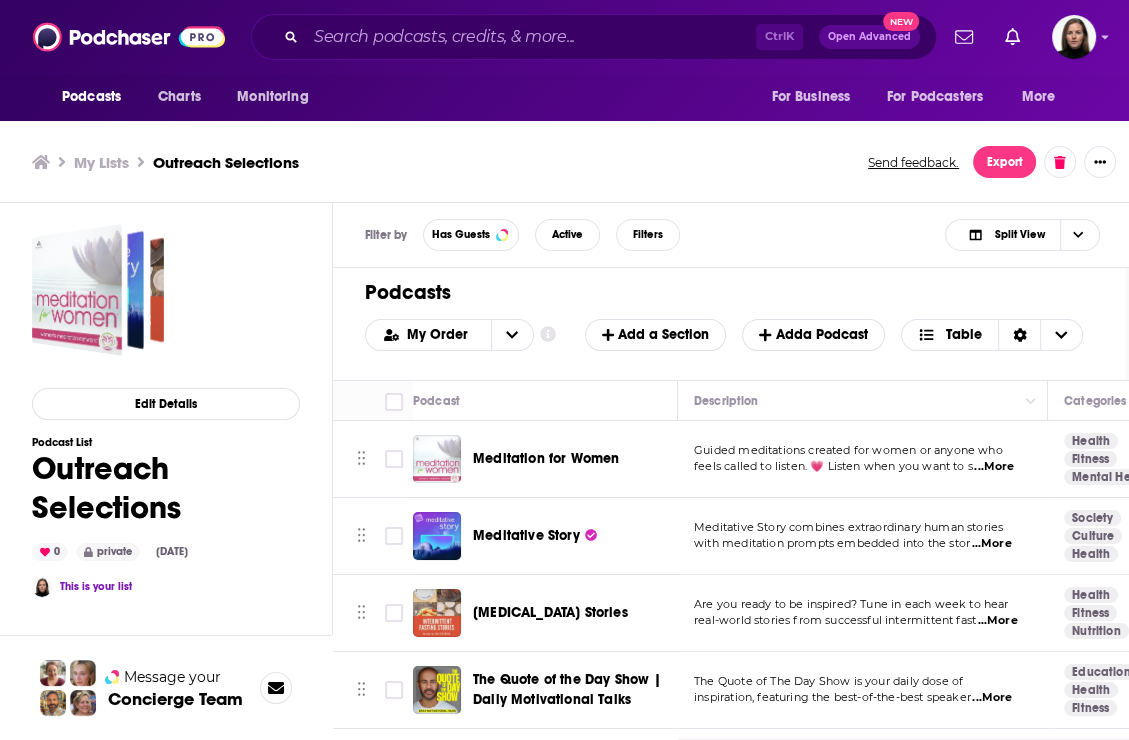 type 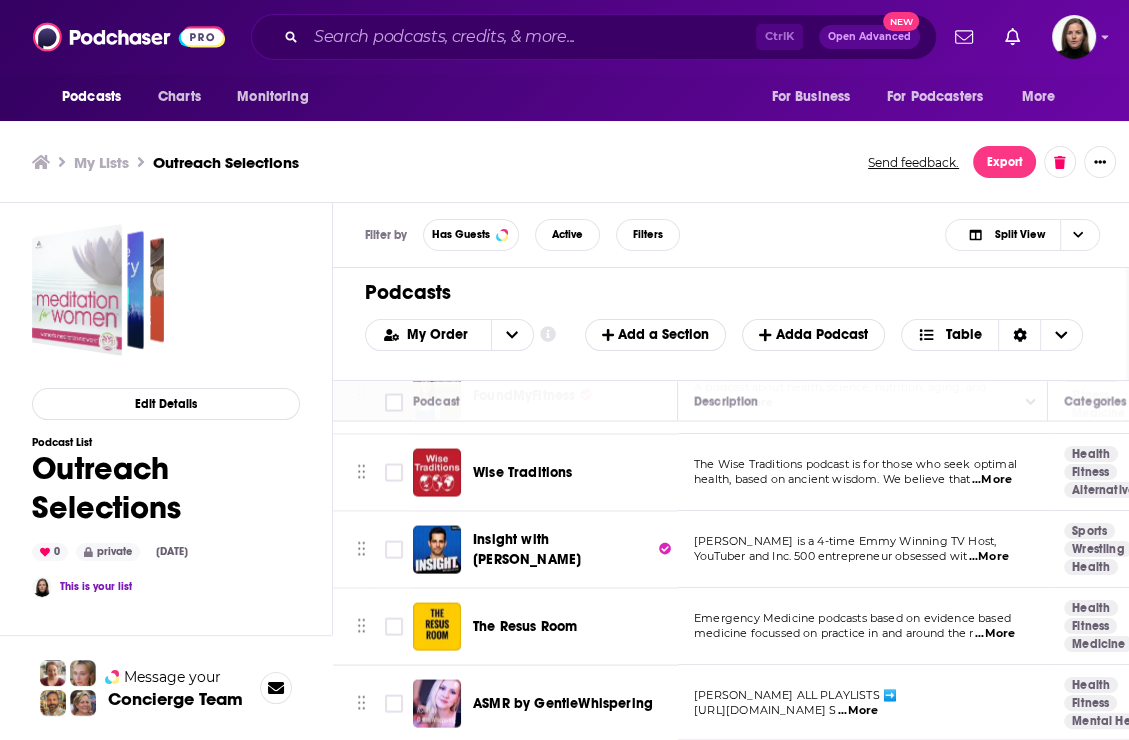 scroll, scrollTop: 3185, scrollLeft: 0, axis: vertical 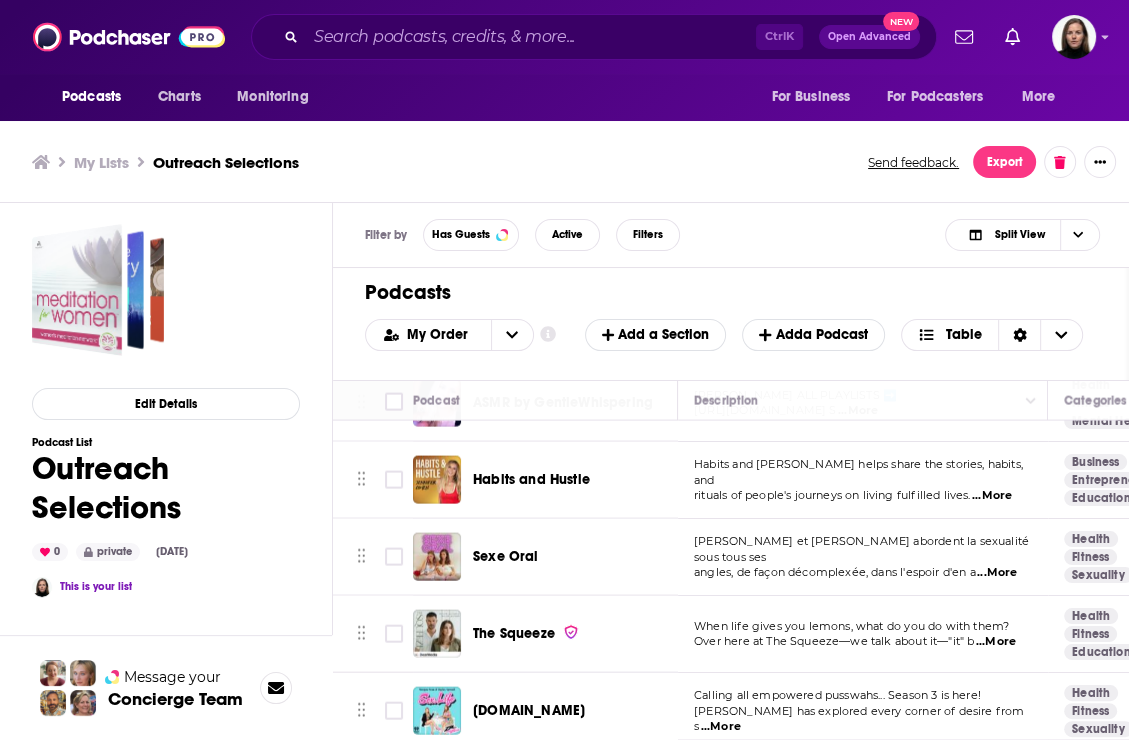 click on "Filter by Has Guests Active Filters Split View" at bounding box center [732, 235] 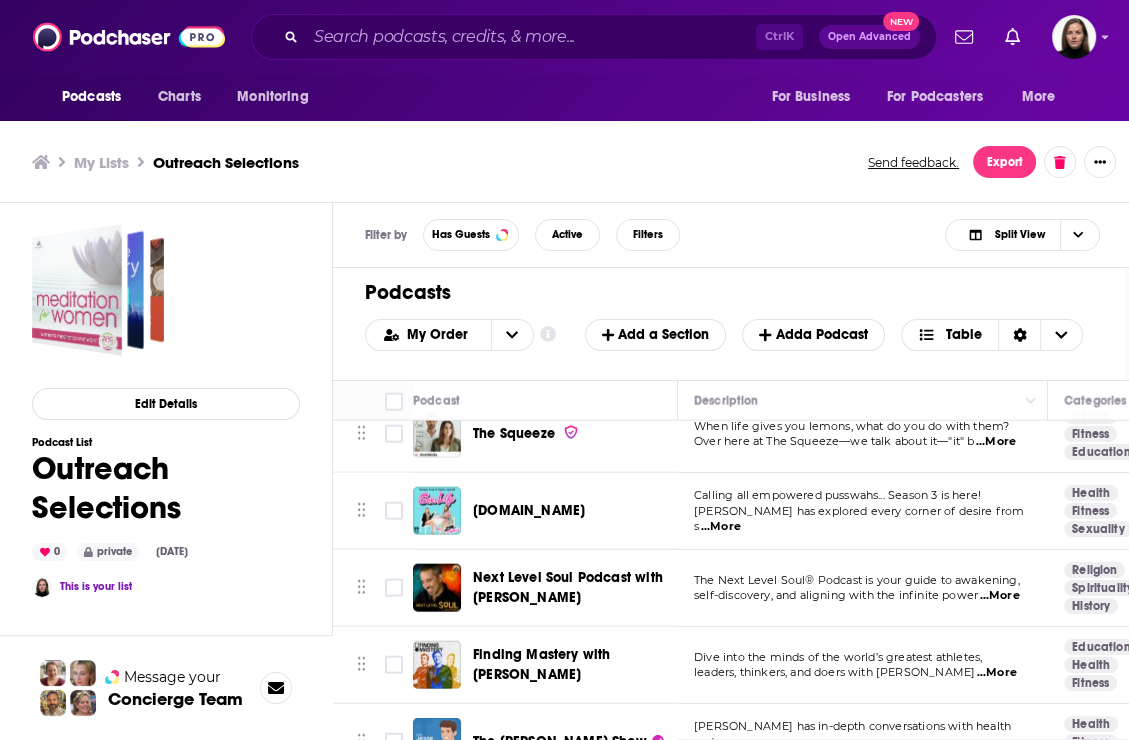 scroll, scrollTop: 3685, scrollLeft: 0, axis: vertical 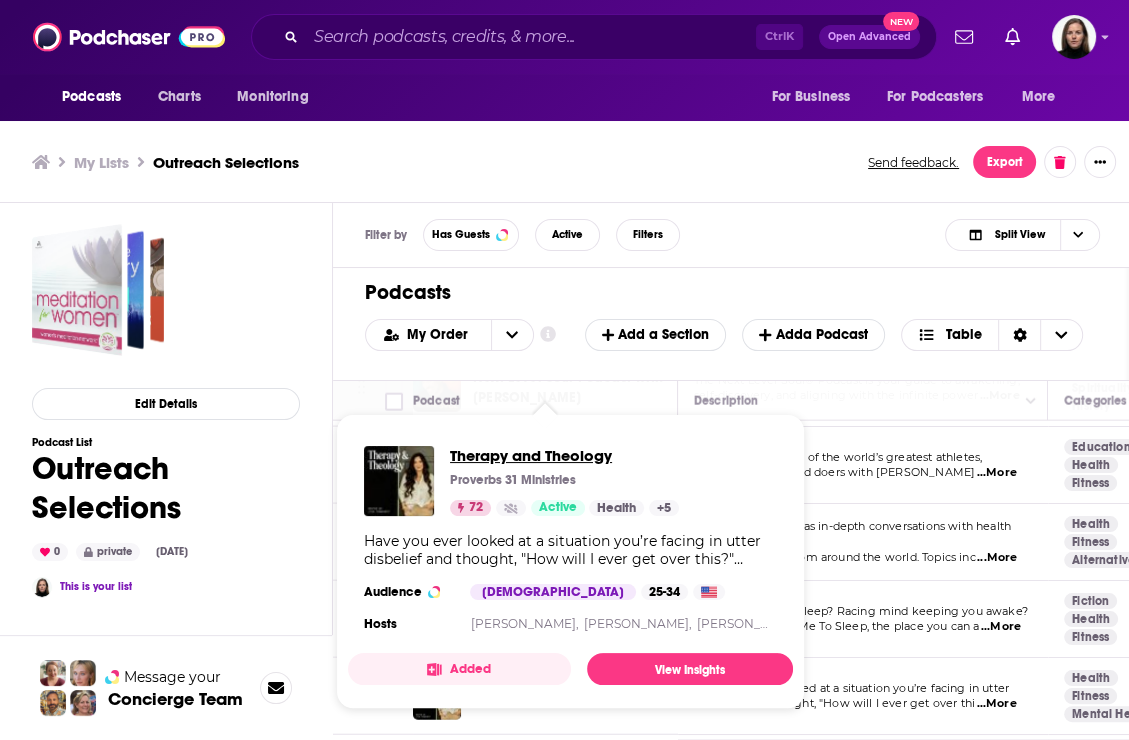 drag, startPoint x: 568, startPoint y: 675, endPoint x: 492, endPoint y: 457, distance: 230.86794 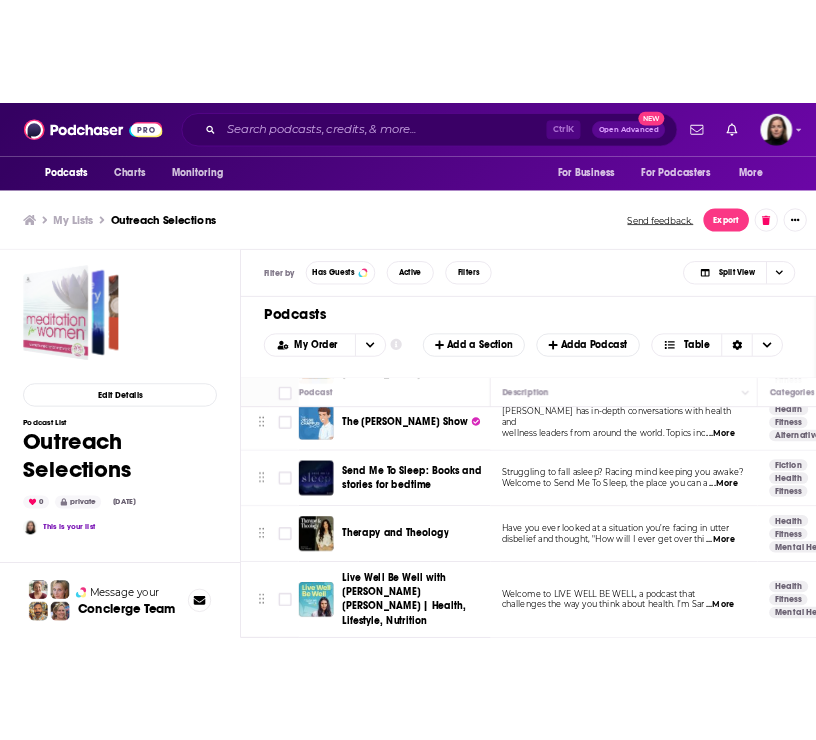 scroll, scrollTop: 3985, scrollLeft: 0, axis: vertical 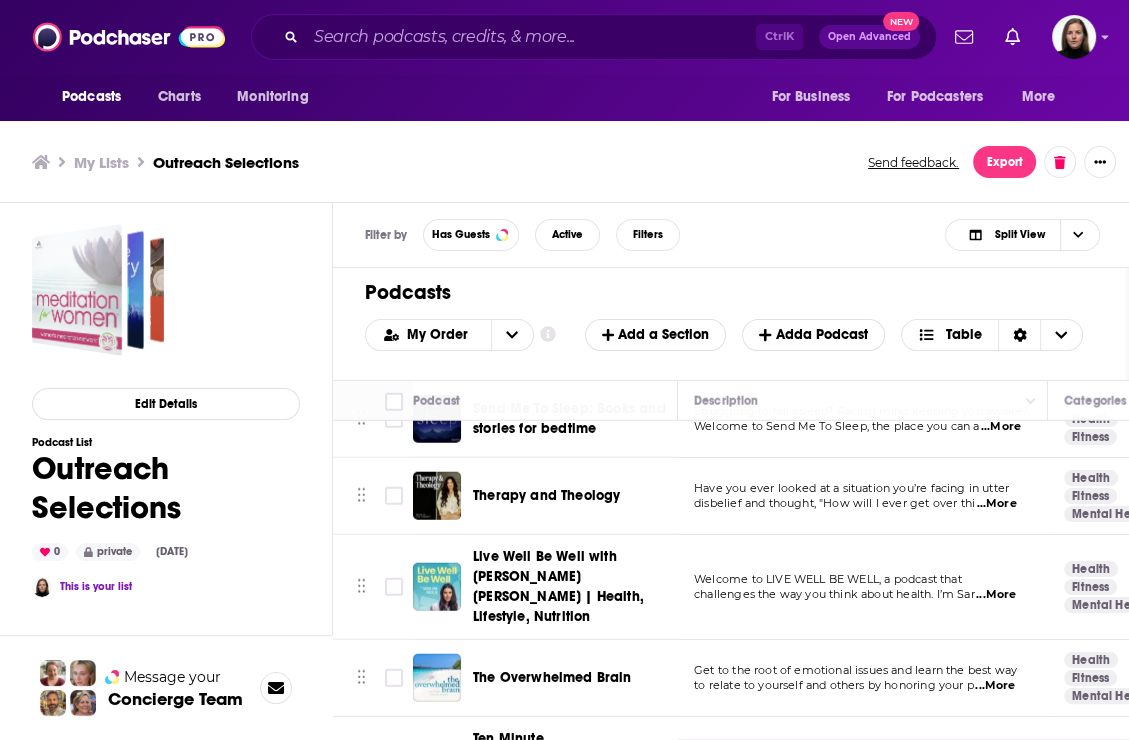 click on "Podcasts Add My Order Customize Your List Order Select the  “My Order”  sort and remove all filters to enable drag-and-drop reordering. Add a Section Add  a   Podcast Table" at bounding box center [732, 324] 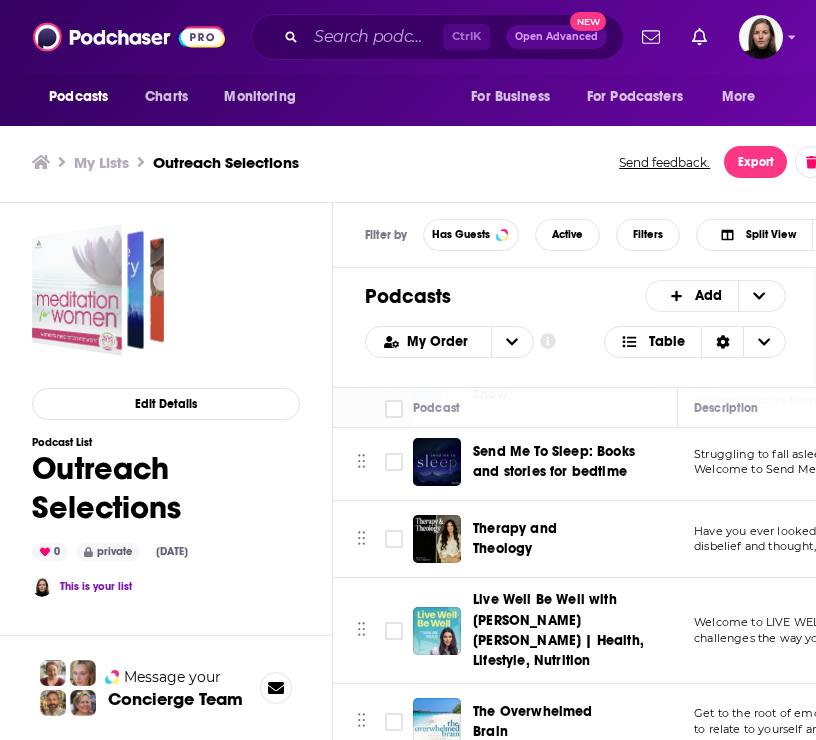 scroll, scrollTop: 4001, scrollLeft: 0, axis: vertical 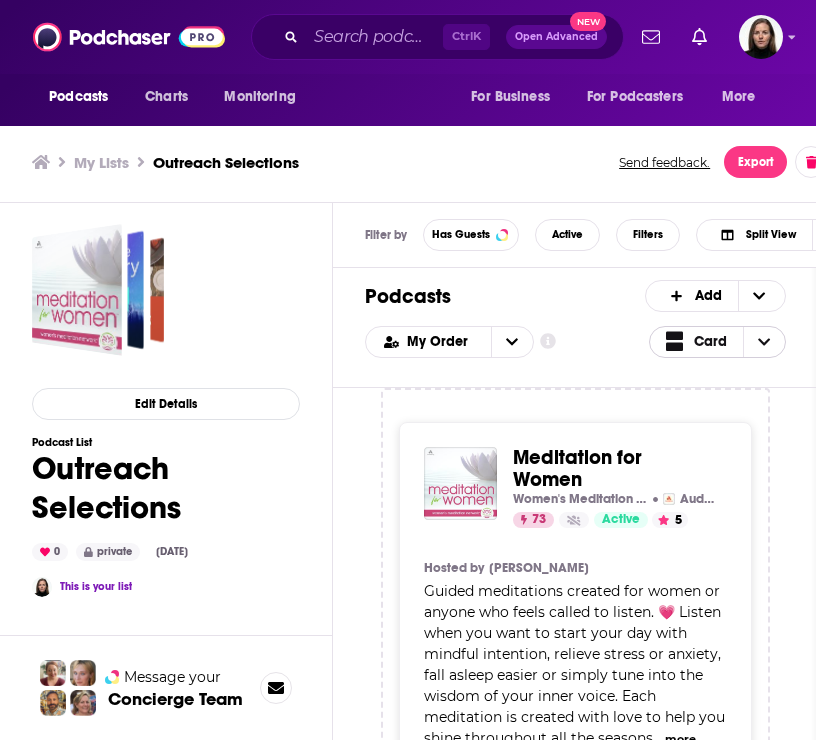 click 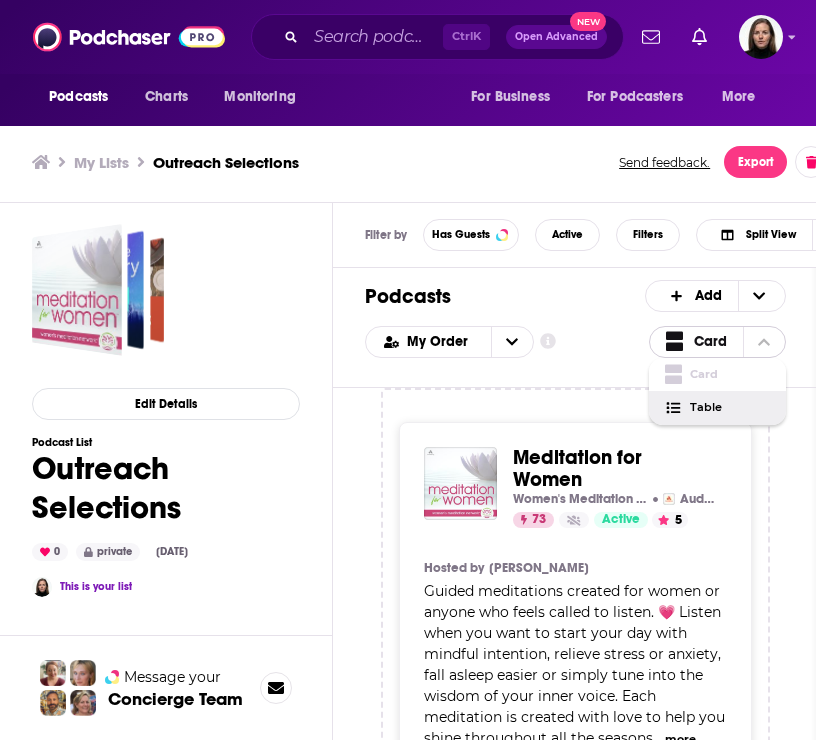 click on "Table" at bounding box center [730, 407] 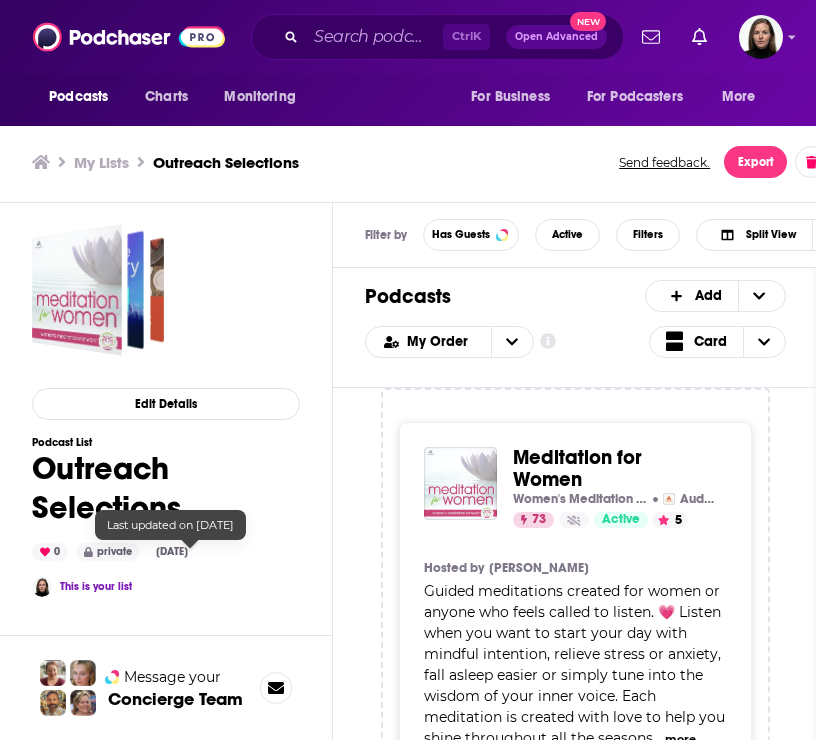 scroll, scrollTop: 6, scrollLeft: 0, axis: vertical 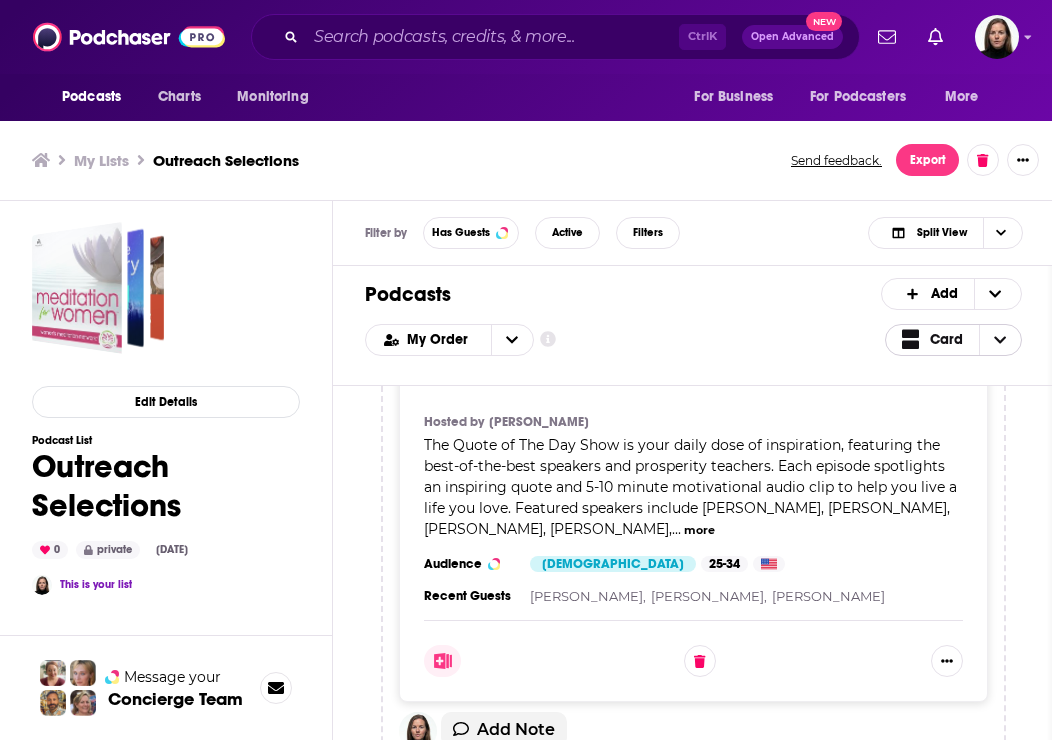 type 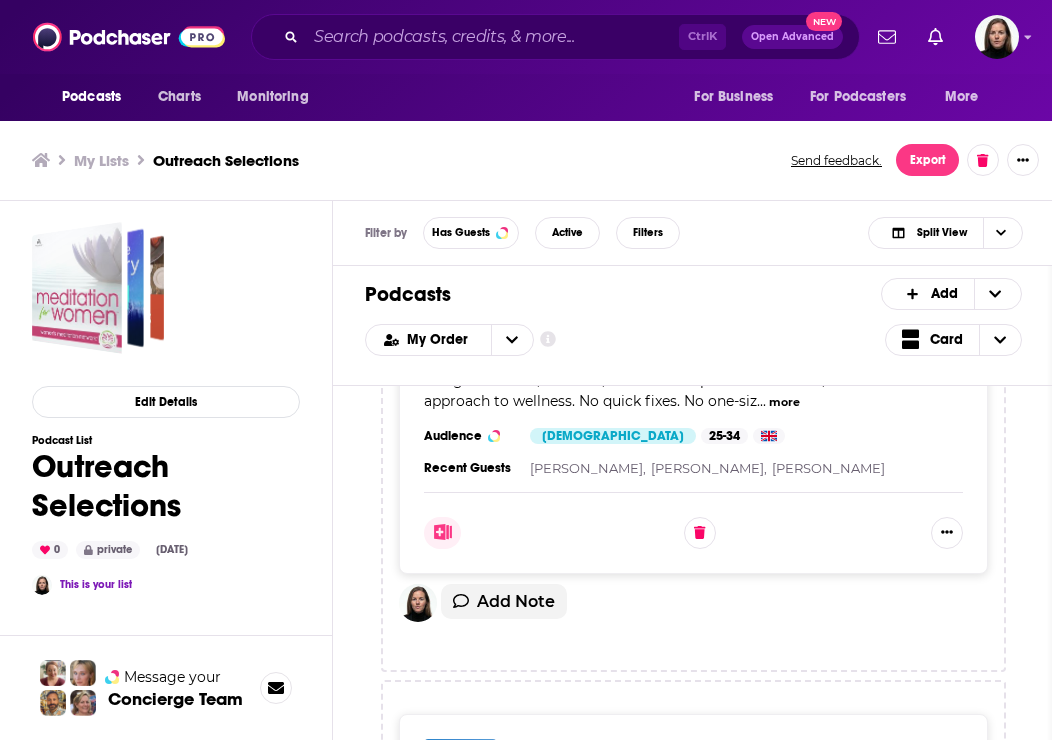 scroll, scrollTop: 28364, scrollLeft: 0, axis: vertical 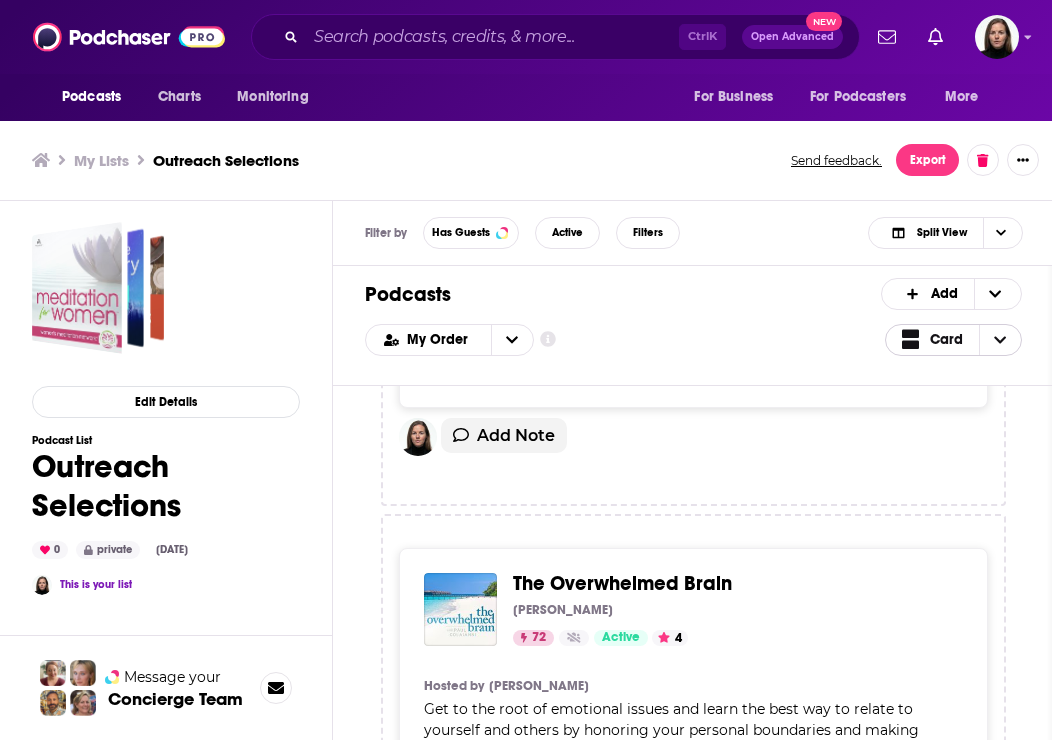 click 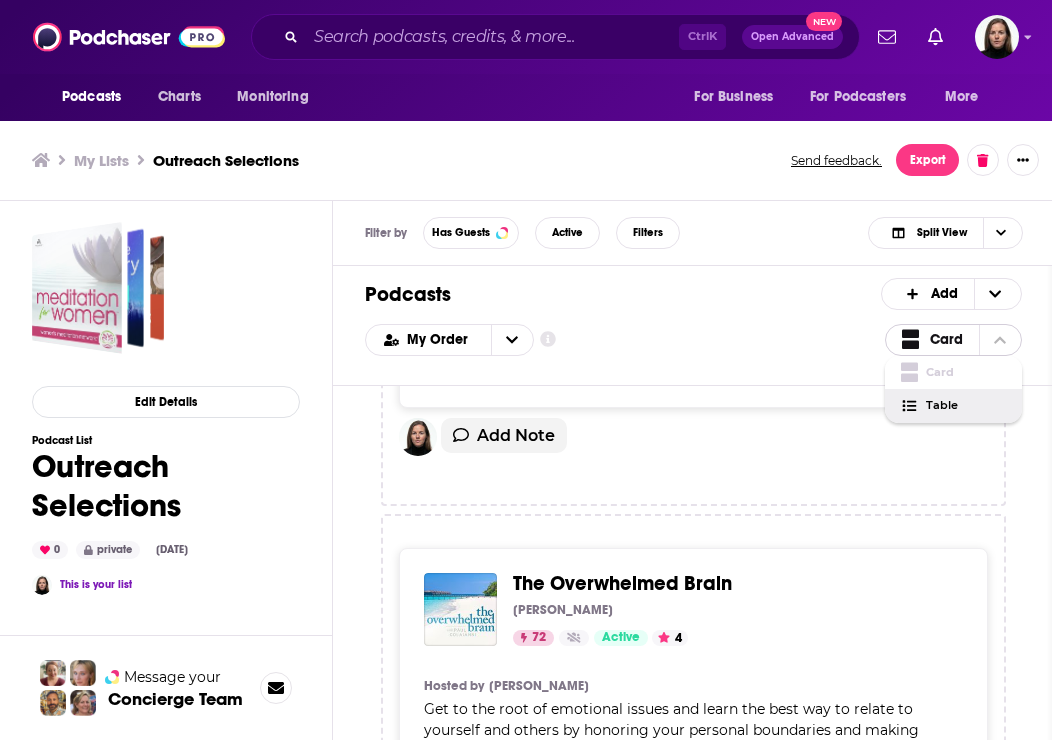 click on "Table" at bounding box center (966, 405) 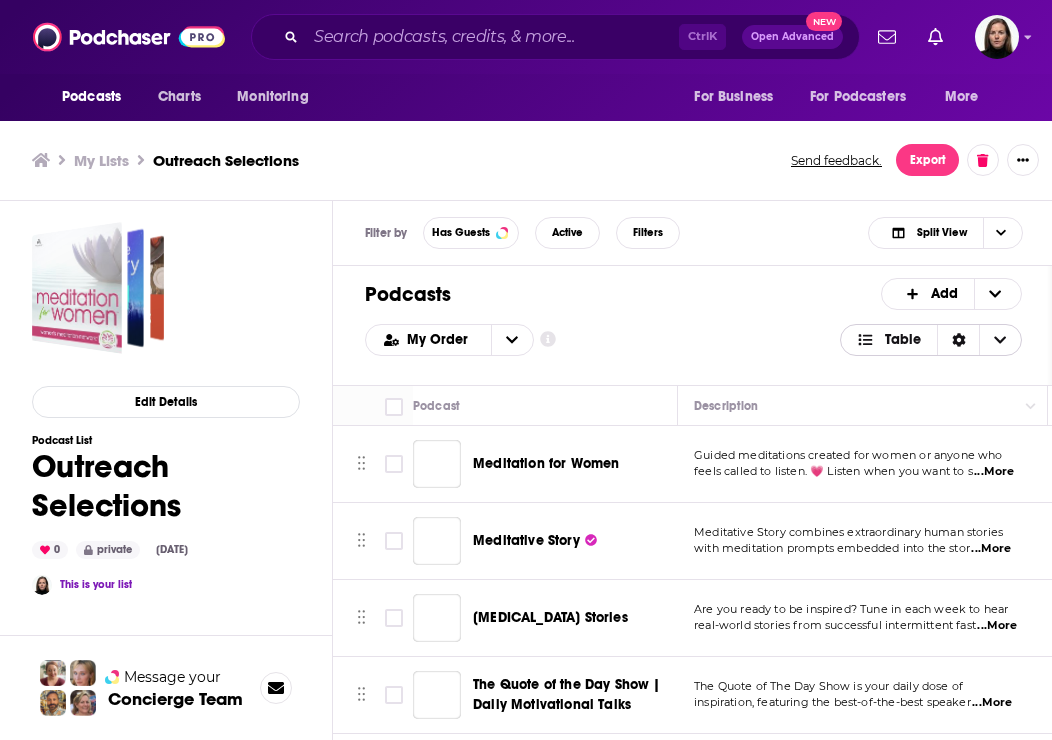 scroll, scrollTop: 0, scrollLeft: 0, axis: both 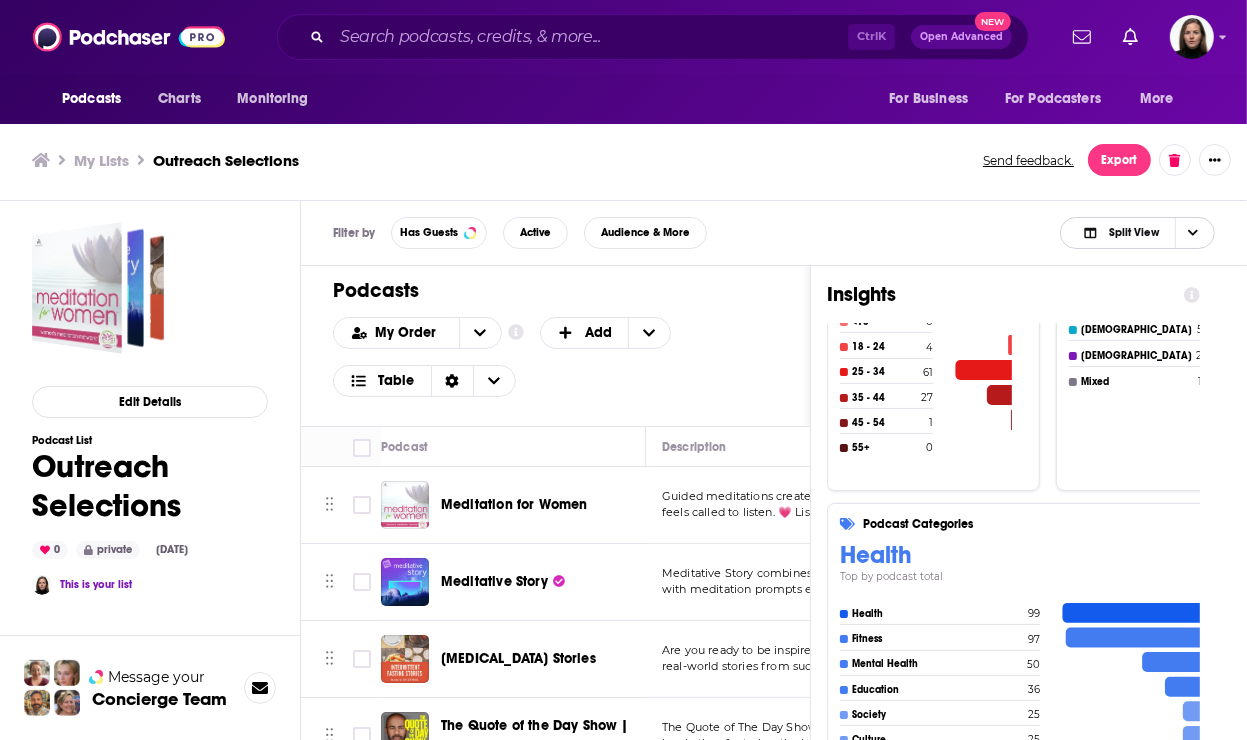 click on "Split View" at bounding box center (1121, 233) 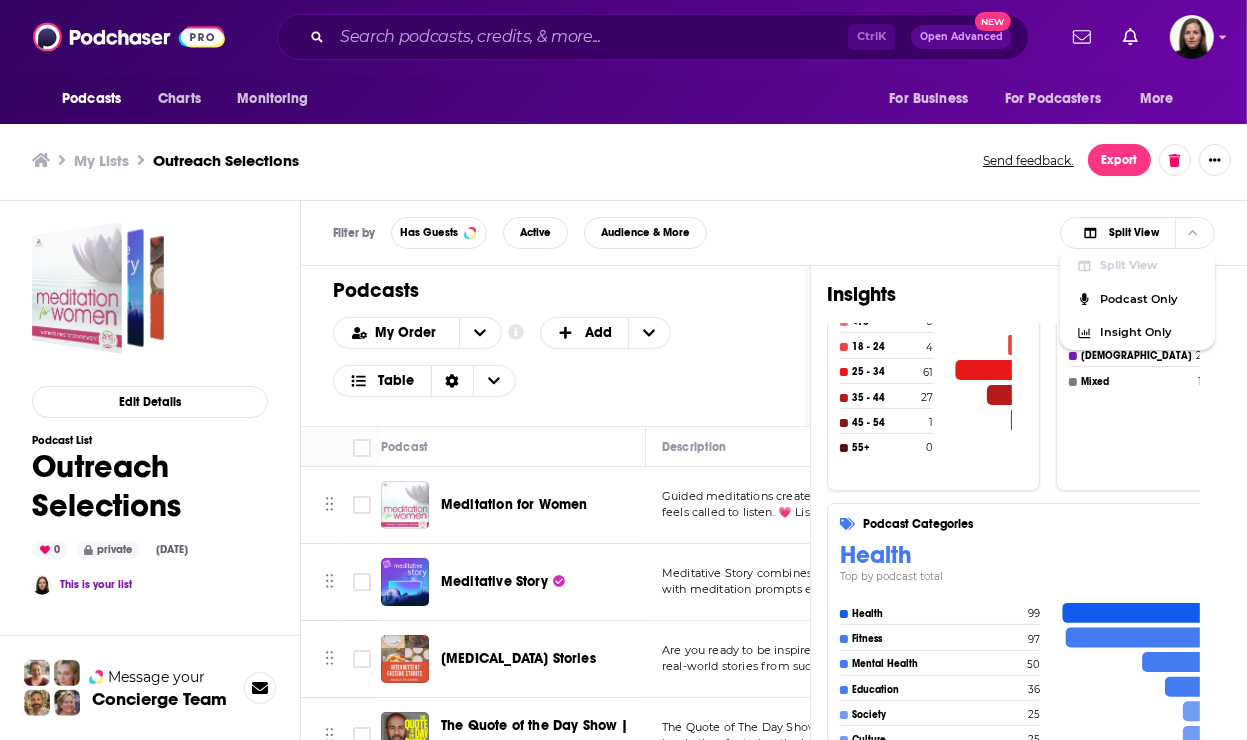 click on "Filter by Has Guests Active Audience & More Split View Split View Podcast Only Insight Only" at bounding box center [774, 233] 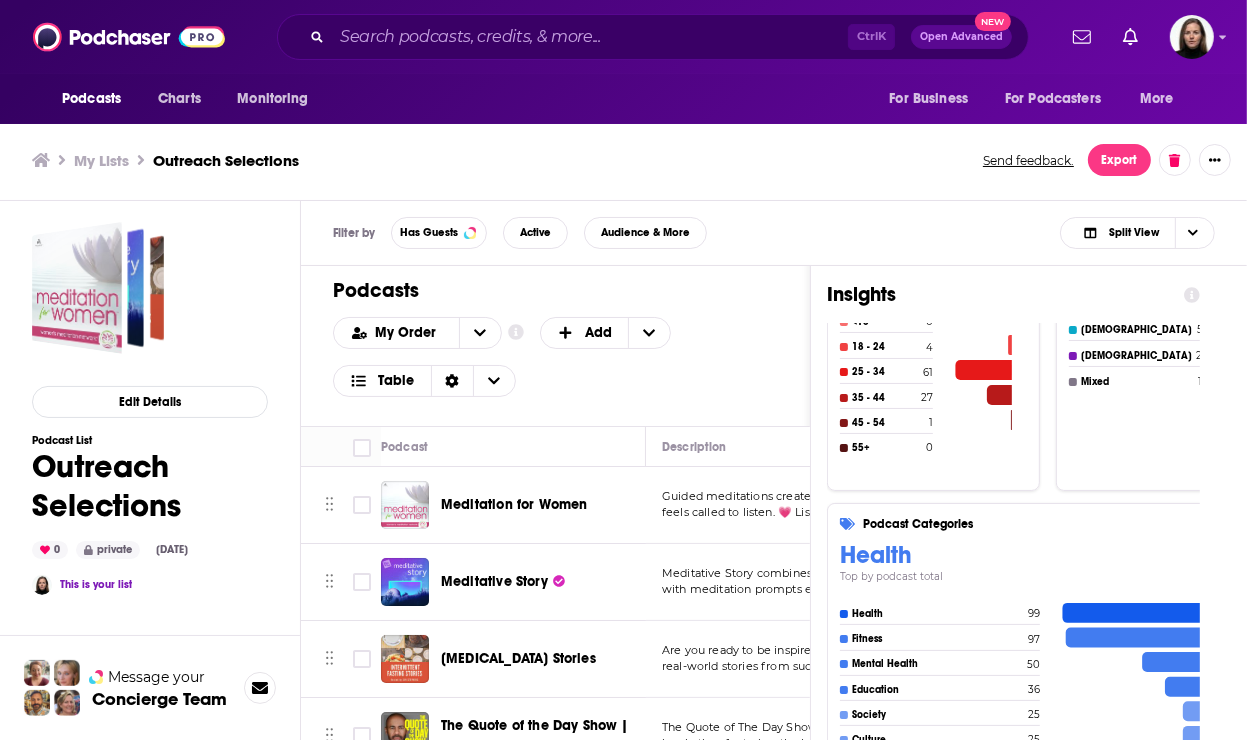 click on "My Order Customize Your List Order Select the  “My Order”  sort and remove all filters to enable drag-and-drop reordering. Add Table" at bounding box center (555, 357) 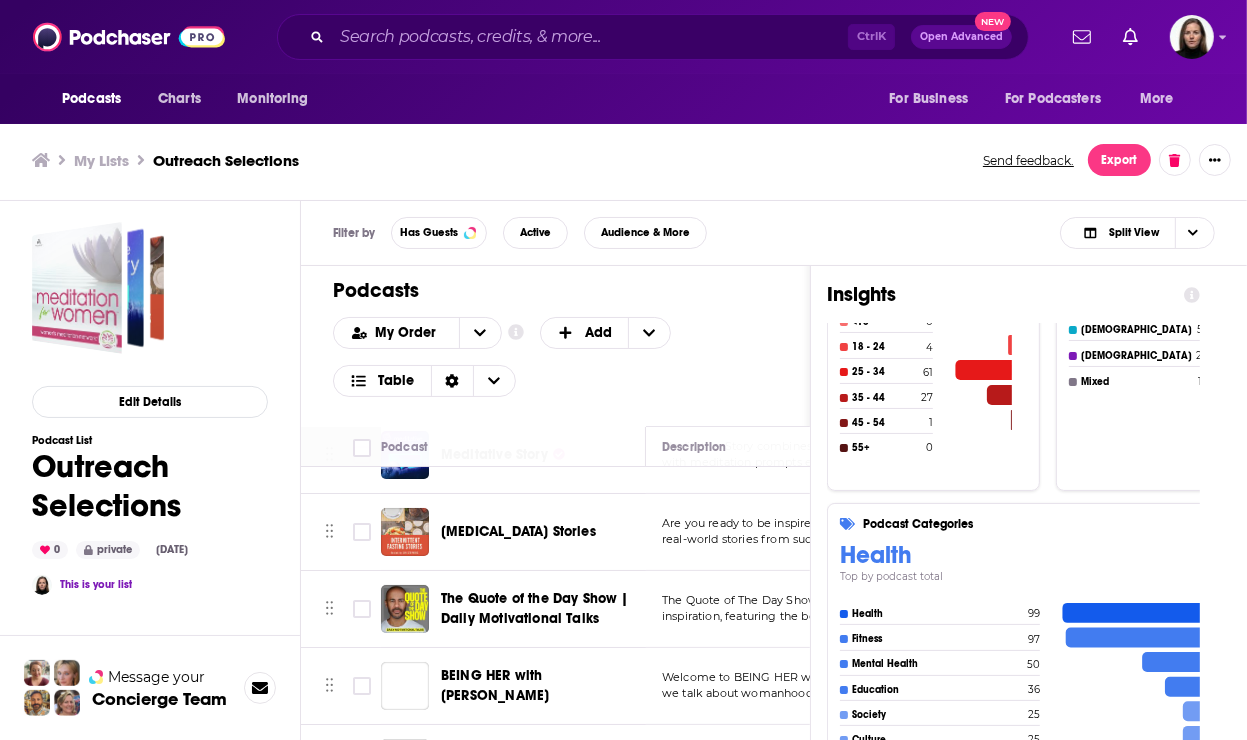 scroll, scrollTop: 300, scrollLeft: 0, axis: vertical 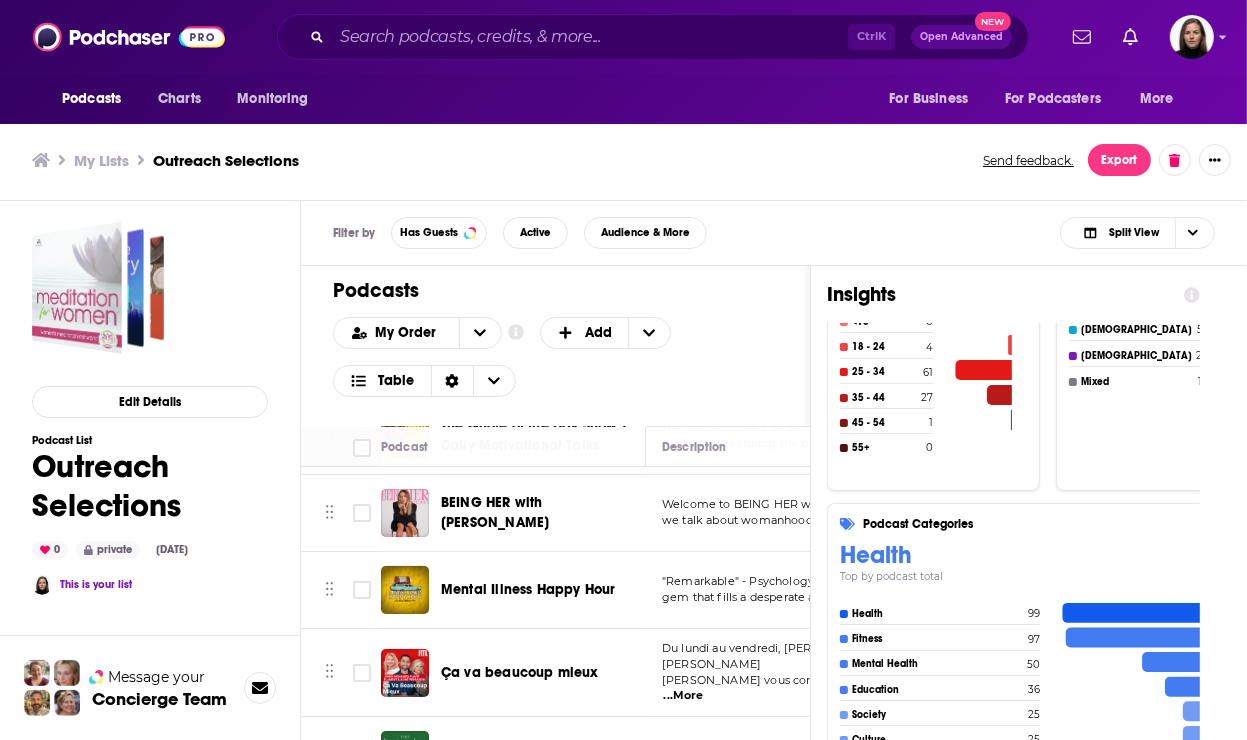 click on "Insights Podcast 99 Total 99 Active 0 Inactive Monthly Listens 17m-26m By podcast total Age 25 - 34 By podcast total <18 0 18 - 24 4 25 - 34 61 35 - 44 27 45 - 54 1 55+ 0 Gender Female By podcast total Female 58 Male 20 Mixed 14 Podcast Categories Health Top by podcast total Health 99 Fitness 97 Mental Health 50 Education 36 Society 25 Culture 25 Relationships 16 Medicine 15 Nutrition 12 Science 12 Powerscore 73 Median Income $$$ By podcast total $ 3 $$ 17 $$$ 54 $$$$ 0 $$$$$ 0 Parental Status Mixed By podcast total Parents 18 Not Parents 21 Mixed 41 Country USA Top By podcast total United States 70 Germany 8 United Kingdom 7 France 3 Australia 2 Interests Friends, Family & Relationships Top by podcast total Friends, Family & Relationships 62 Restaurants, Food & Grocery 62 Camera & Photography 60 Travel, Tourism & Aviation 59 Toys, Children & Baby 55 Clothes, Shoes, Handbags & Accessories 51 Sports 47 News 43 Pets 39 Television & Film 39" at bounding box center (1013, 612) 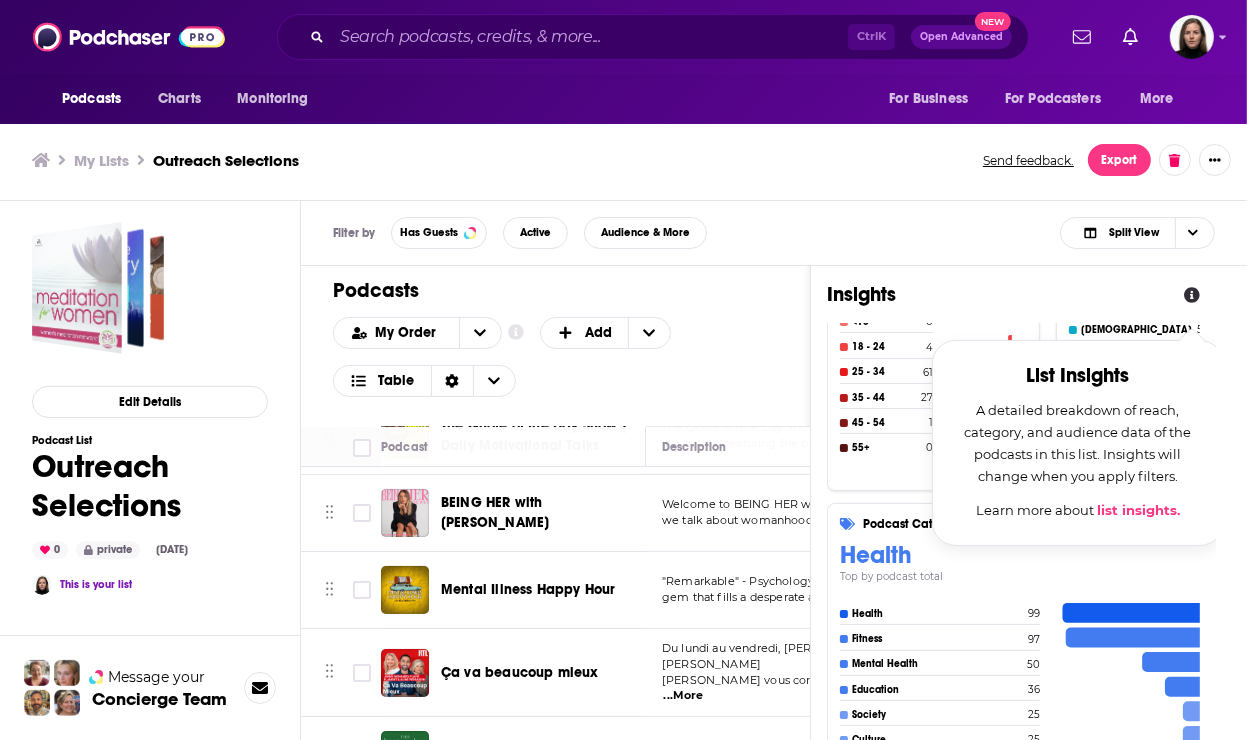click on "My Order Customize Your List Order Select the  “My Order”  sort and remove all filters to enable drag-and-drop reordering. Add Table" at bounding box center [555, 357] 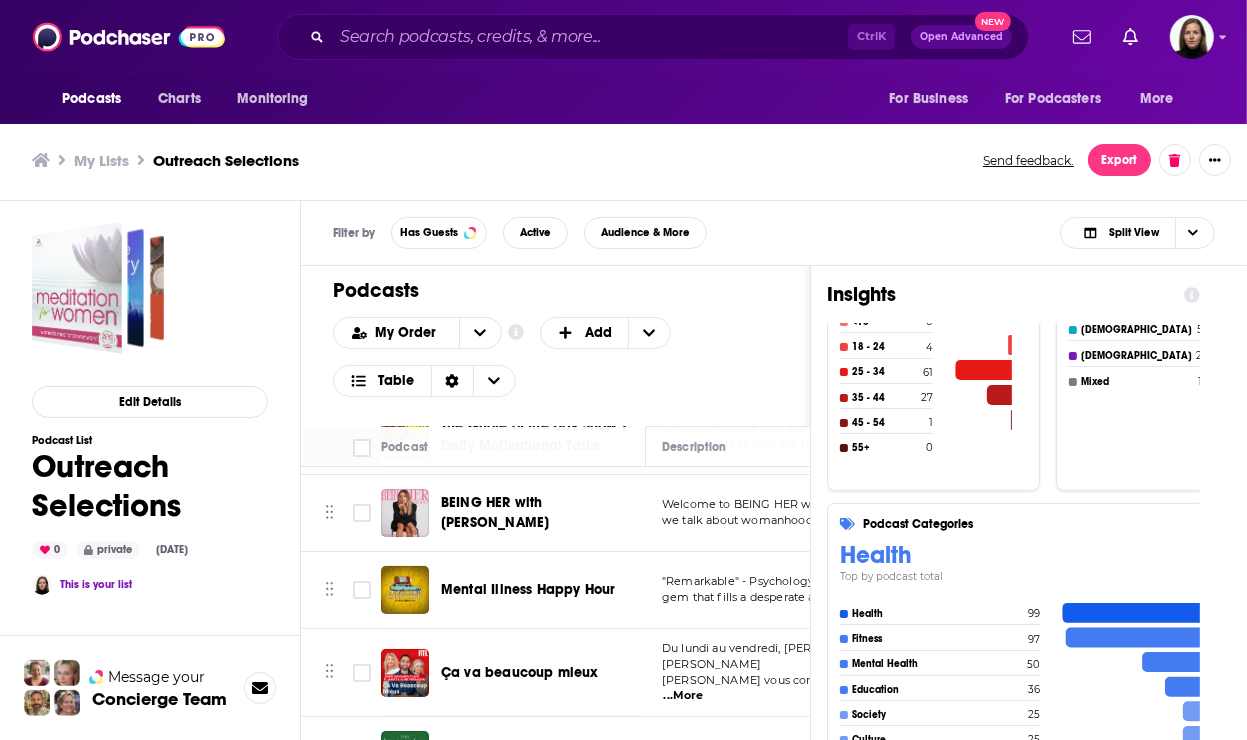 scroll, scrollTop: 800, scrollLeft: 0, axis: vertical 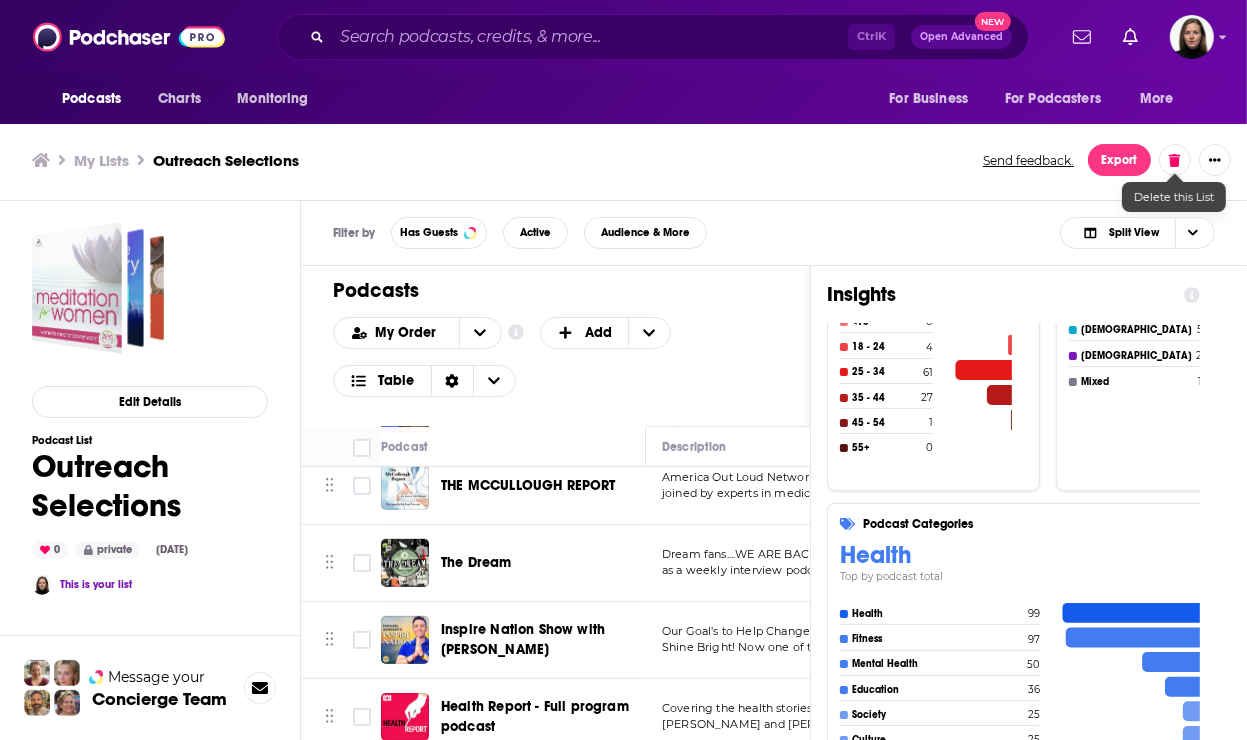 click on "My Lists Outreach Selections Send feedback. Export" at bounding box center [623, 160] 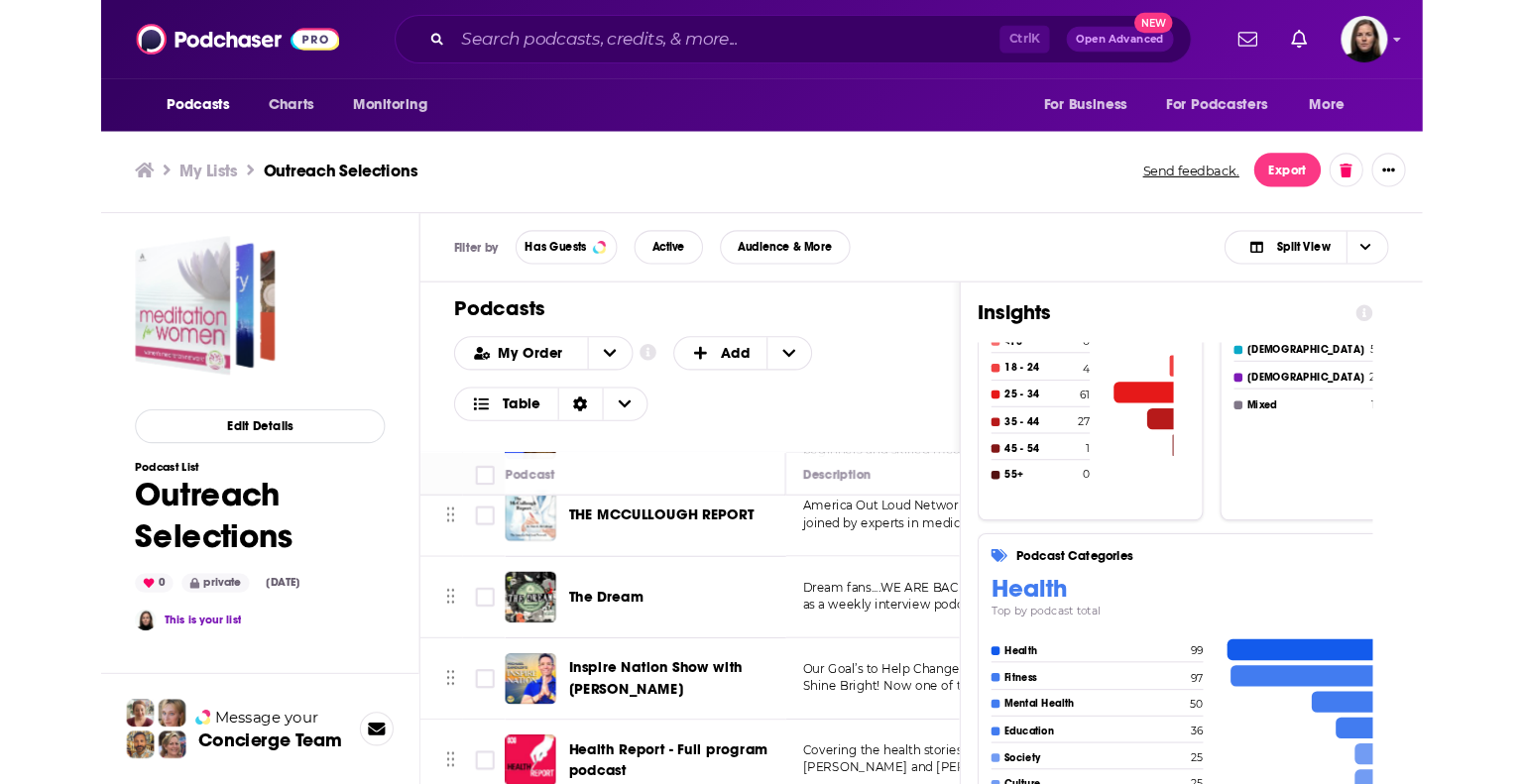 scroll, scrollTop: 0, scrollLeft: 0, axis: both 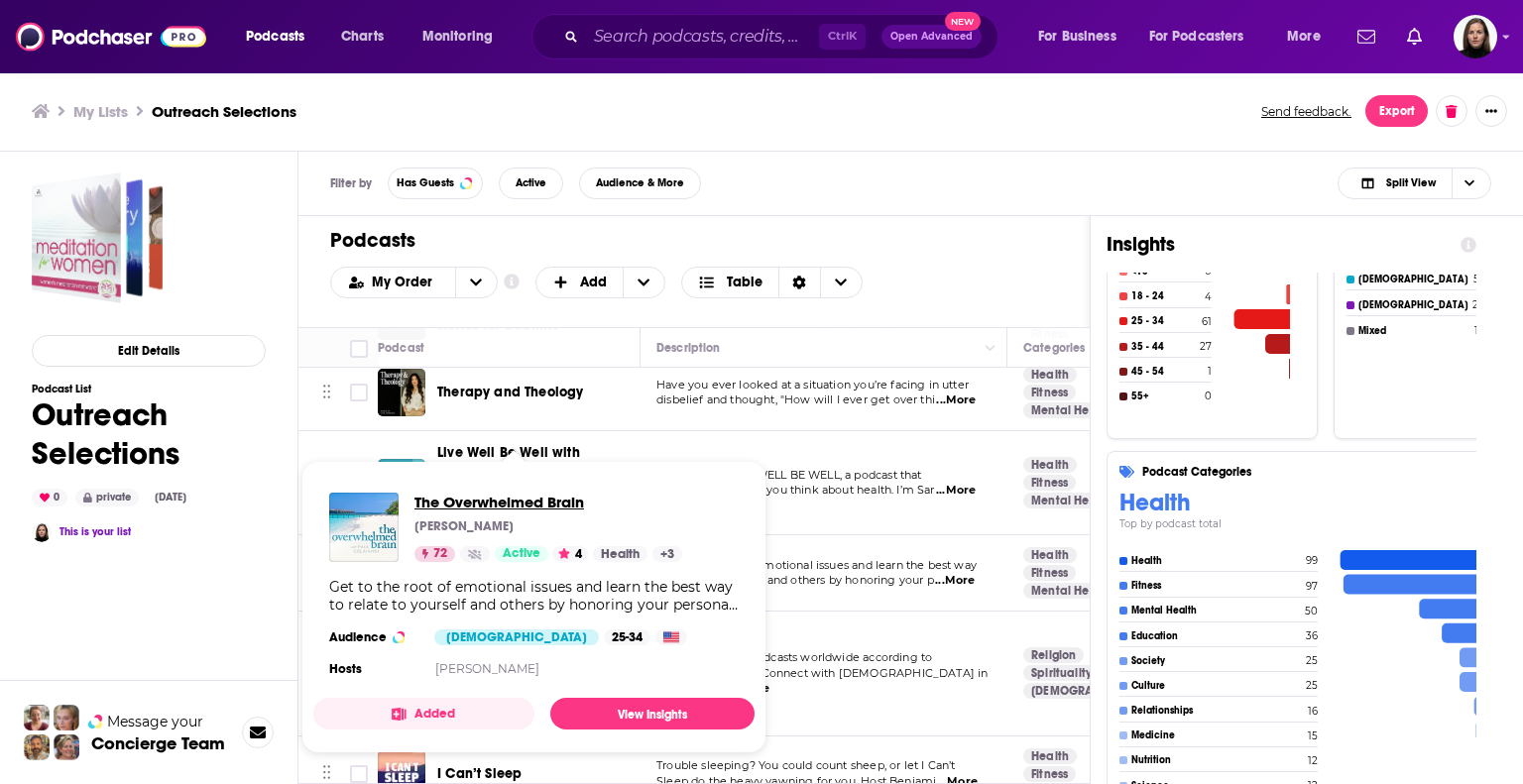 drag, startPoint x: 476, startPoint y: 526, endPoint x: 467, endPoint y: 501, distance: 26.570661 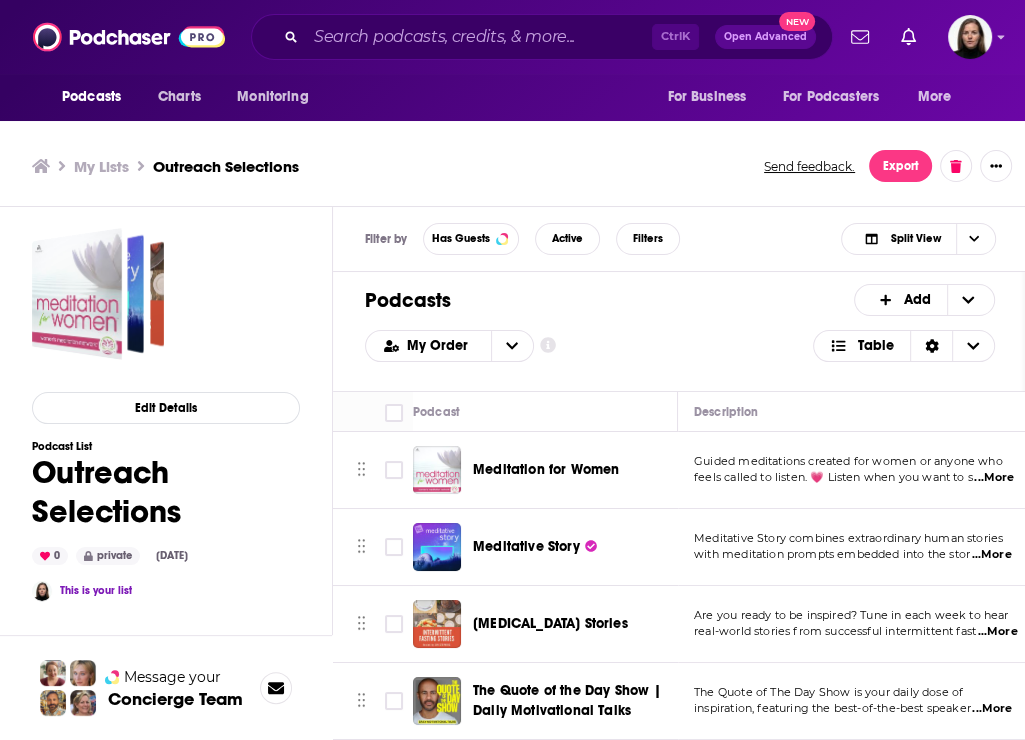 click on "Podcasts" at bounding box center (601, 300) 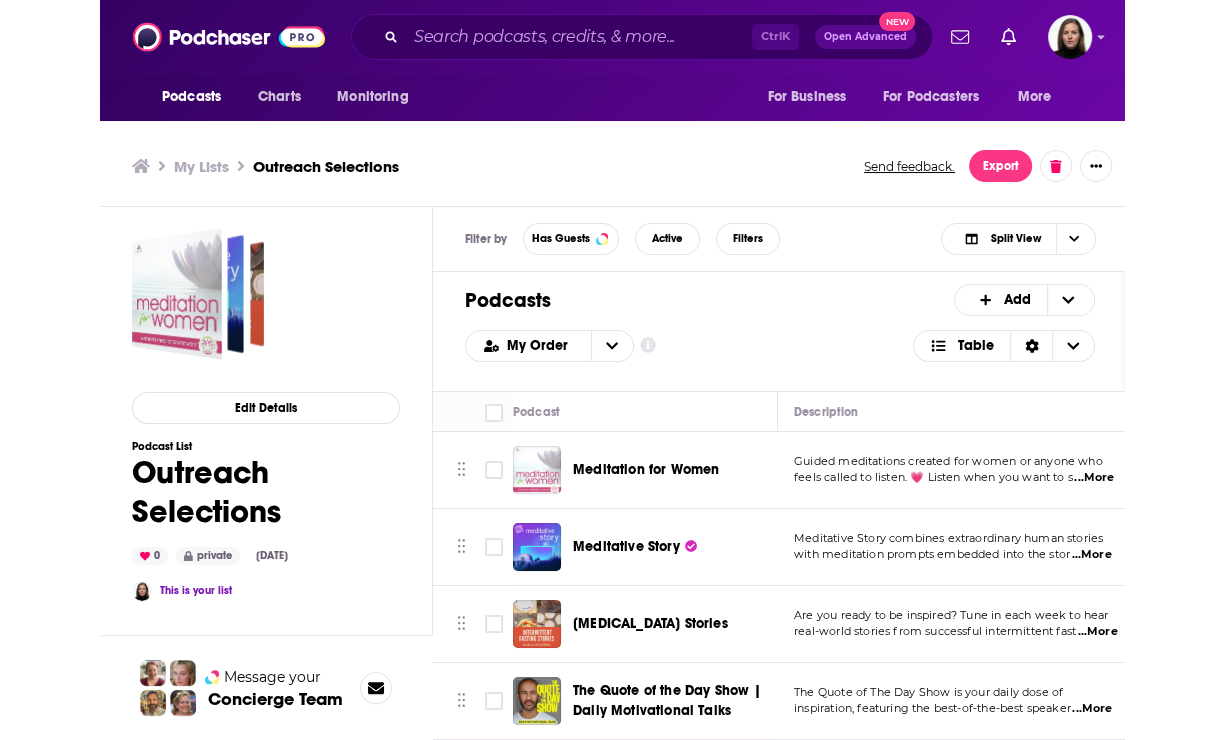 scroll, scrollTop: 4068, scrollLeft: 0, axis: vertical 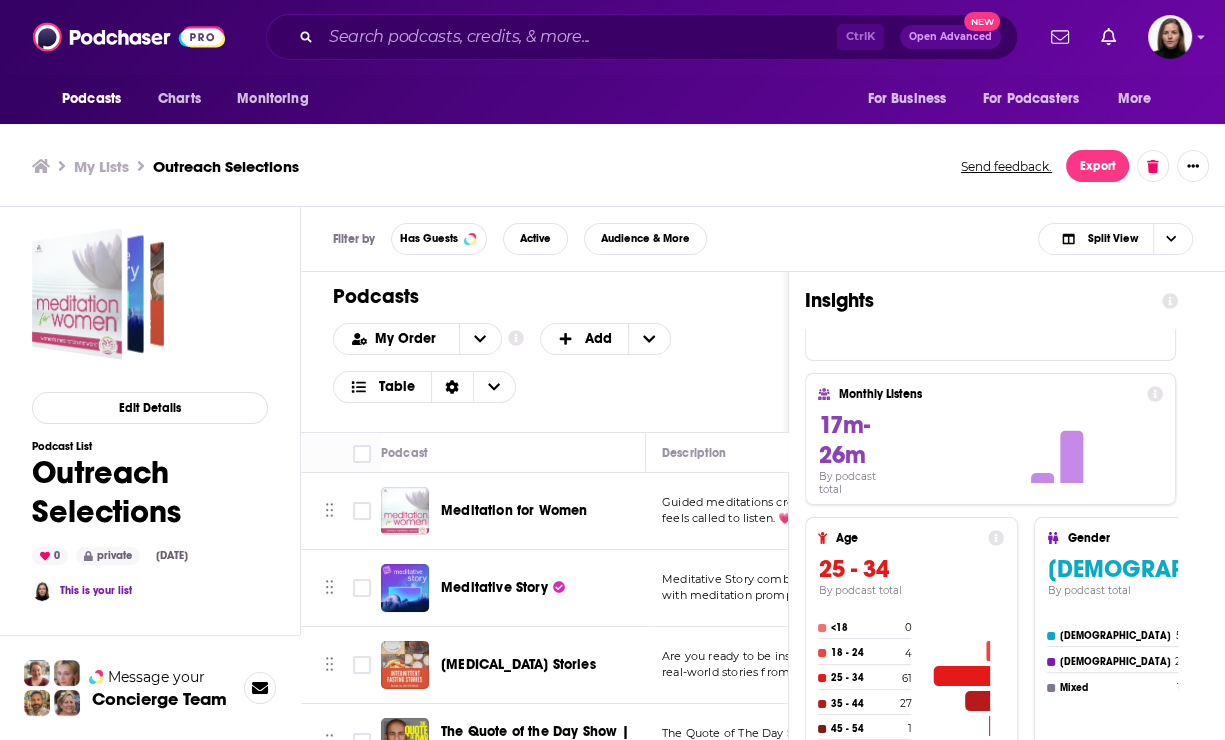 click on "Podcasts Add My Order Customize Your List Order Select the  “My Order”  sort and remove all filters to enable drag-and-drop reordering. Add Table" at bounding box center [544, 352] 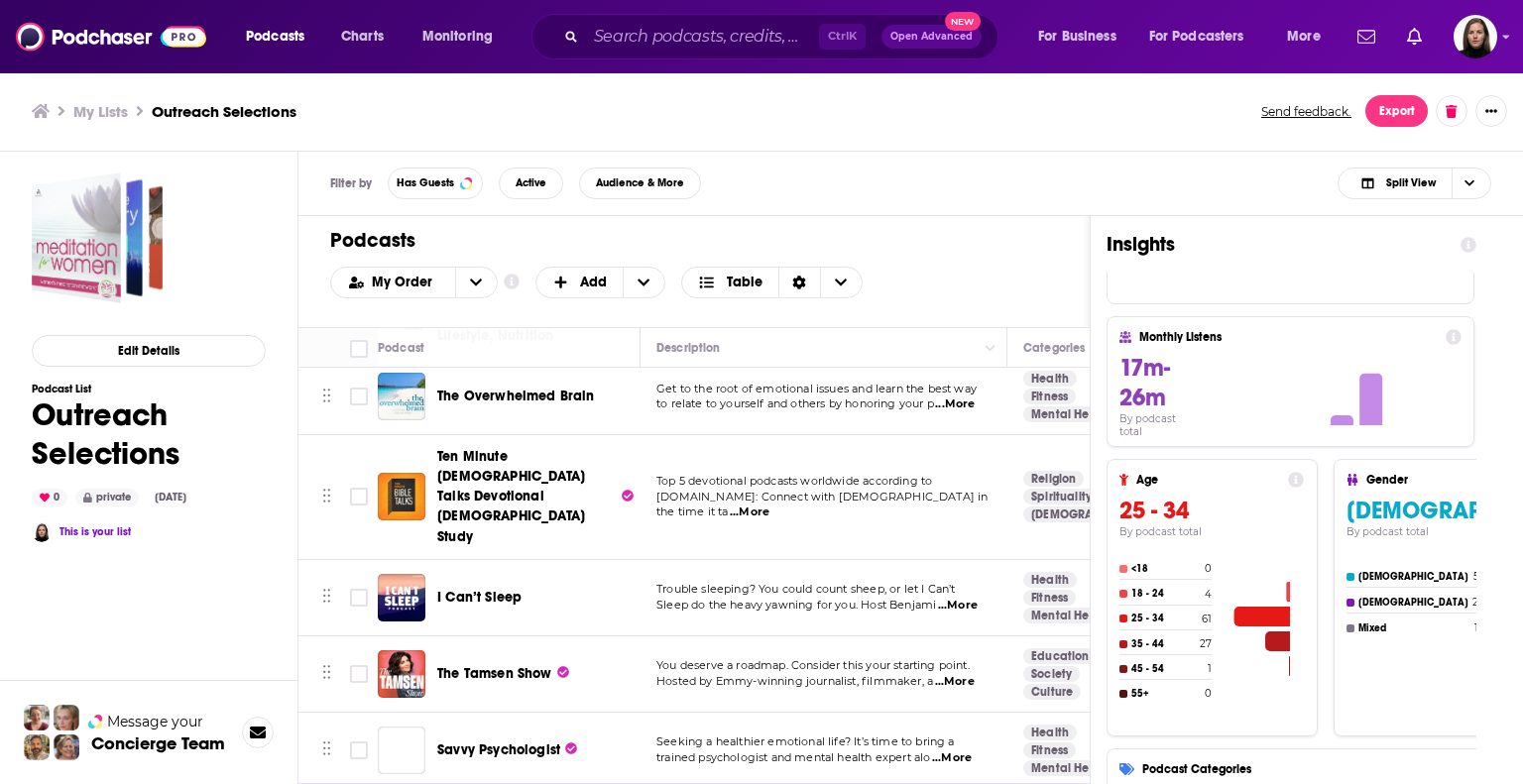 scroll, scrollTop: 4181, scrollLeft: 0, axis: vertical 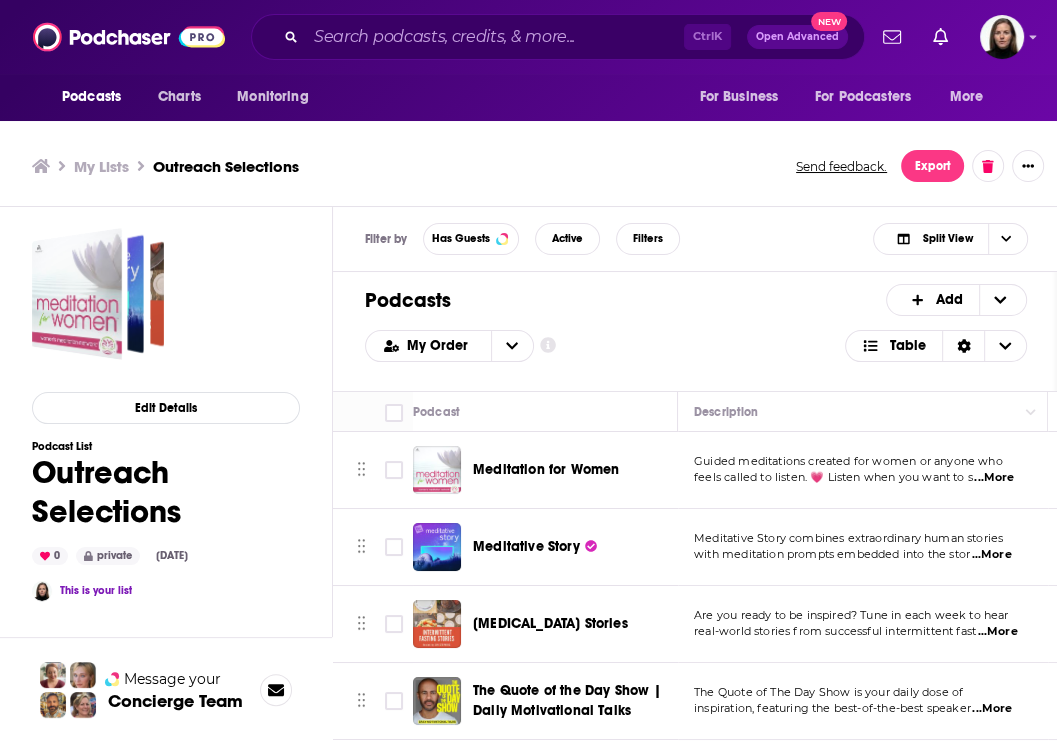 drag, startPoint x: 607, startPoint y: 352, endPoint x: 619, endPoint y: 331, distance: 24.186773 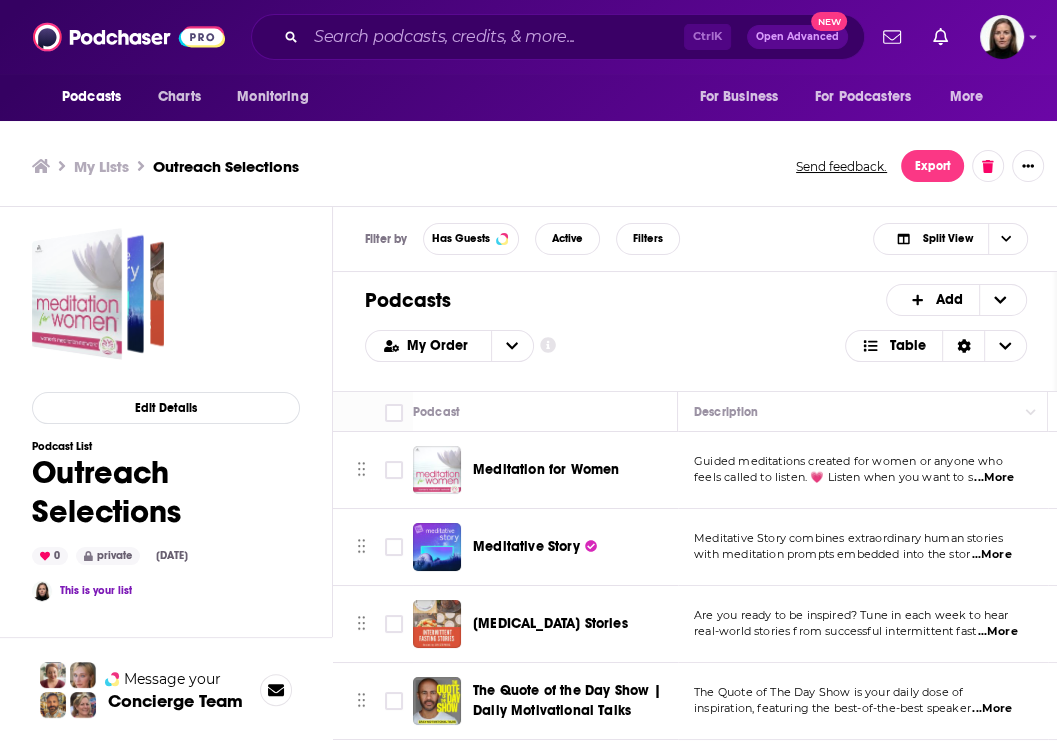 click on "My Order Customize Your List Order Select the  “My Order”  sort and remove all filters to enable drag-and-drop reordering. Add a Section Add  a   Podcast Table" at bounding box center [696, 346] 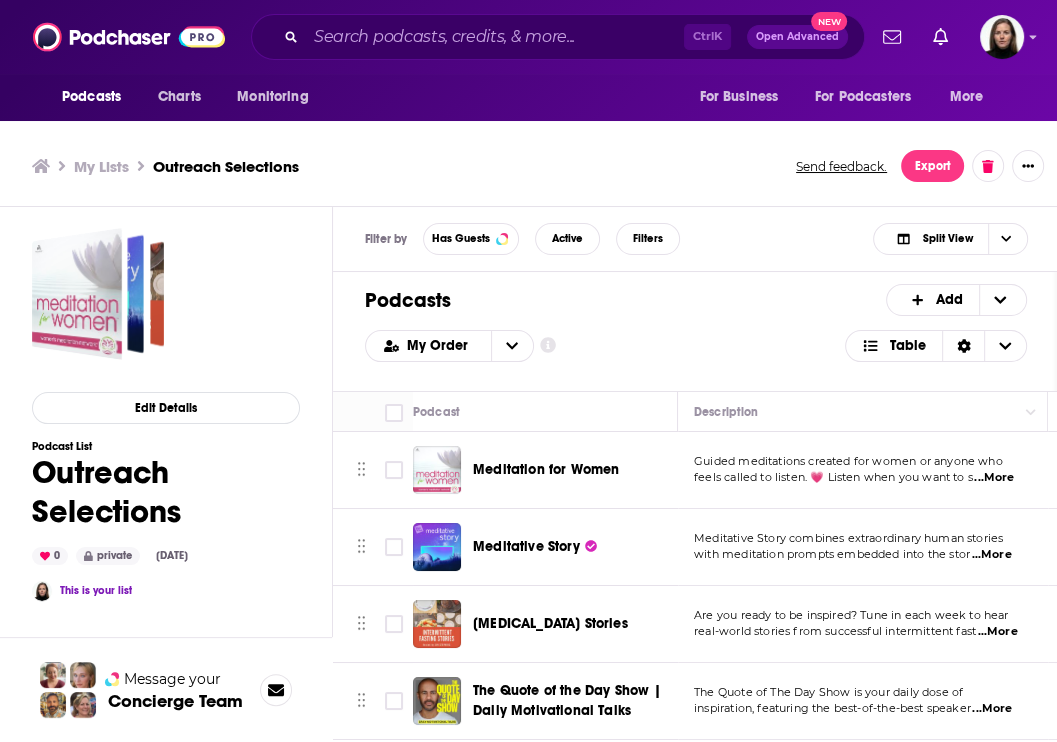 scroll, scrollTop: 4375, scrollLeft: 0, axis: vertical 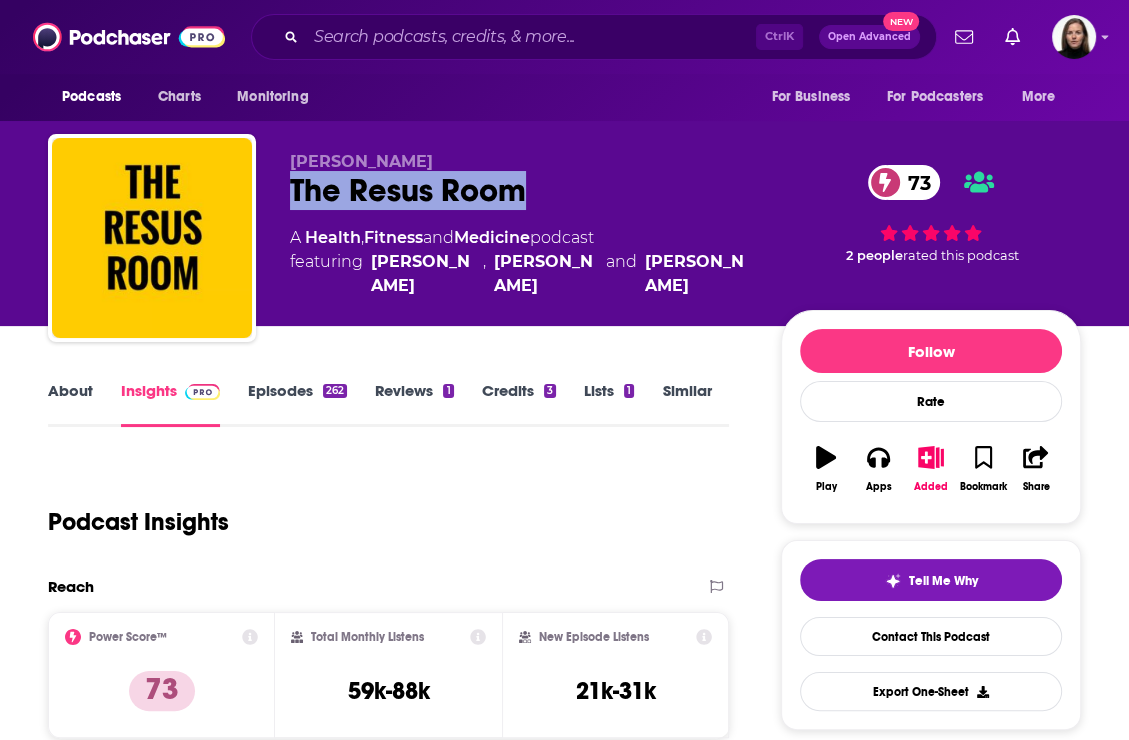 drag, startPoint x: 296, startPoint y: 174, endPoint x: 540, endPoint y: 195, distance: 244.90202 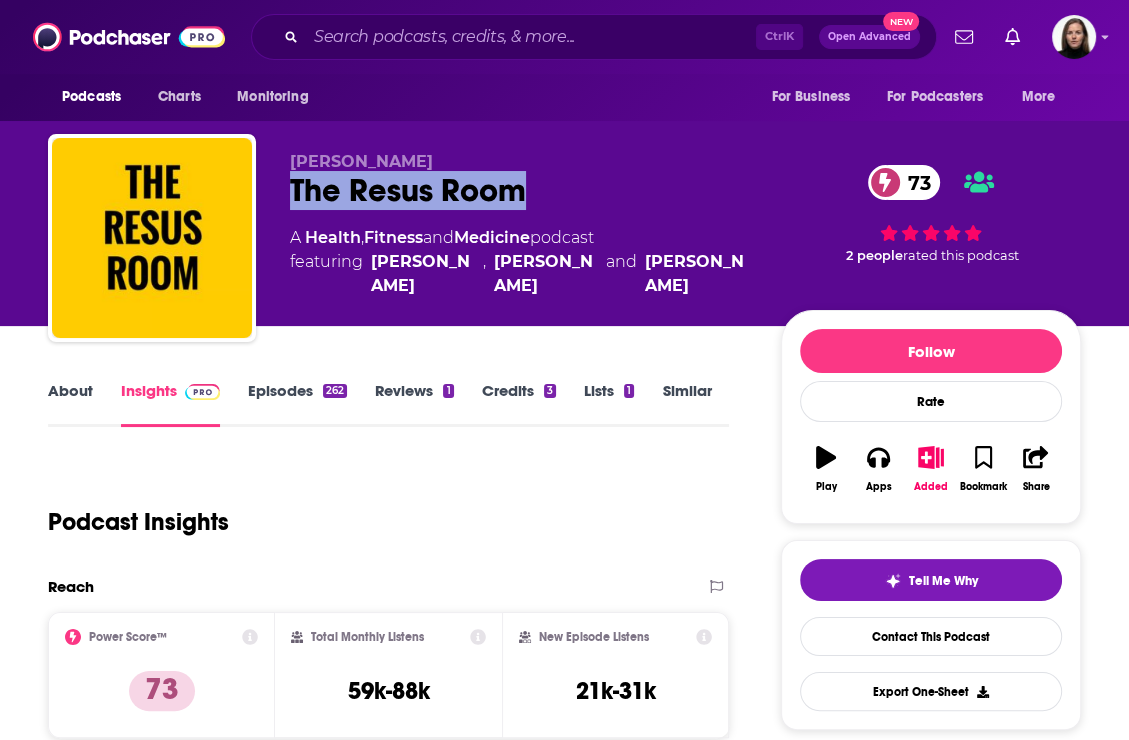 click on "Simon Laing   The Resus Room 73 A   Health ,  Fitness  and  Medicine  podcast  featuring  Simon Laing ,  Rob Fenwick  and  James Yates 73   2   people  rated this podcast" at bounding box center [564, 242] 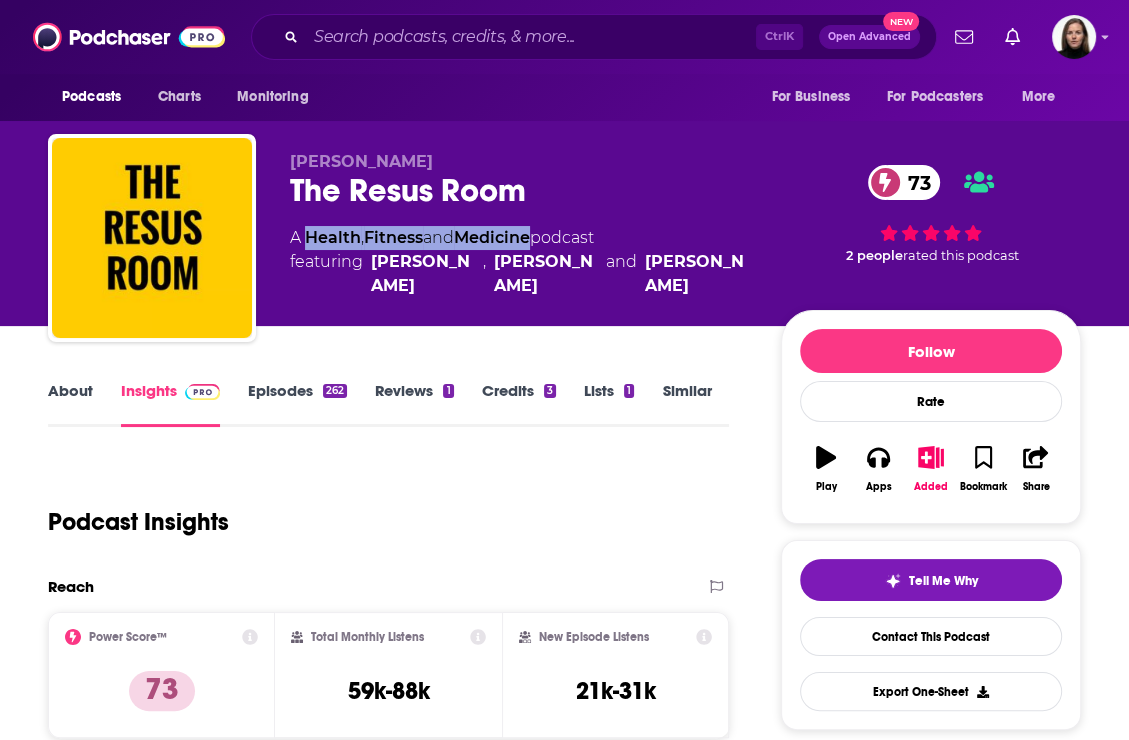 drag, startPoint x: 304, startPoint y: 232, endPoint x: 538, endPoint y: 228, distance: 234.03418 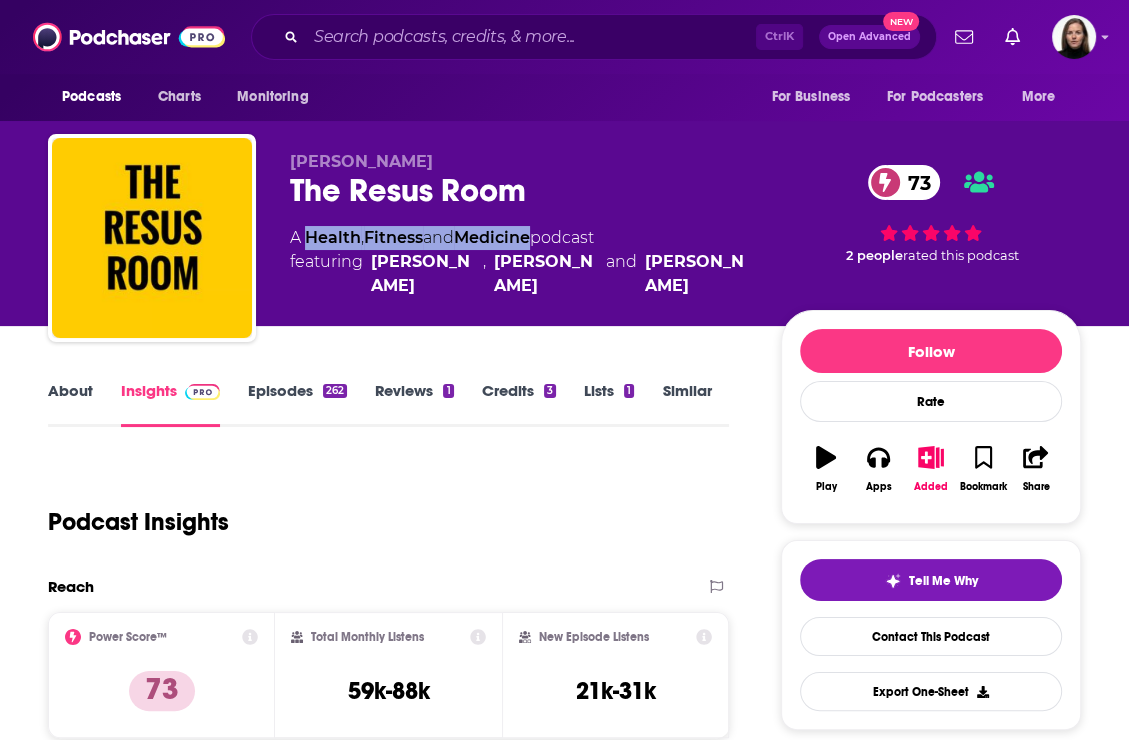 click on "A   Health ,  Fitness  and  Medicine  podcast  featuring  Simon Laing ,  Rob Fenwick  and  James Yates" at bounding box center [519, 262] 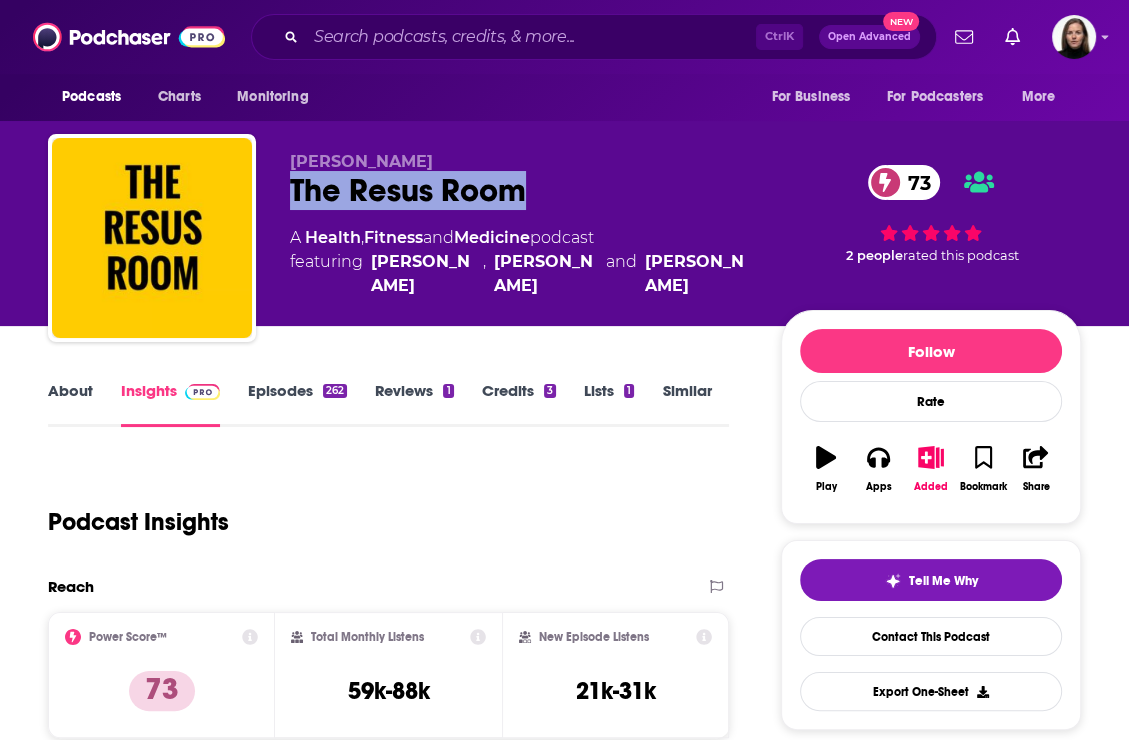 drag, startPoint x: 288, startPoint y: 195, endPoint x: 524, endPoint y: 179, distance: 236.54175 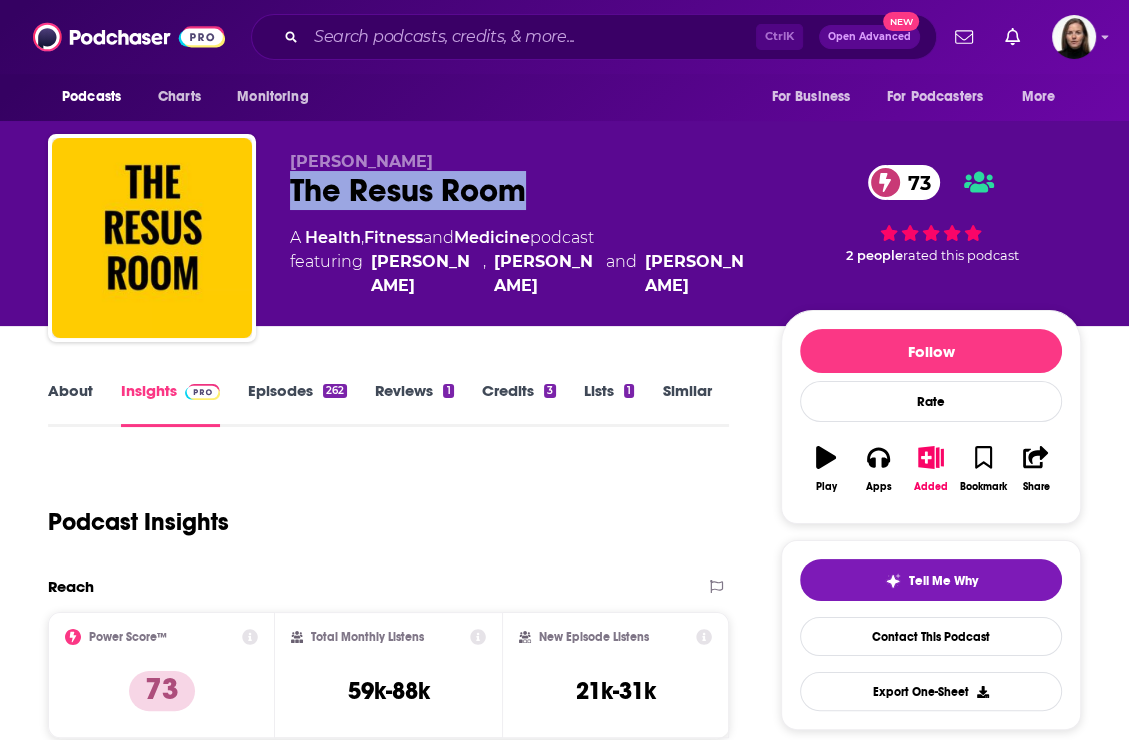 drag, startPoint x: 365, startPoint y: 260, endPoint x: 702, endPoint y: 300, distance: 339.36557 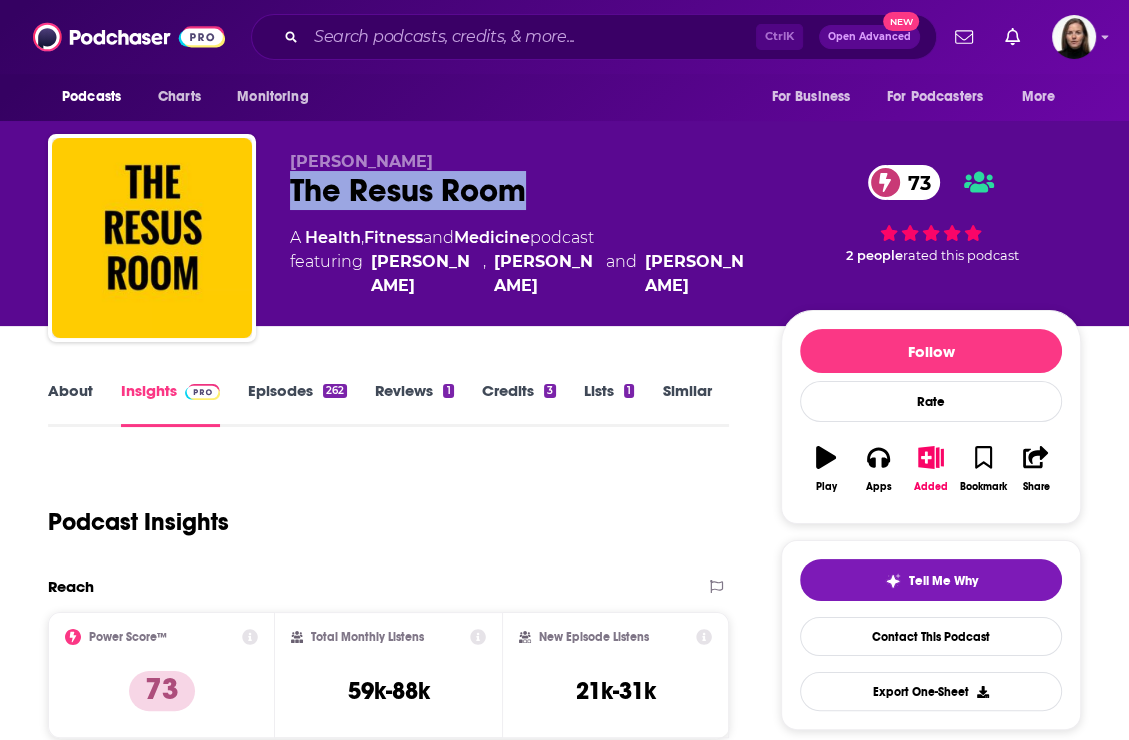 click on "Simon Laing   The Resus Room 73 A   Health ,  Fitness  and  Medicine  podcast  featuring  Simon Laing ,  Rob Fenwick  and  James Yates" at bounding box center (519, 232) 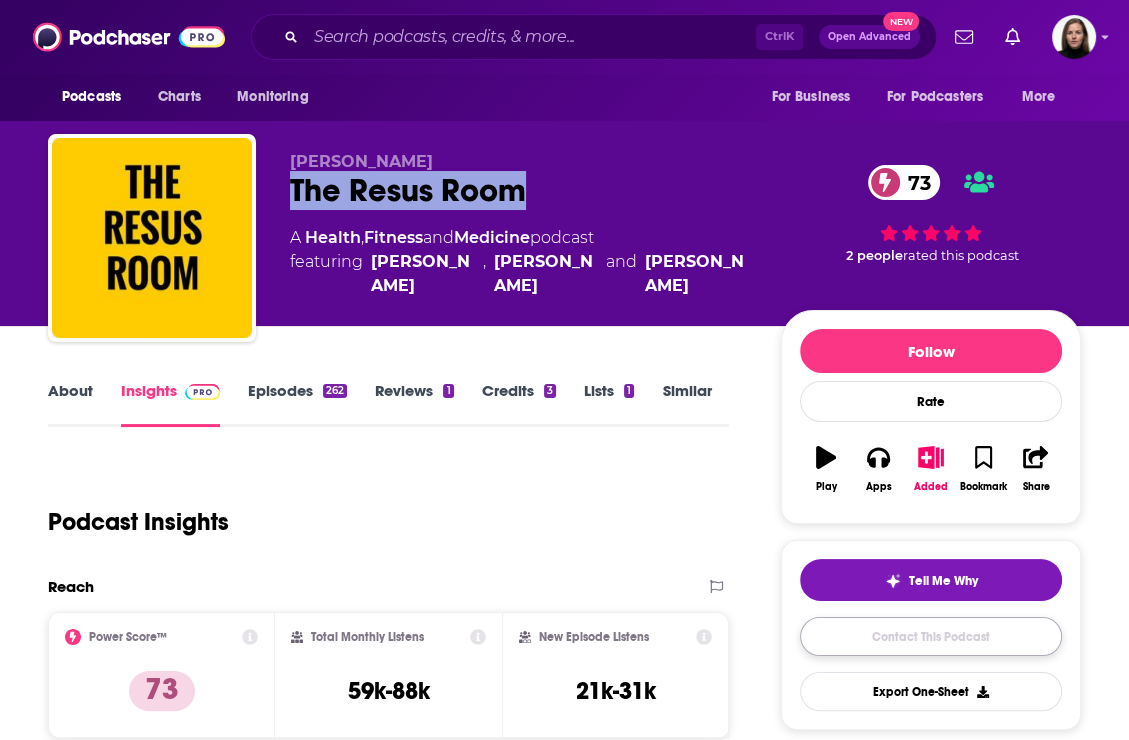 click on "Contact This Podcast" at bounding box center [931, 636] 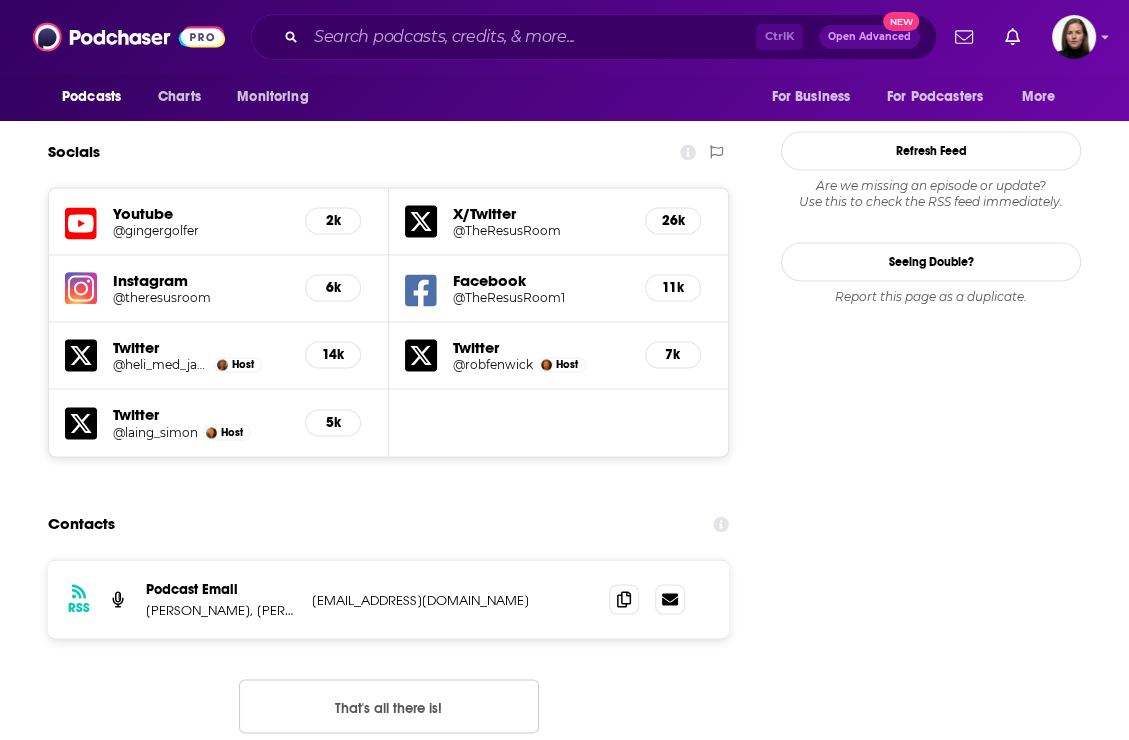 scroll, scrollTop: 2283, scrollLeft: 0, axis: vertical 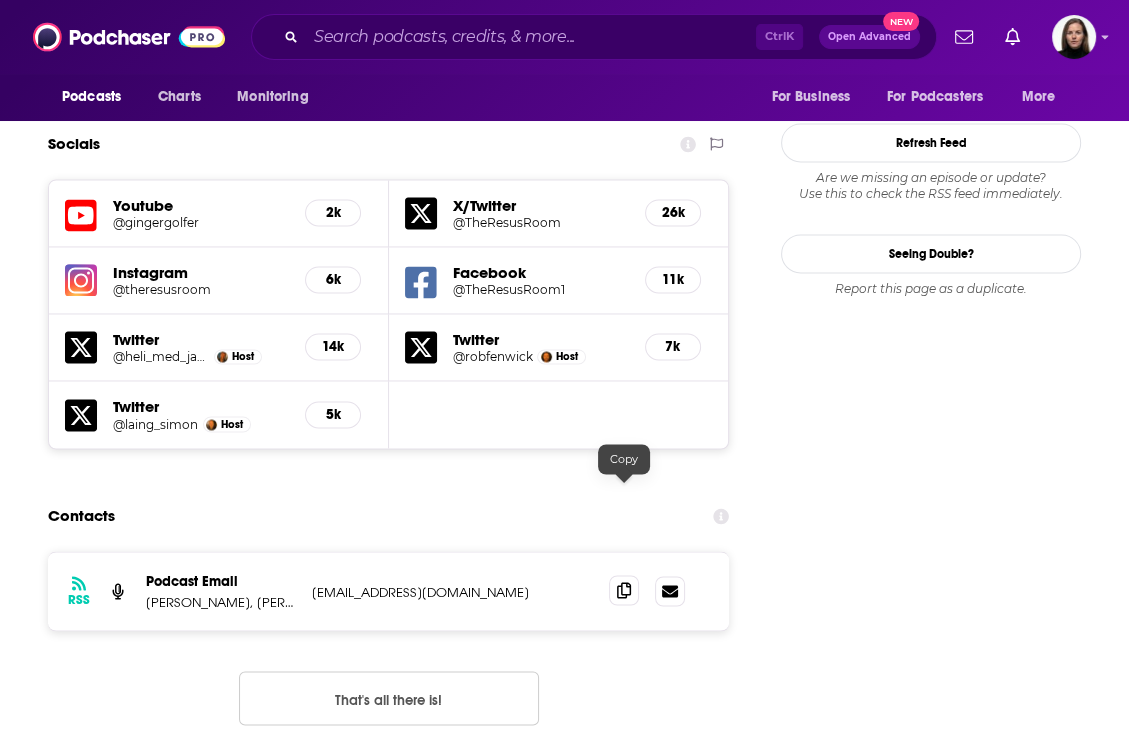 click 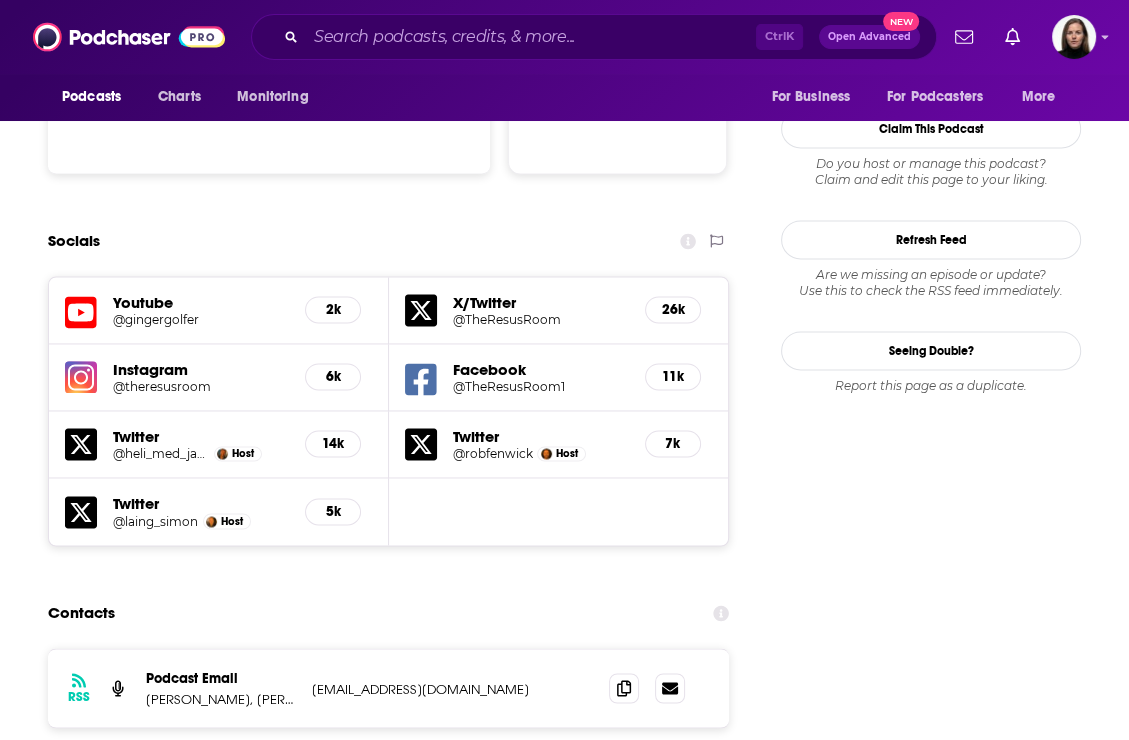 scroll, scrollTop: 2083, scrollLeft: 0, axis: vertical 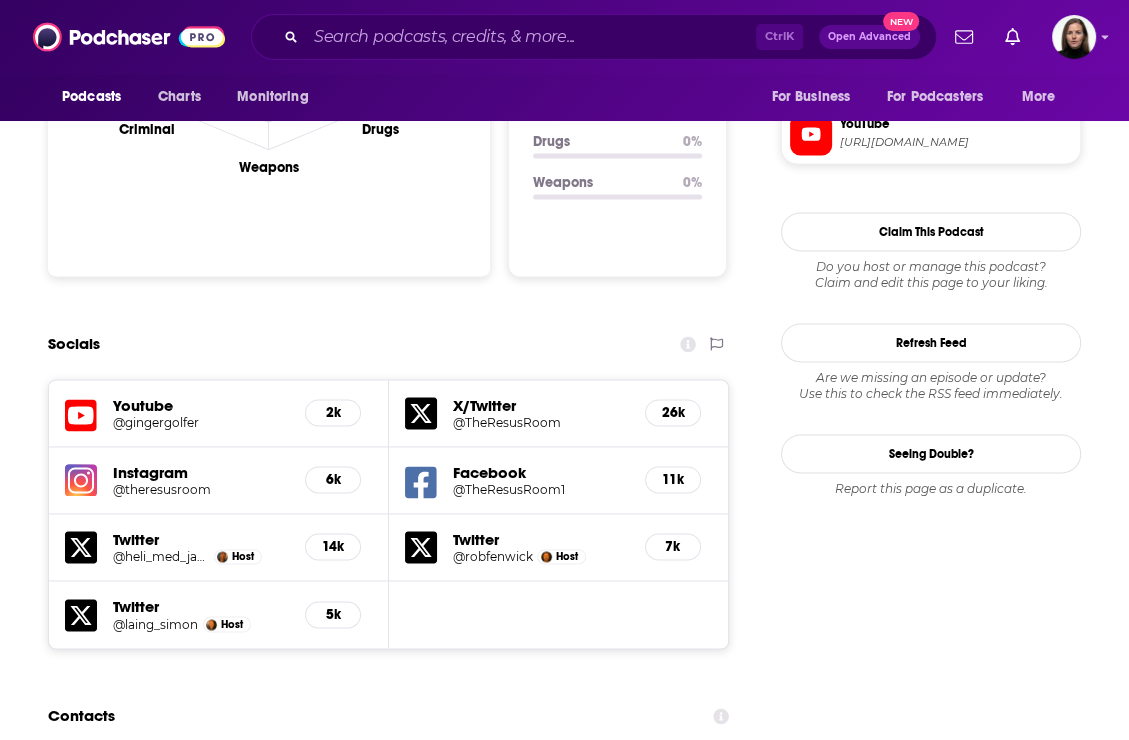 click on "Youtube" at bounding box center [201, 405] 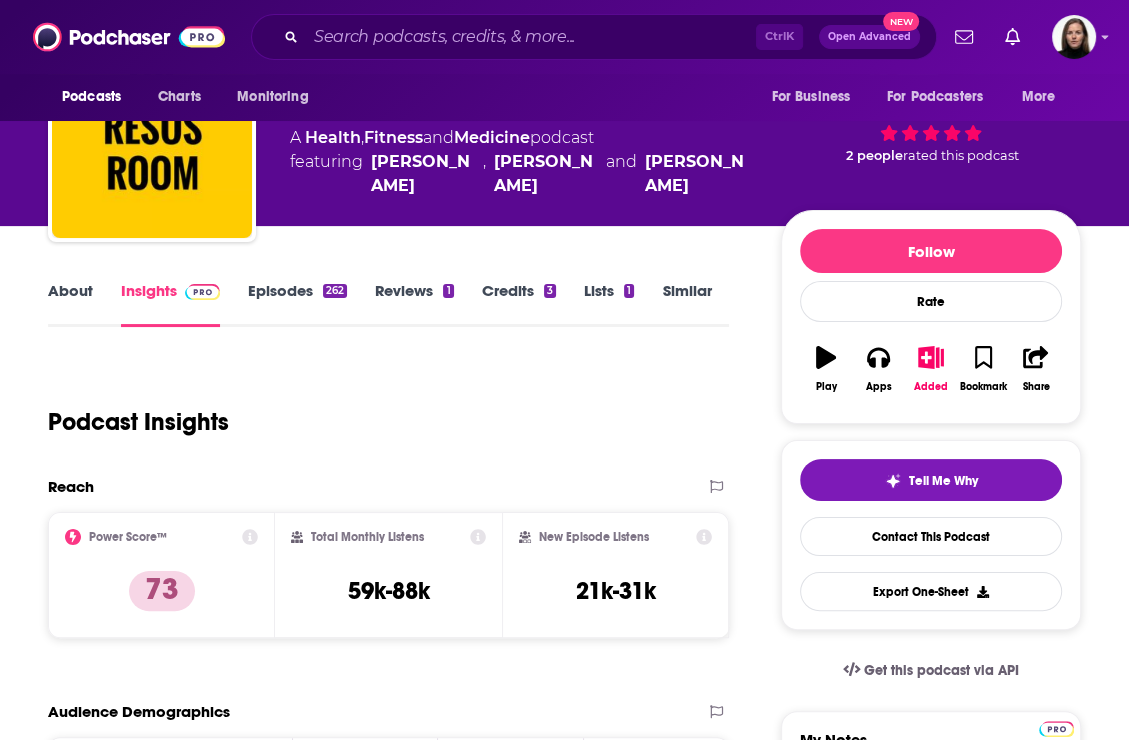 scroll, scrollTop: 0, scrollLeft: 0, axis: both 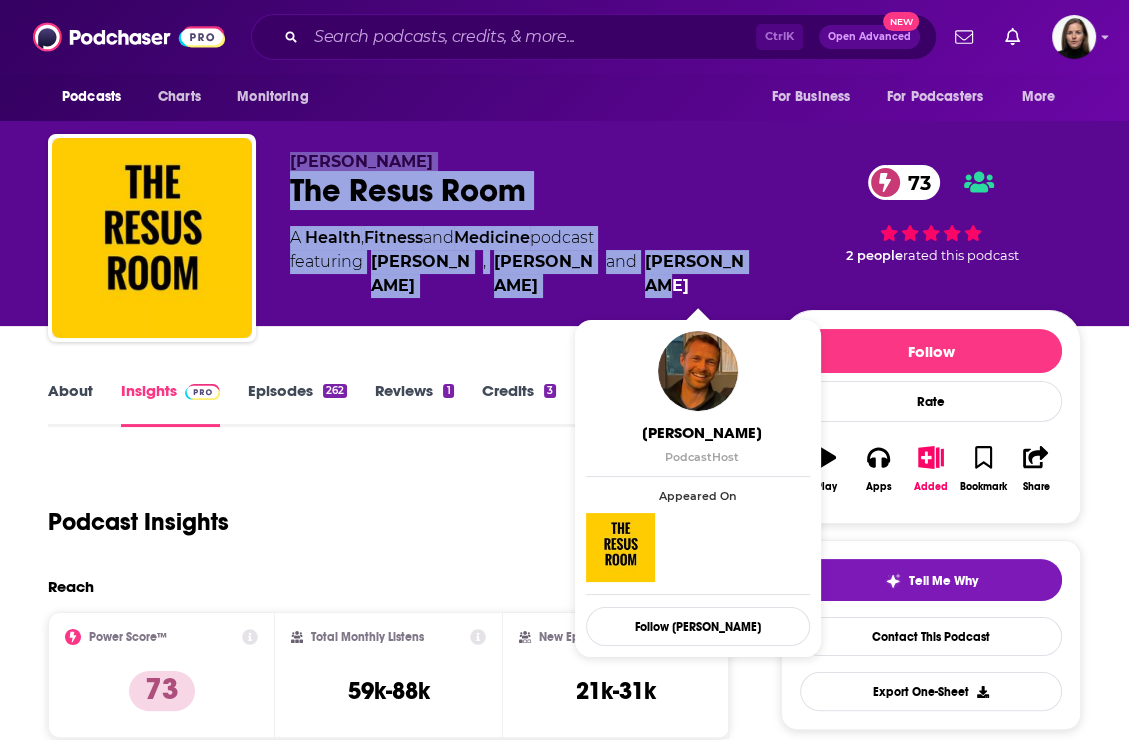drag, startPoint x: 282, startPoint y: 155, endPoint x: 705, endPoint y: 291, distance: 444.32532 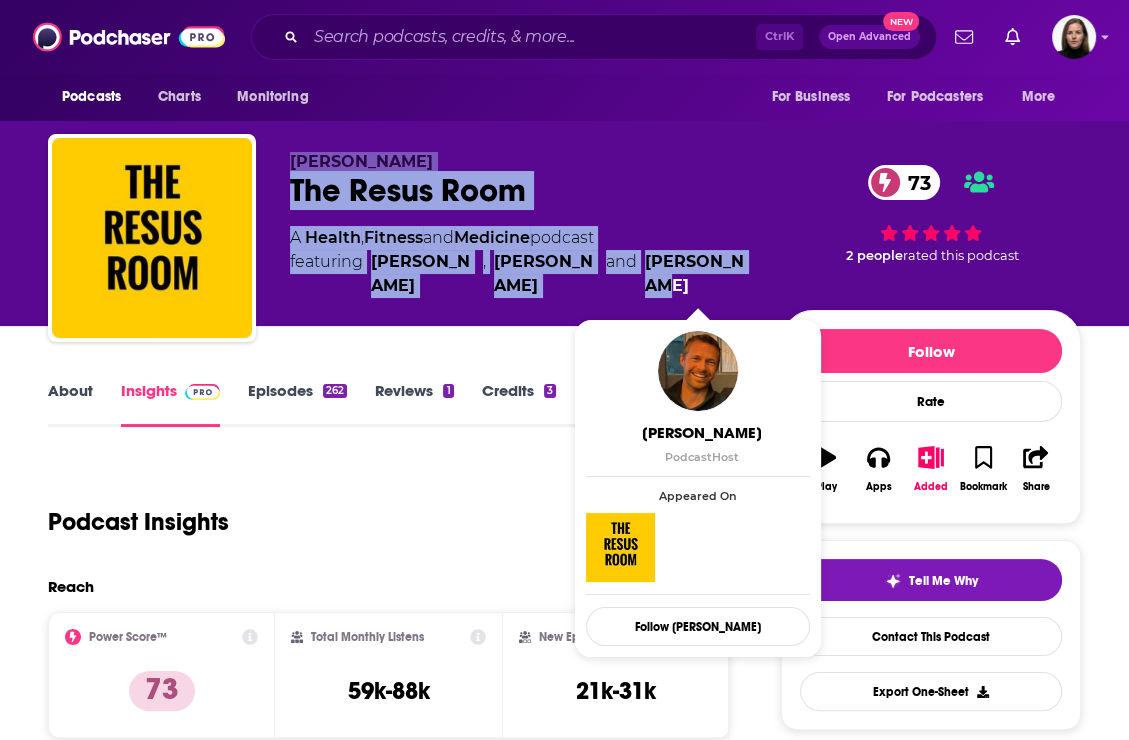 click on "Simon Laing   The Resus Room 73 A   Health ,  Fitness  and  Medicine  podcast  featuring  Simon Laing ,  Rob Fenwick  and  James Yates 73   2   people  rated this podcast" at bounding box center [564, 242] 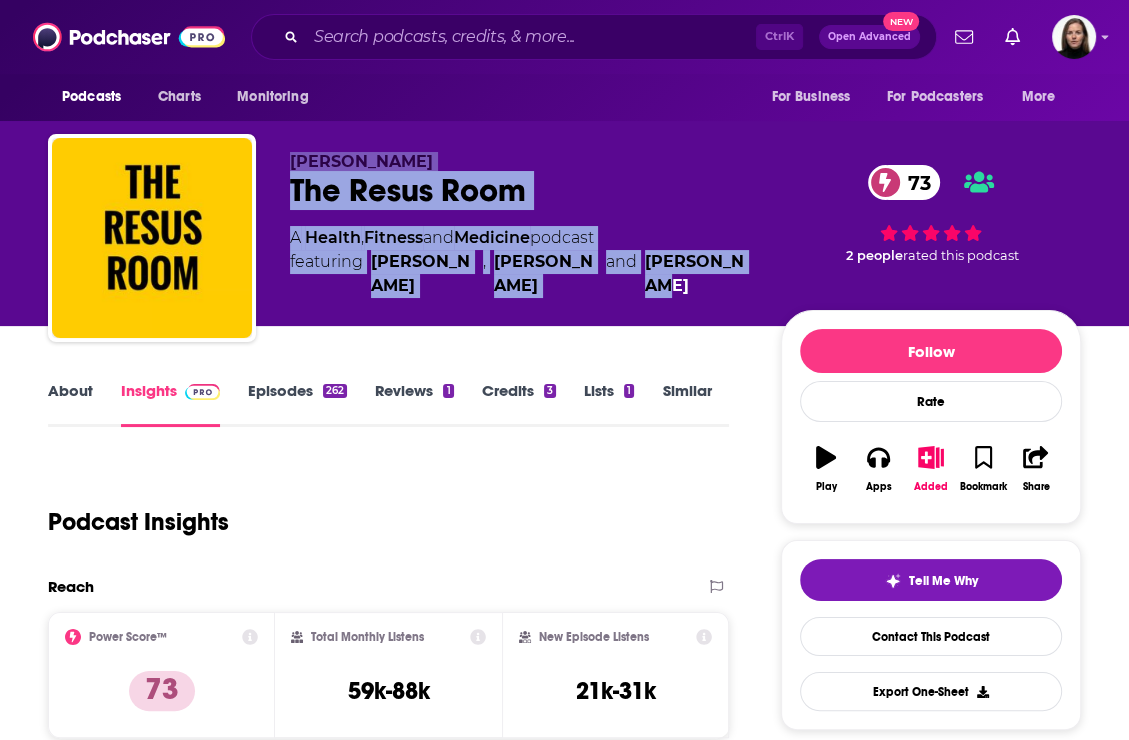 copy on "Simon Laing   The Resus Room 73 A   Health ,  Fitness  and  Medicine  podcast  featuring  Simon Laing ,  Rob Fenwick  and  James Yates" 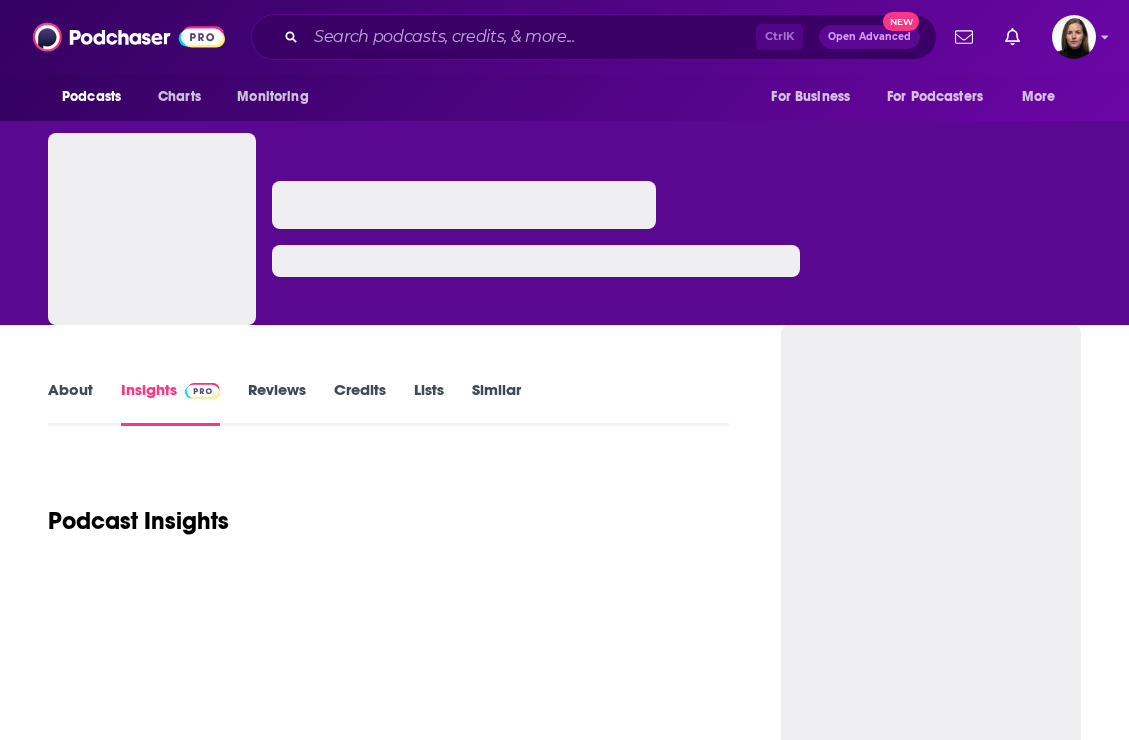 scroll, scrollTop: 0, scrollLeft: 0, axis: both 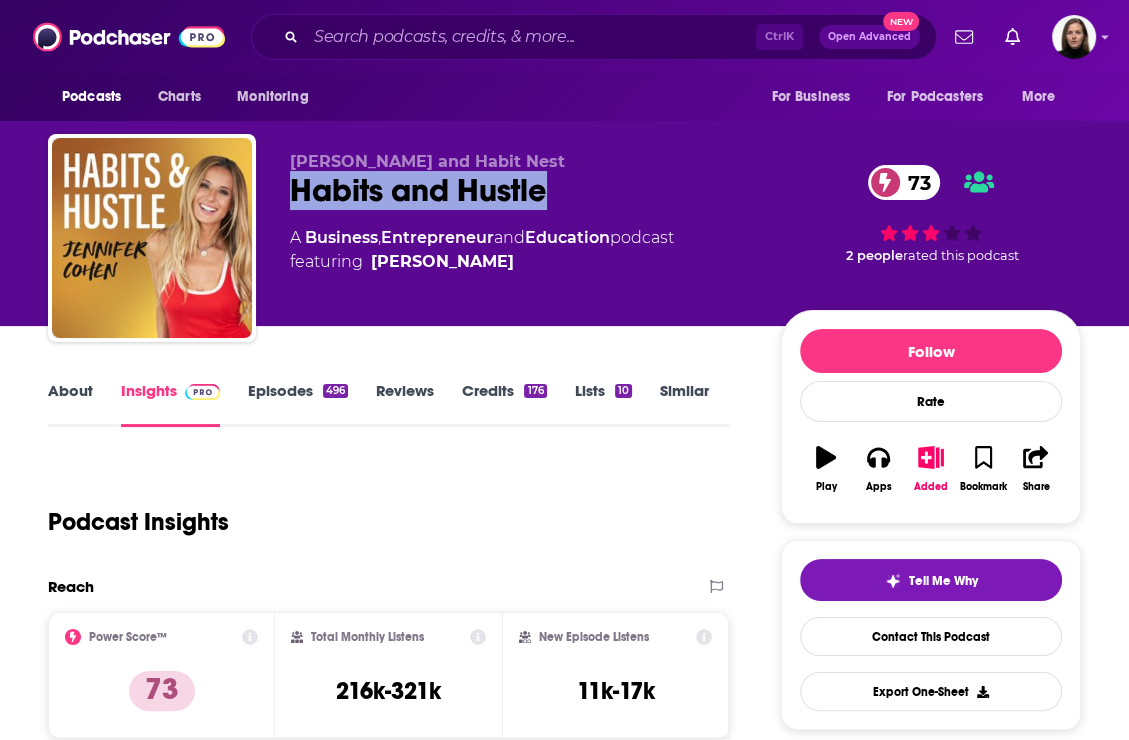 drag, startPoint x: 588, startPoint y: 195, endPoint x: 279, endPoint y: 185, distance: 309.16177 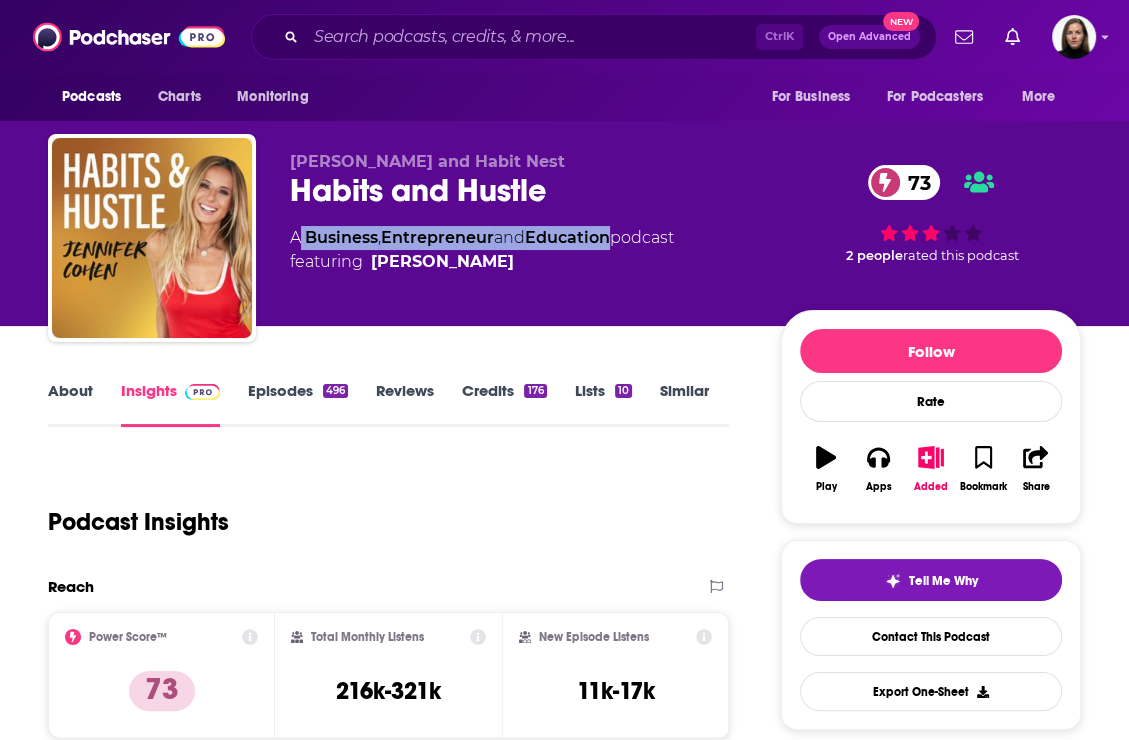 drag, startPoint x: 301, startPoint y: 231, endPoint x: 616, endPoint y: 243, distance: 315.2285 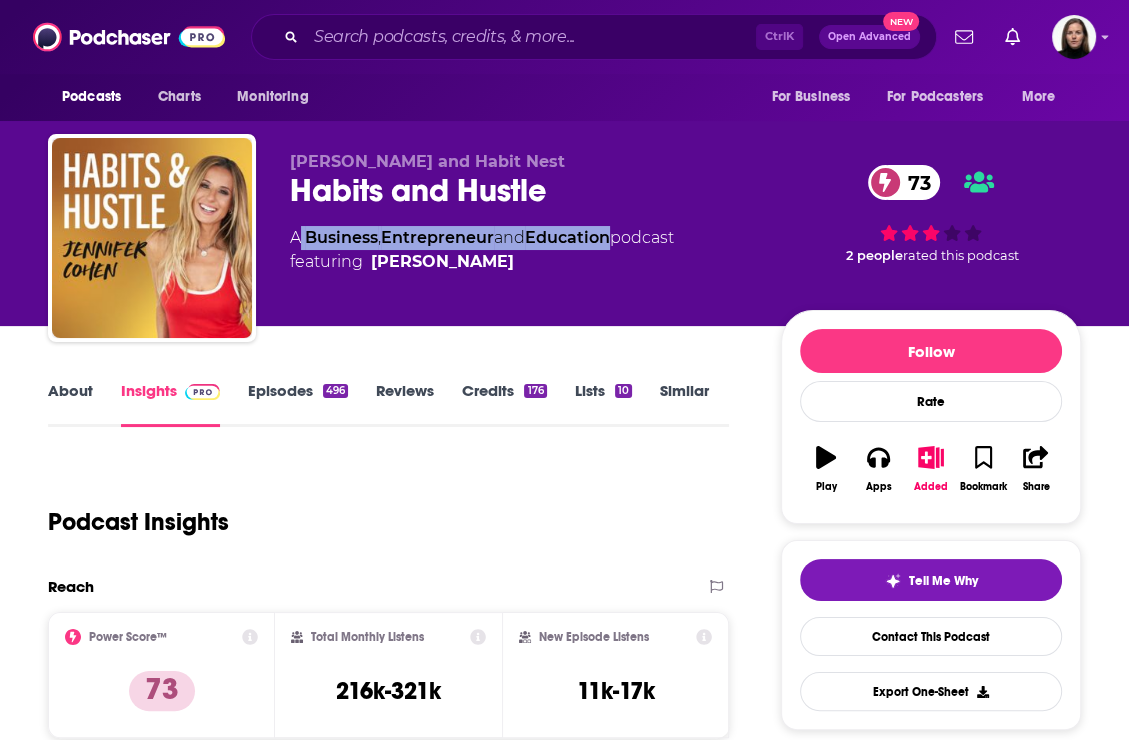 click on "A   Business ,  Entrepreneur  and  Education  podcast  featuring  Jennifer Cohen" at bounding box center (482, 250) 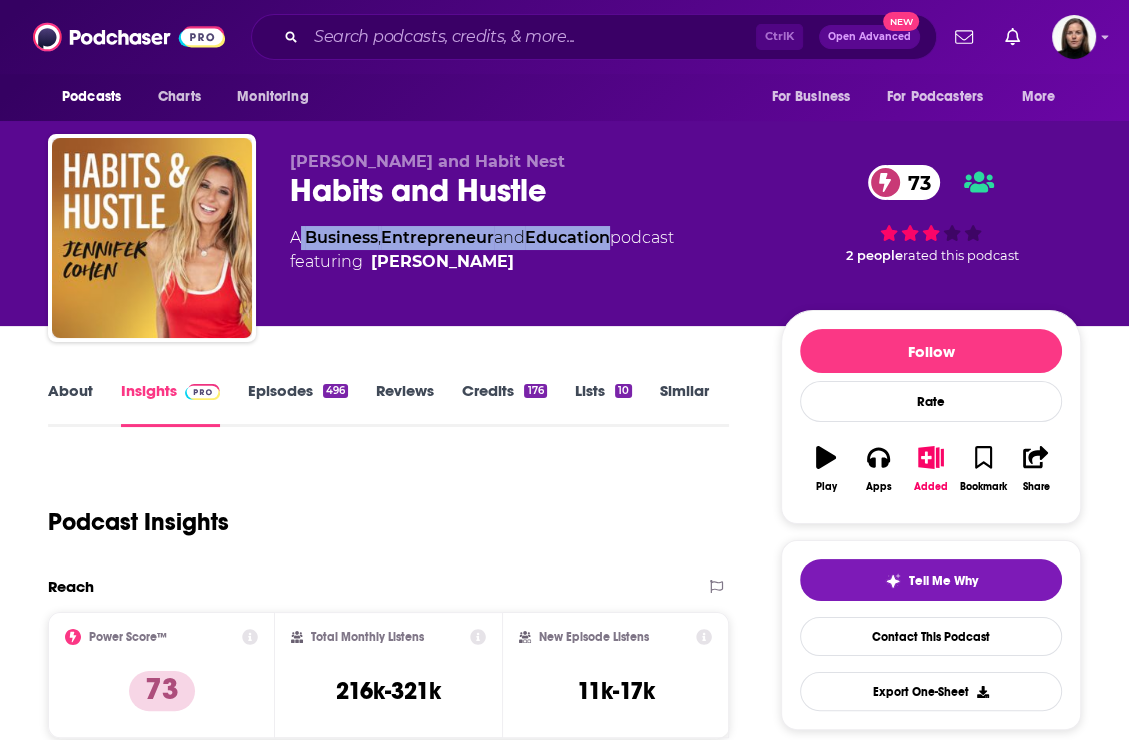 drag, startPoint x: 369, startPoint y: 271, endPoint x: 504, endPoint y: 286, distance: 135.83078 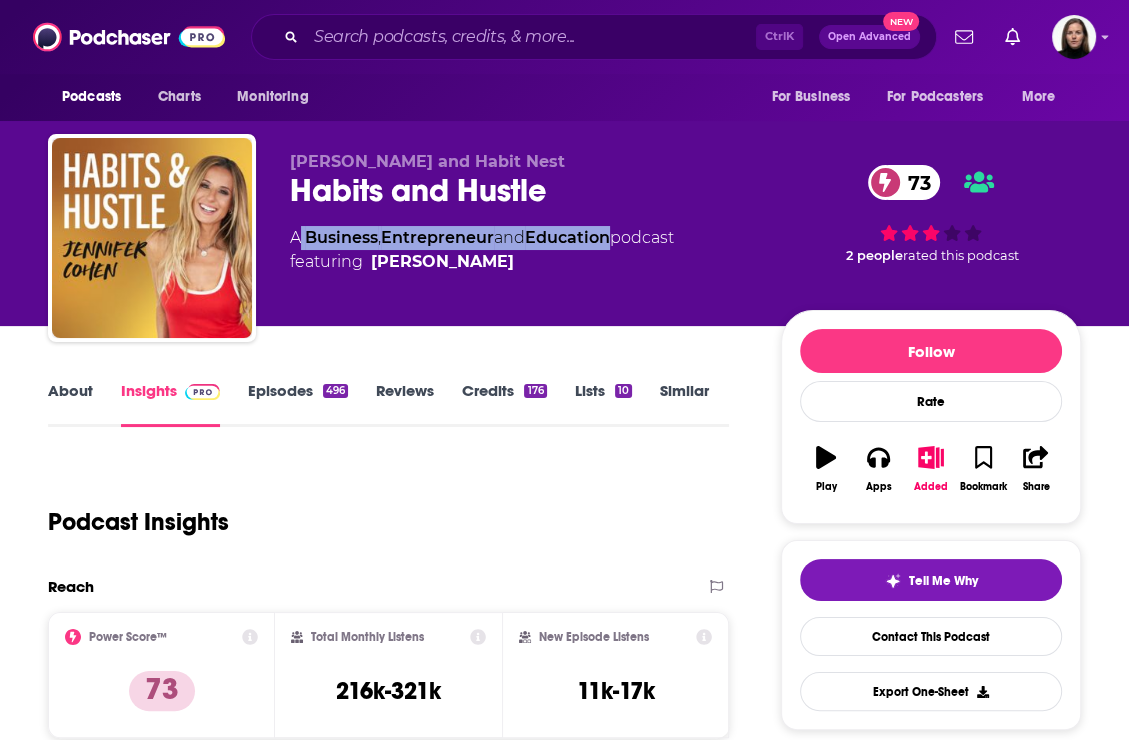 click on "Jen Cohen and Habit Nest   Habits and Hustle 73 A   Business ,  Entrepreneur  and  Education  podcast  featuring  Jennifer Cohen" at bounding box center (519, 232) 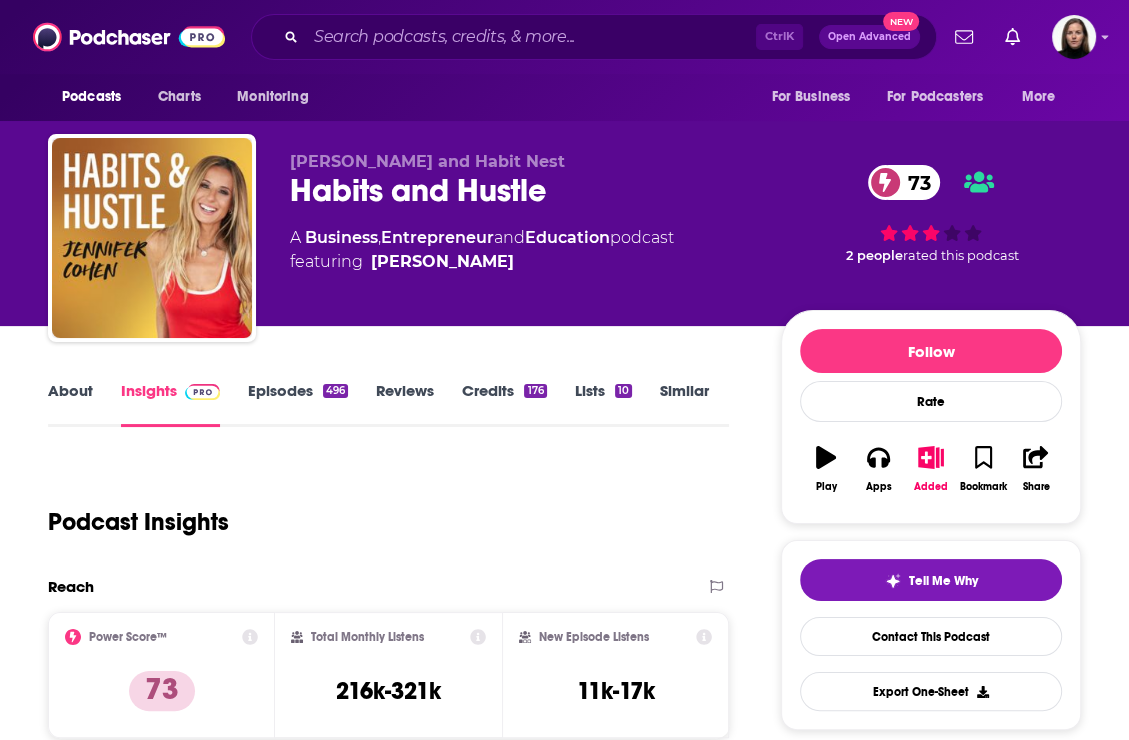 drag, startPoint x: 279, startPoint y: 159, endPoint x: 510, endPoint y: 271, distance: 256.7197 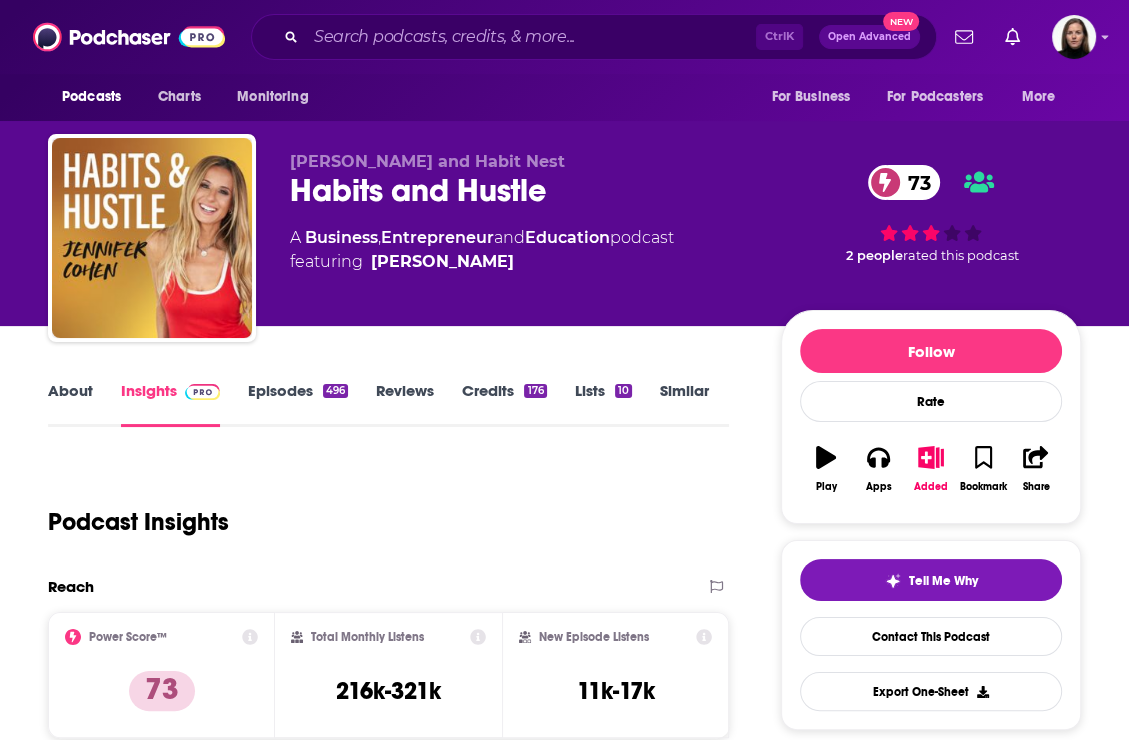 click on "Jen Cohen and Habit Nest   Habits and Hustle 73 A   Business ,  Entrepreneur  and  Education  podcast  featuring  Jennifer Cohen 73   2   people  rated this podcast" at bounding box center (564, 242) 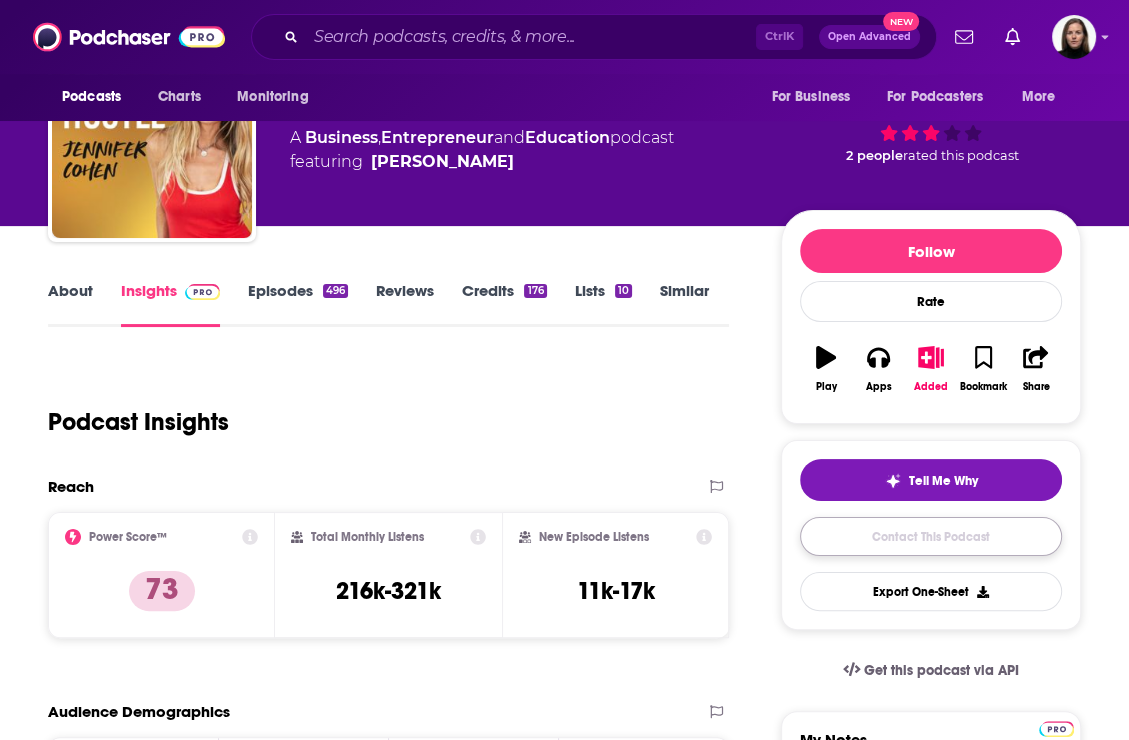 click on "Contact This Podcast" at bounding box center (931, 536) 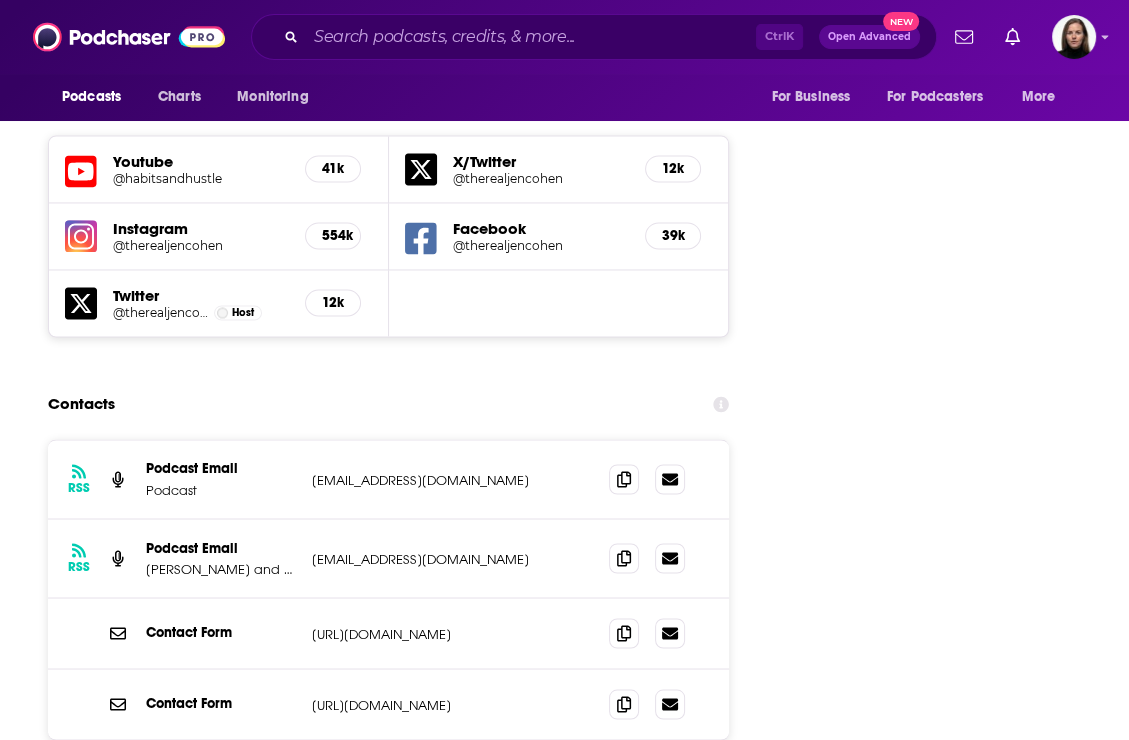 scroll, scrollTop: 2336, scrollLeft: 0, axis: vertical 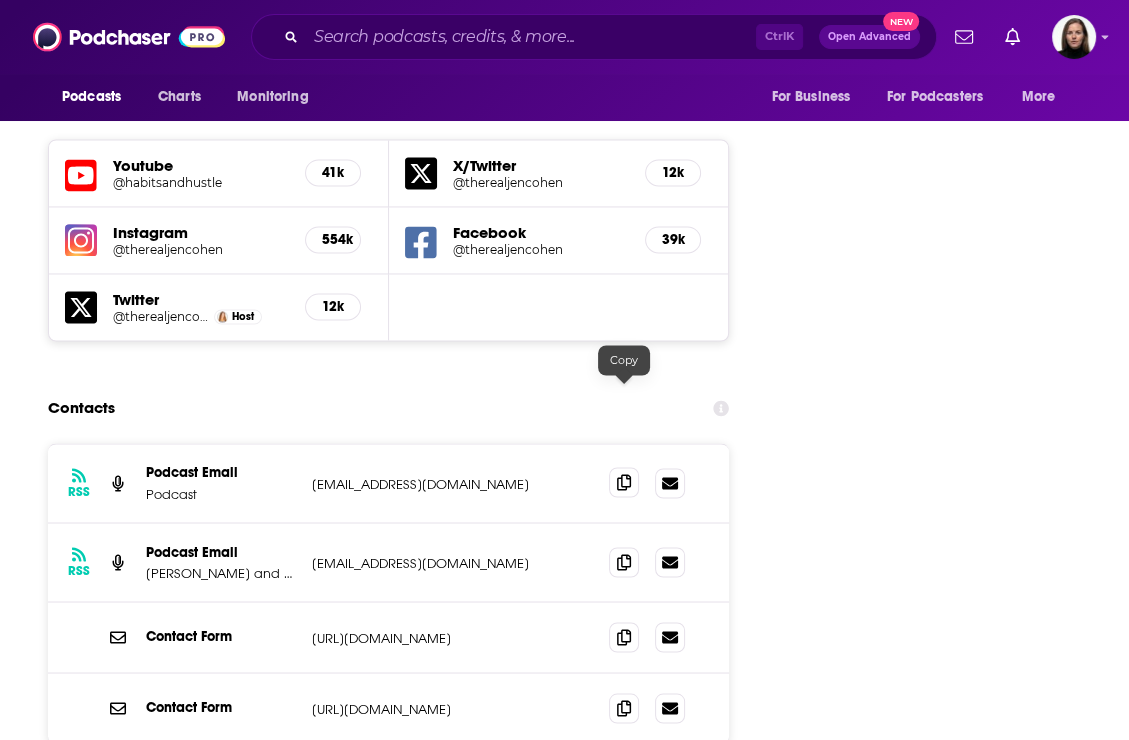 click 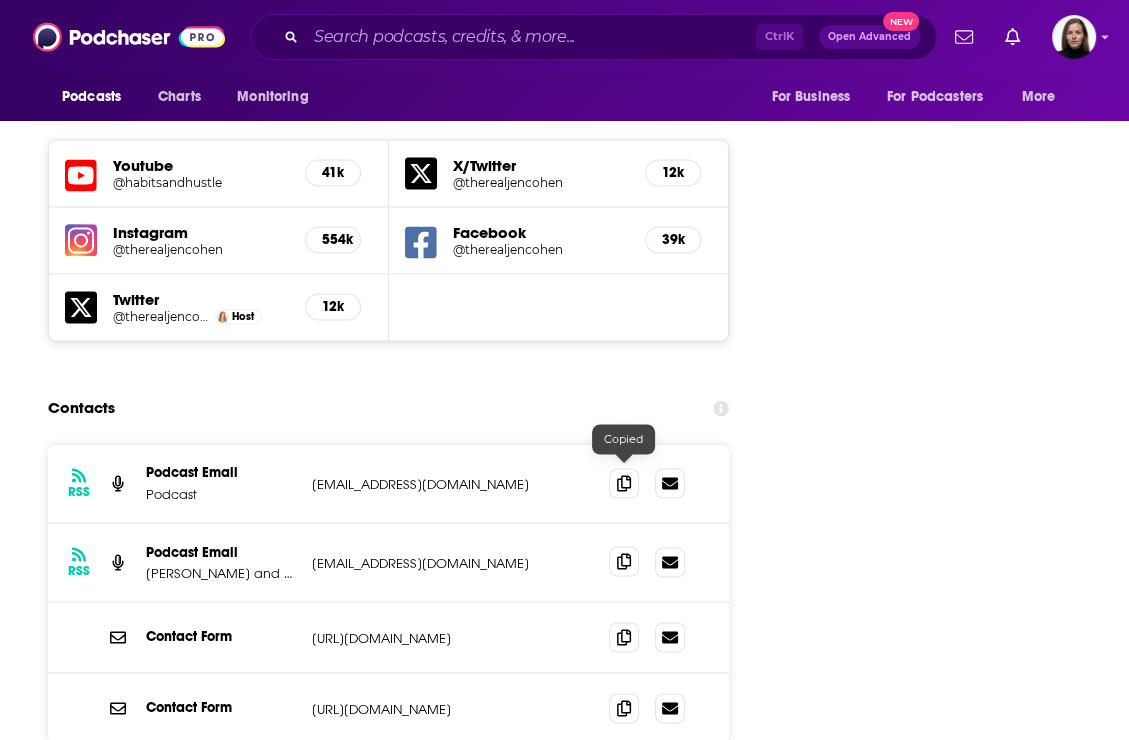 click at bounding box center [624, 561] 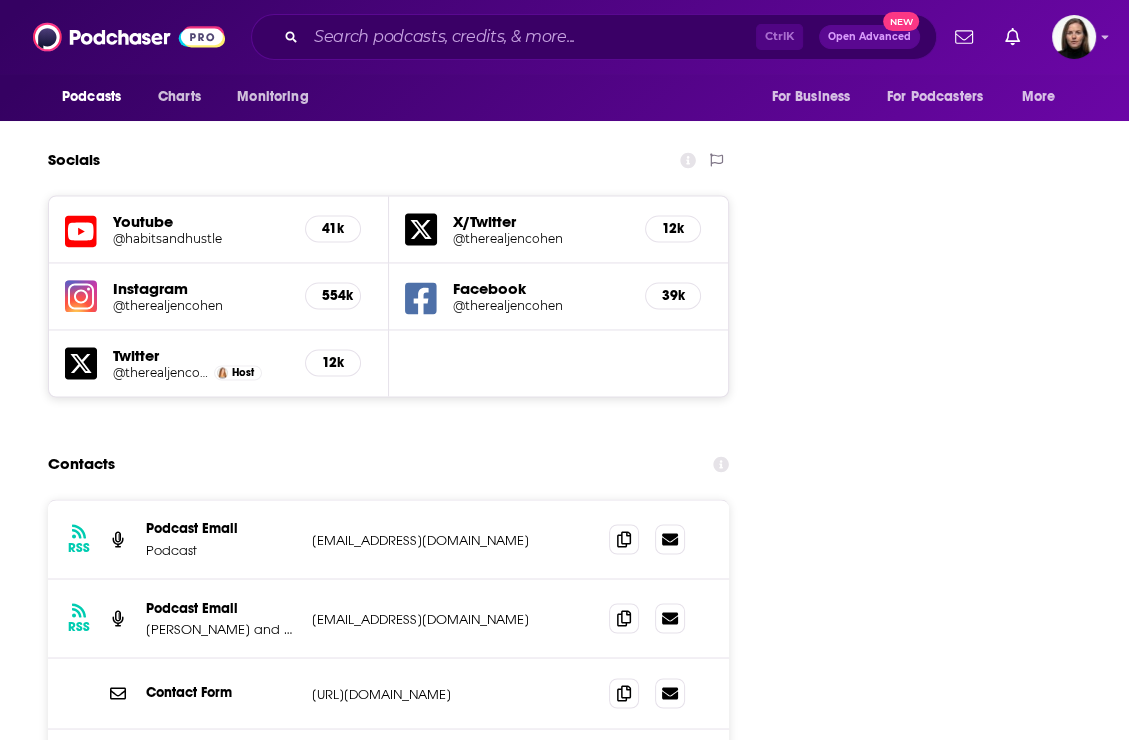 scroll, scrollTop: 2236, scrollLeft: 0, axis: vertical 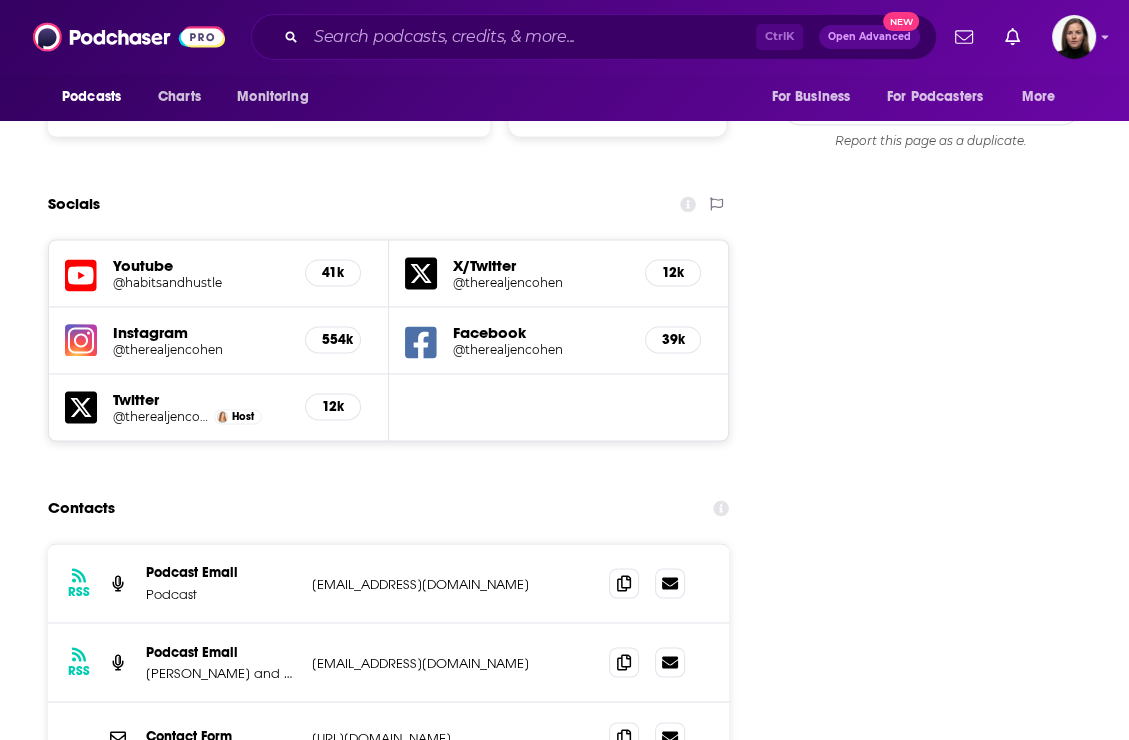 drag, startPoint x: 164, startPoint y: 181, endPoint x: 165, endPoint y: 192, distance: 11.045361 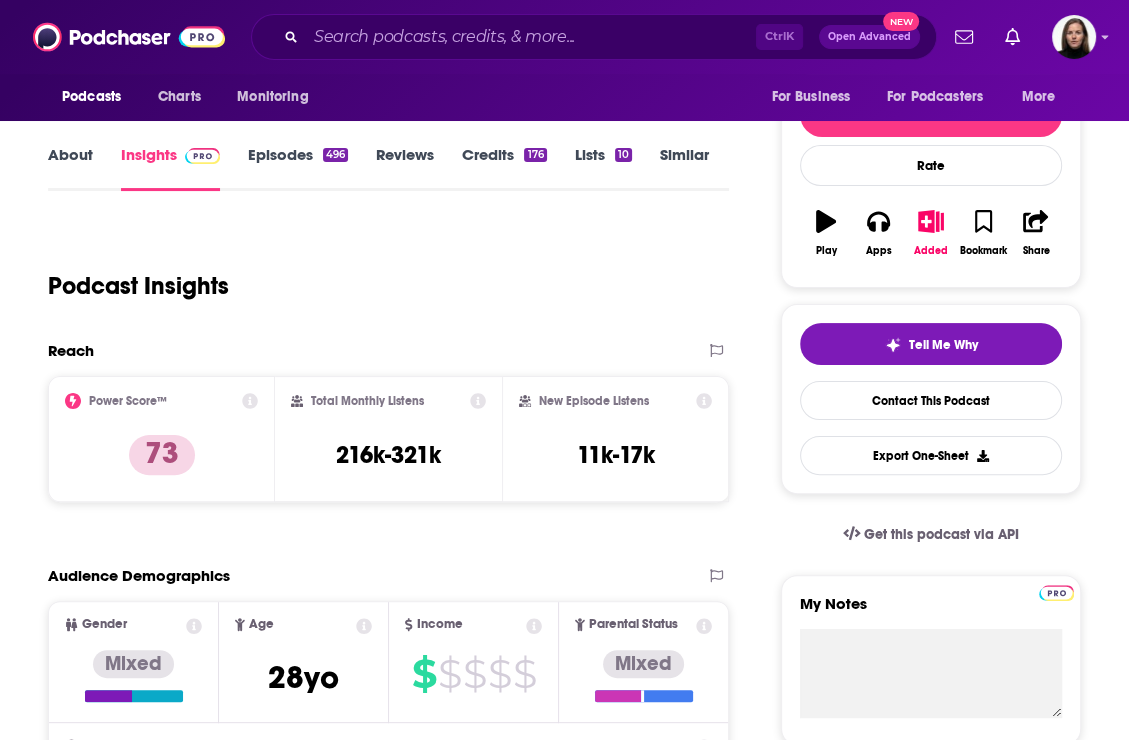 scroll, scrollTop: 0, scrollLeft: 0, axis: both 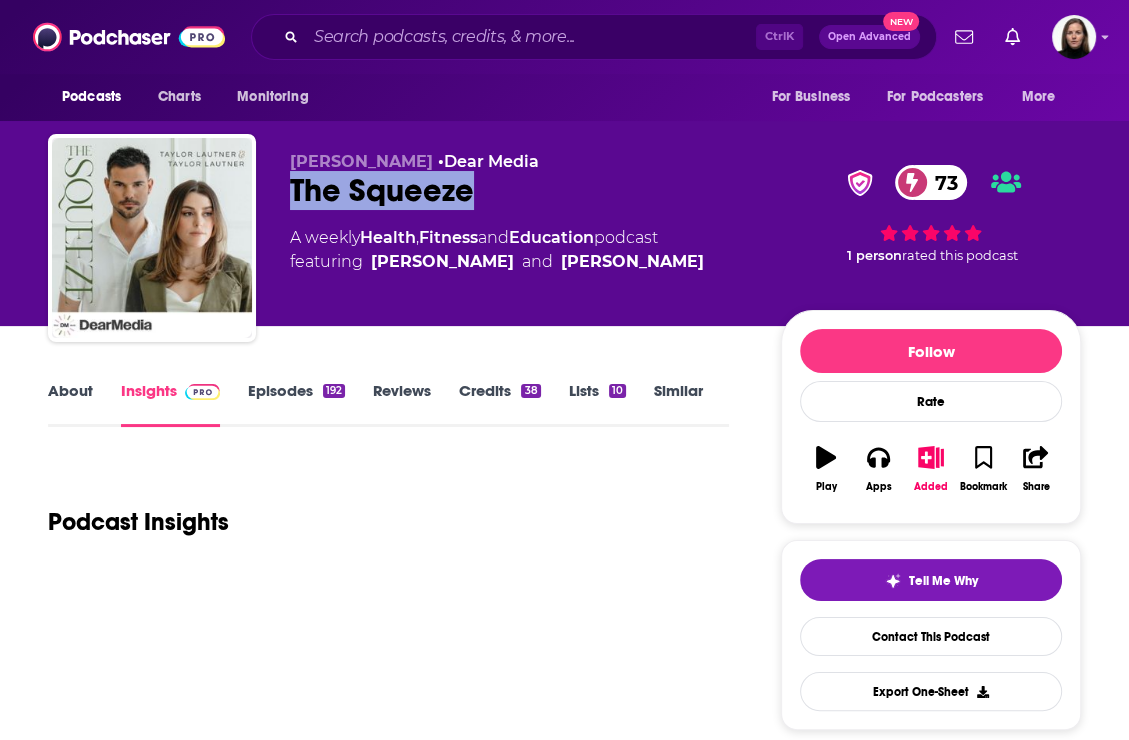 drag, startPoint x: 494, startPoint y: 191, endPoint x: 290, endPoint y: 190, distance: 204.00246 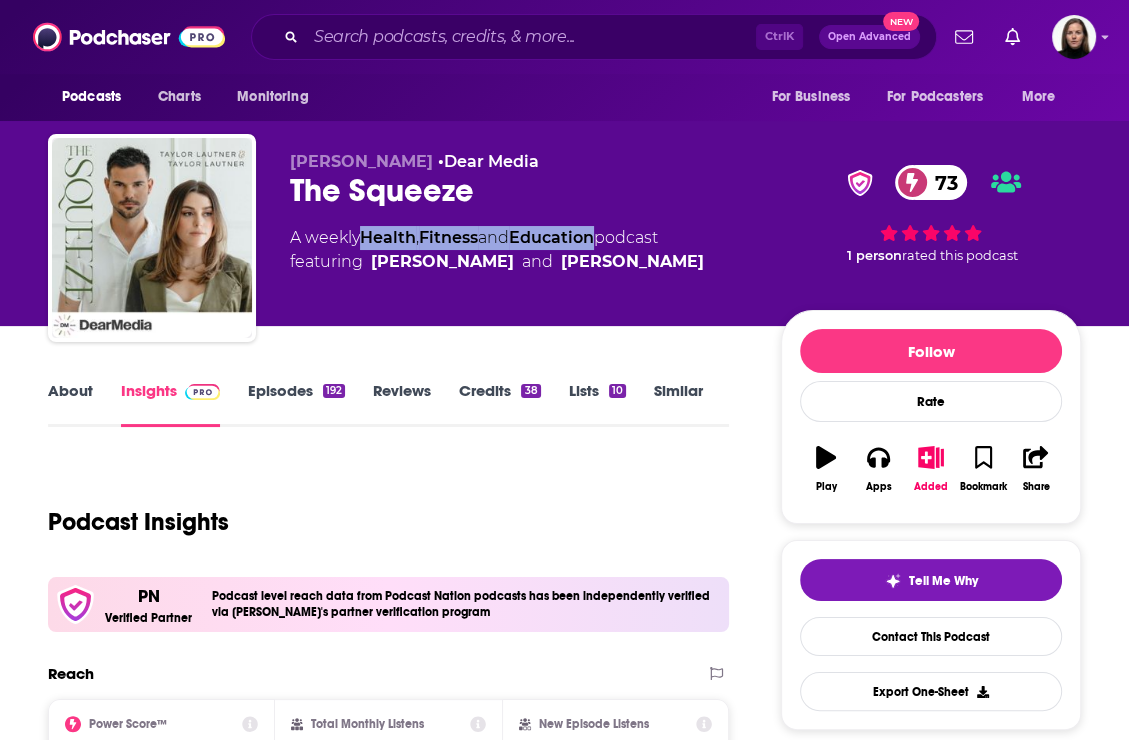 drag, startPoint x: 364, startPoint y: 235, endPoint x: 608, endPoint y: 227, distance: 244.13112 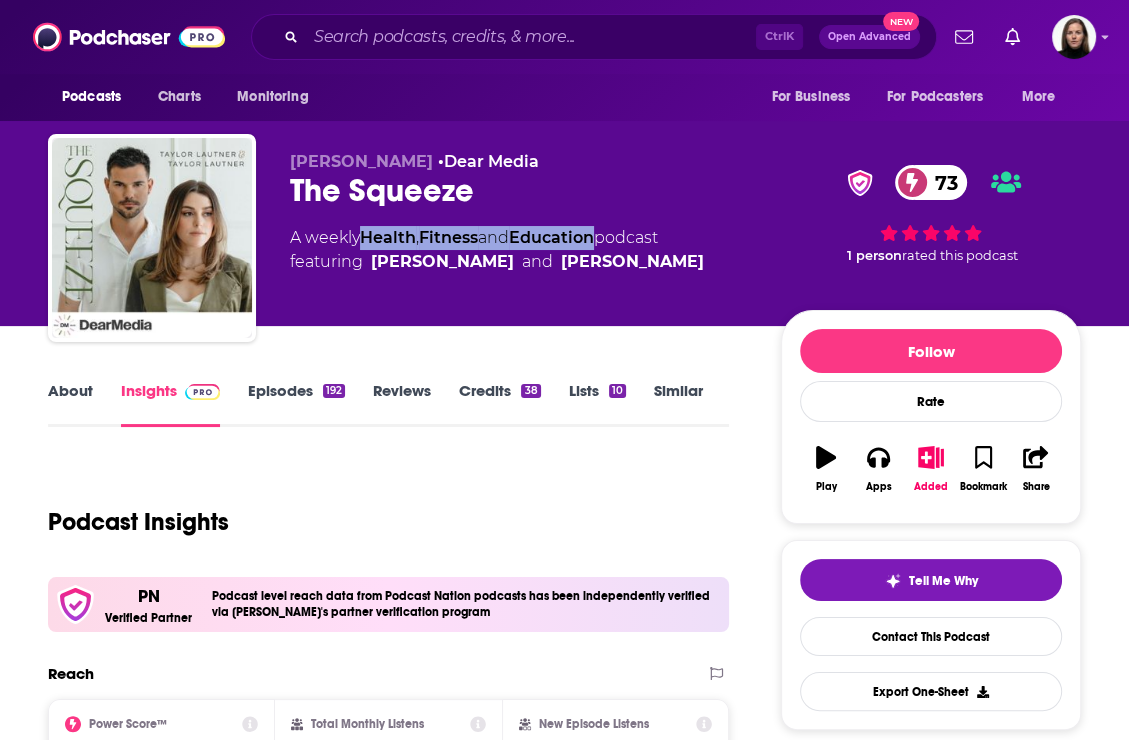 click on "A   weekly  Health ,  Fitness  and  Education  podcast  featuring  Taylor Lautner  and  Taylor Lautner" at bounding box center [497, 250] 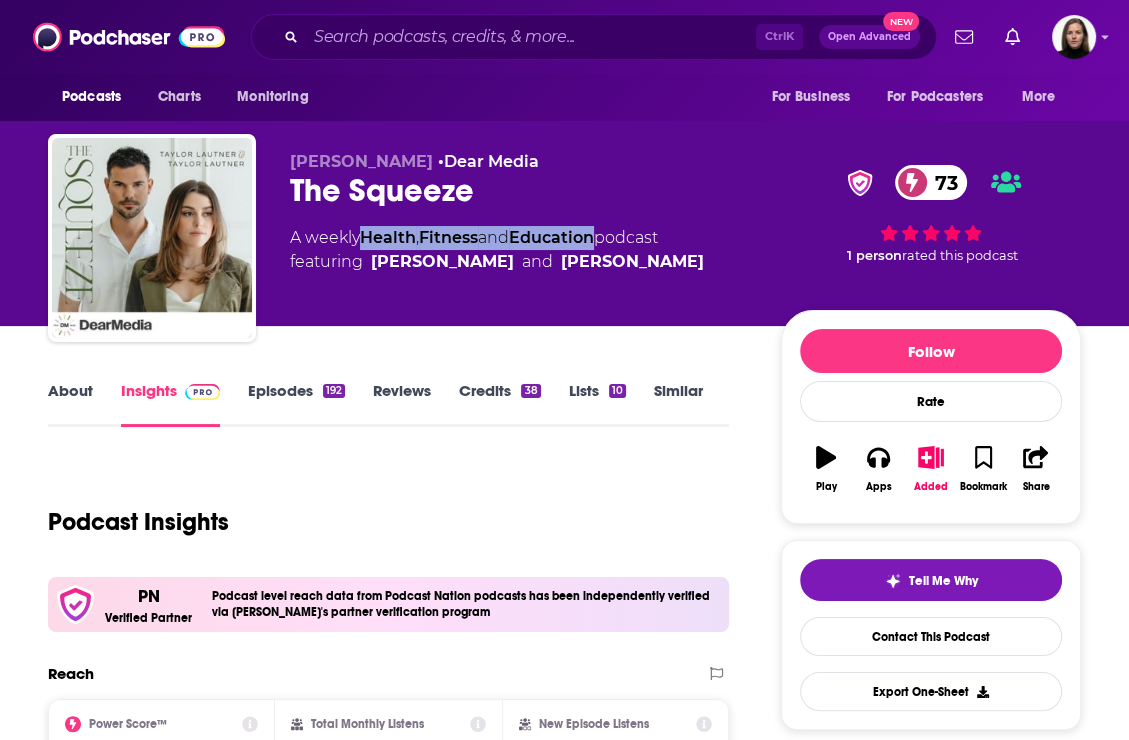 drag, startPoint x: 369, startPoint y: 265, endPoint x: 672, endPoint y: 275, distance: 303.16498 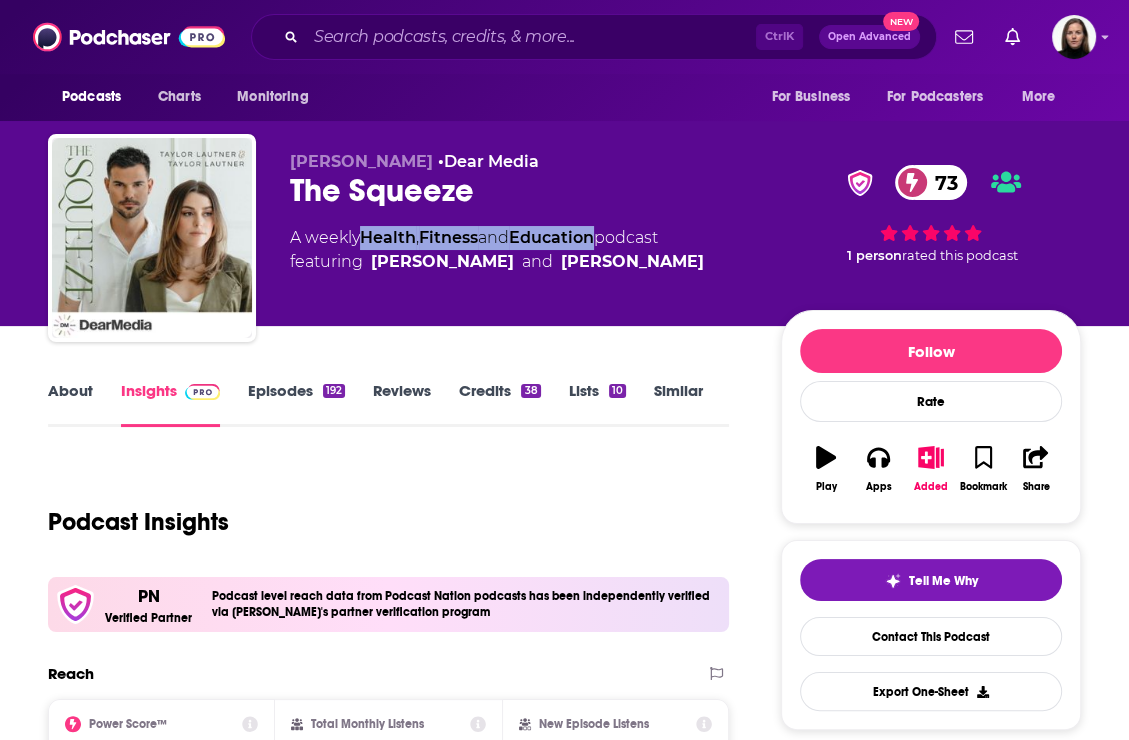 click on "Taylor Lautner    •  Dear Media The Squeeze 73 A   weekly  Health ,  Fitness  and  Education  podcast  featuring  Taylor Lautner  and  Taylor Lautner" at bounding box center [519, 232] 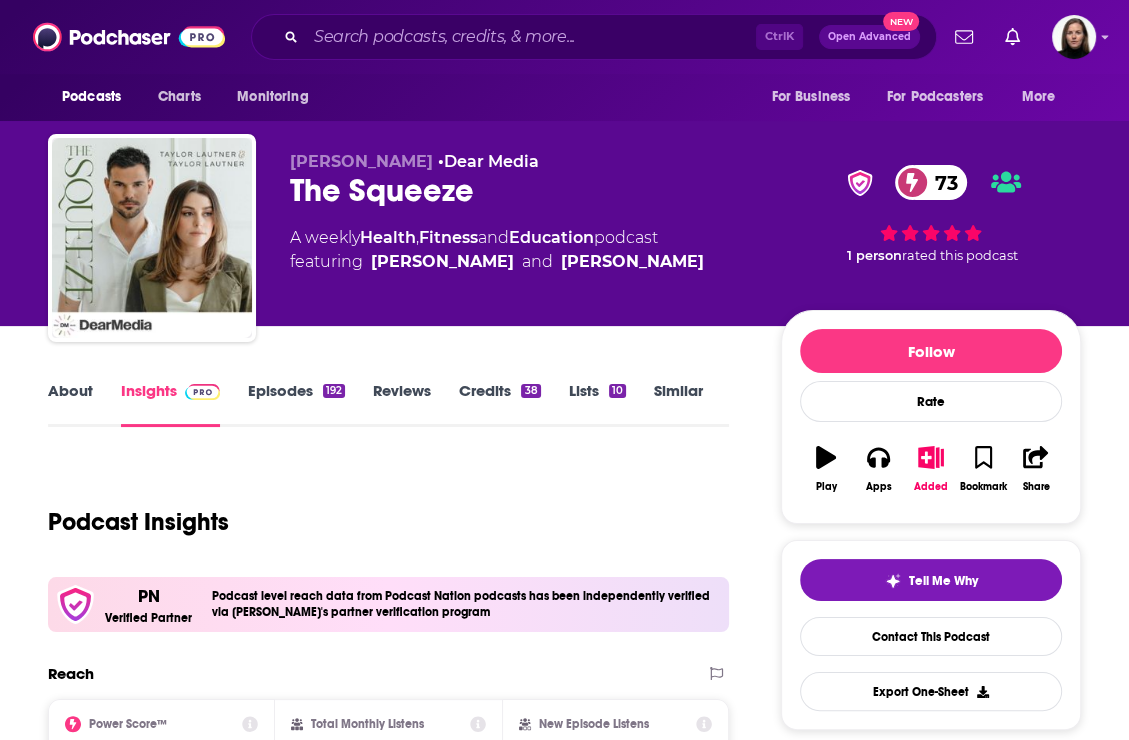 click on "Podcast Insights" at bounding box center (380, 510) 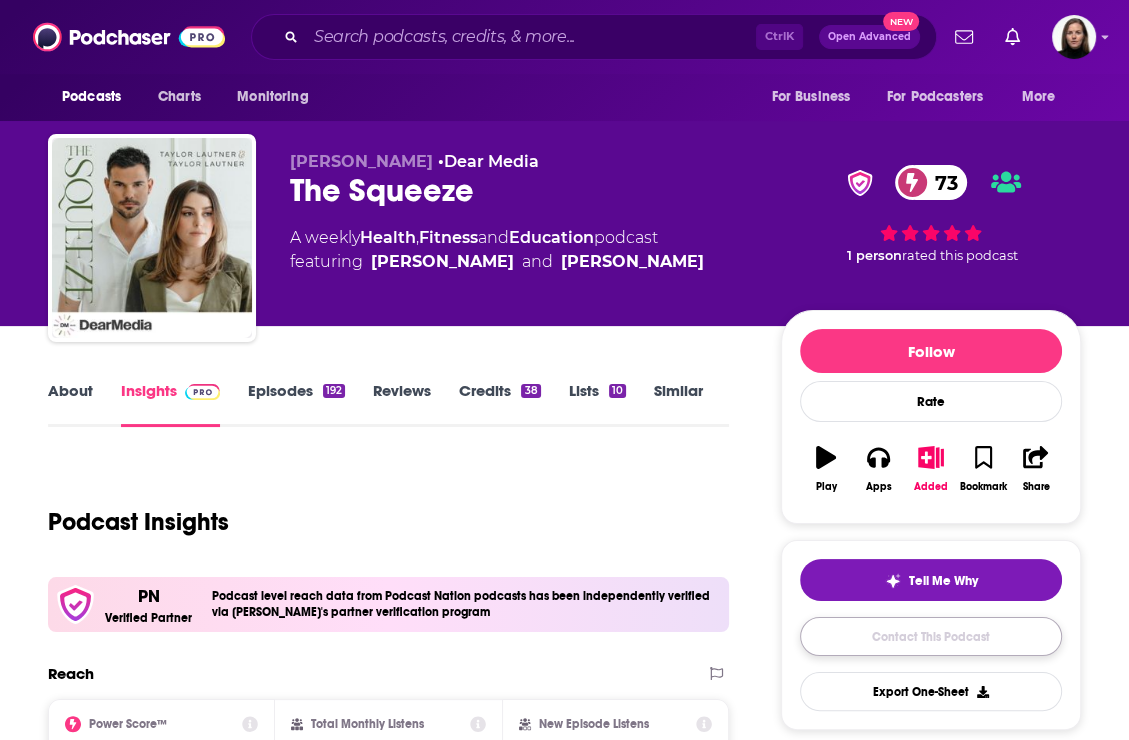click on "Contact This Podcast" at bounding box center (931, 636) 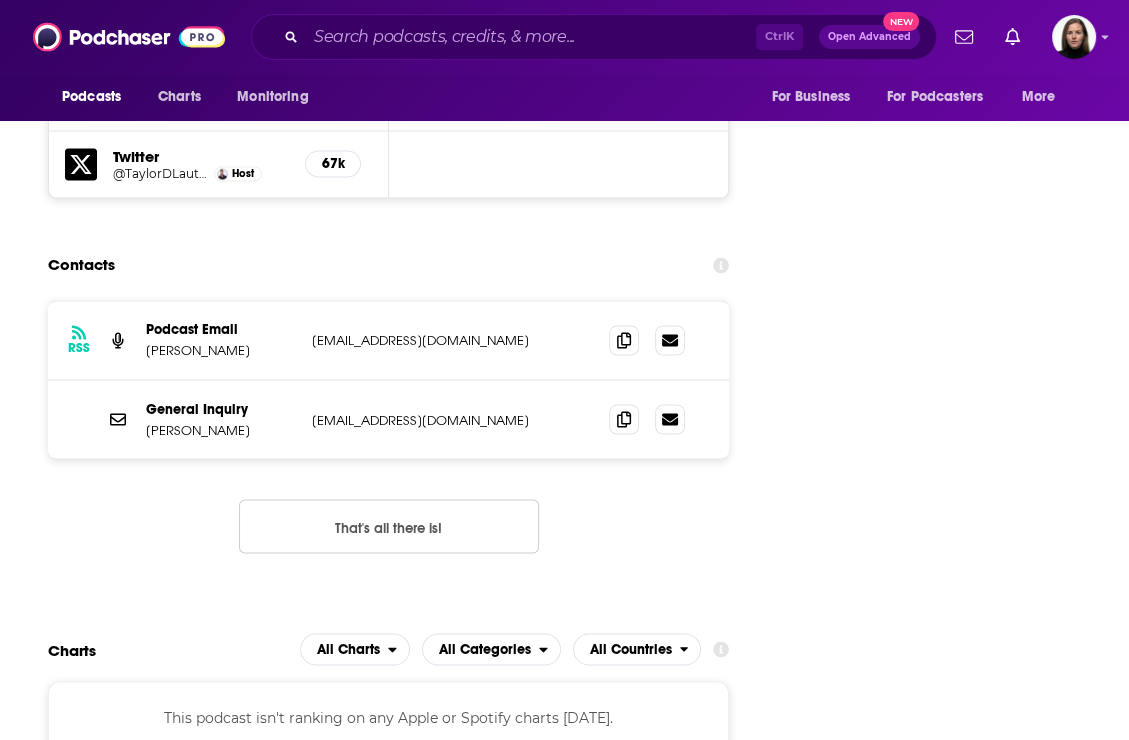 scroll, scrollTop: 2432, scrollLeft: 0, axis: vertical 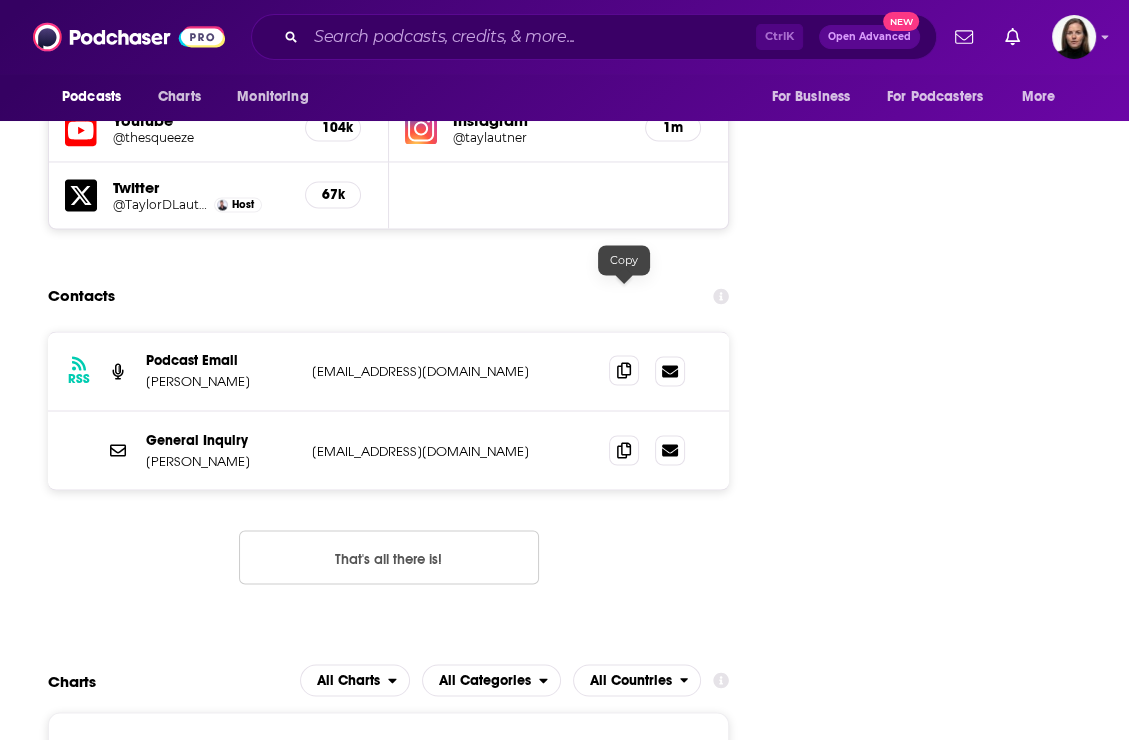 click at bounding box center (624, 370) 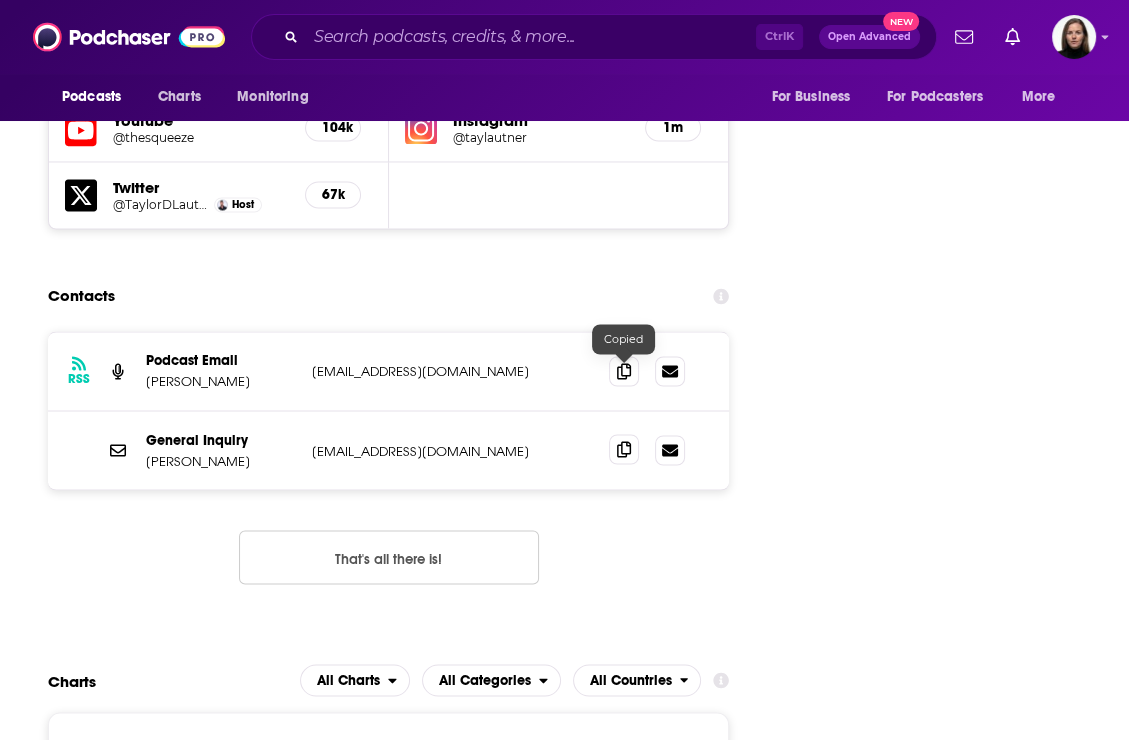 click at bounding box center [624, 449] 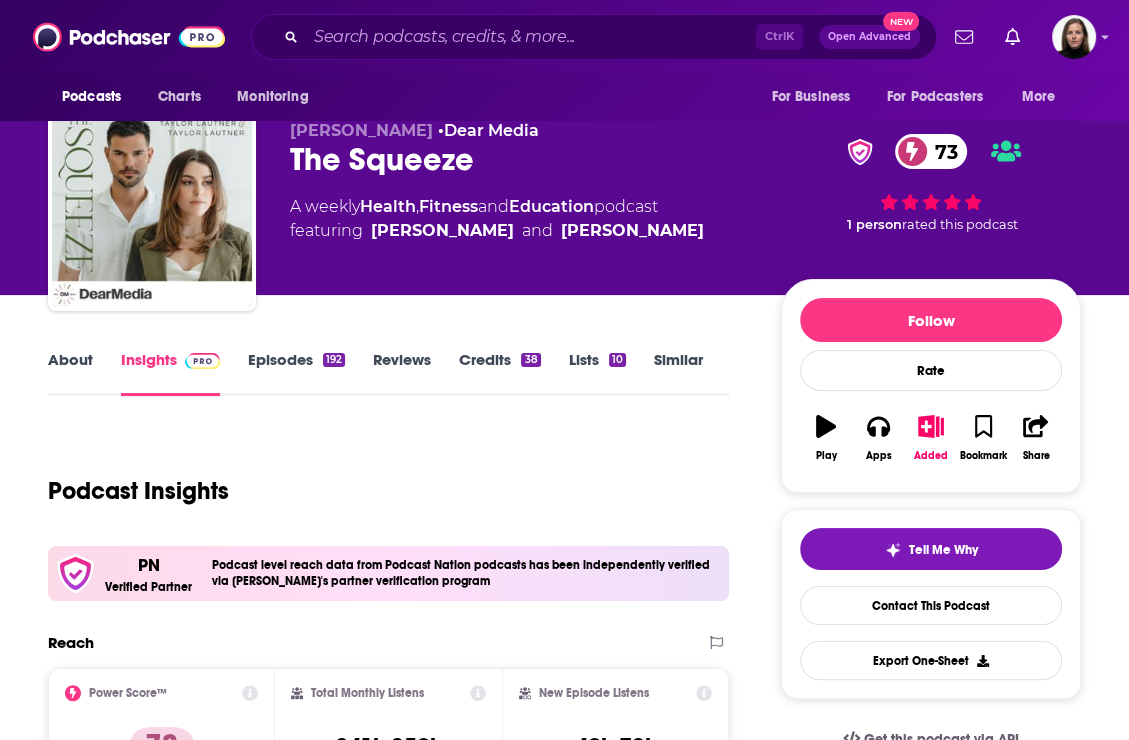scroll, scrollTop: 0, scrollLeft: 0, axis: both 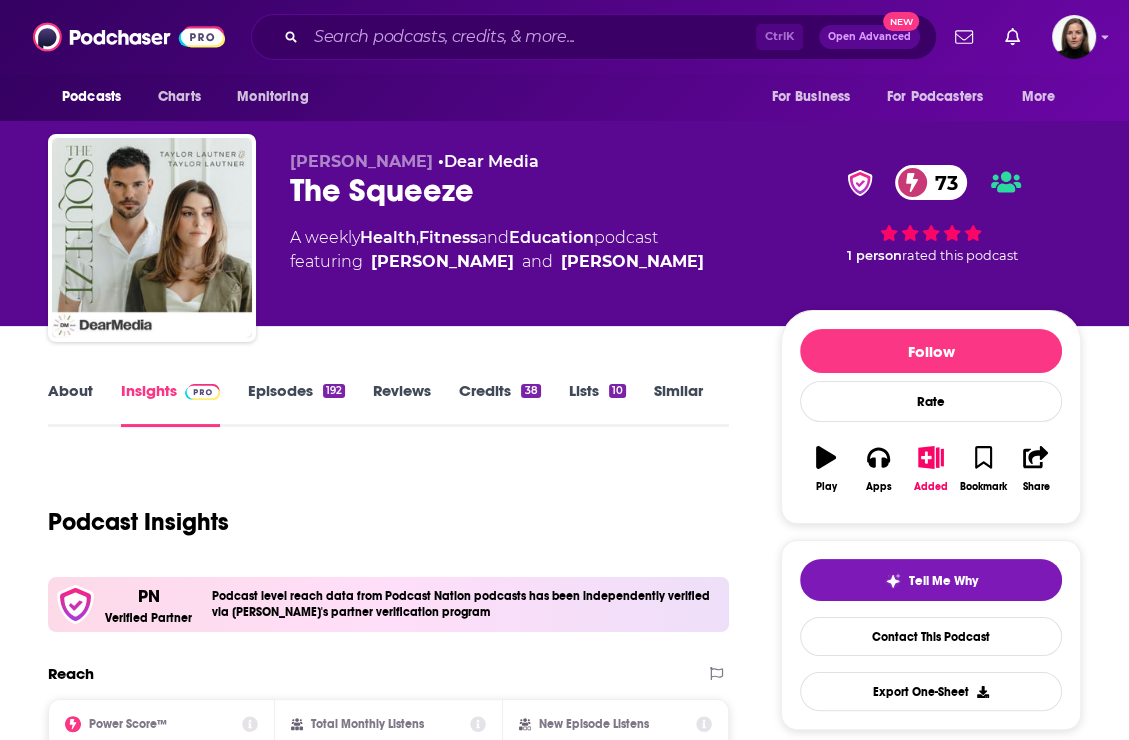 drag, startPoint x: 712, startPoint y: 274, endPoint x: 262, endPoint y: 162, distance: 463.72836 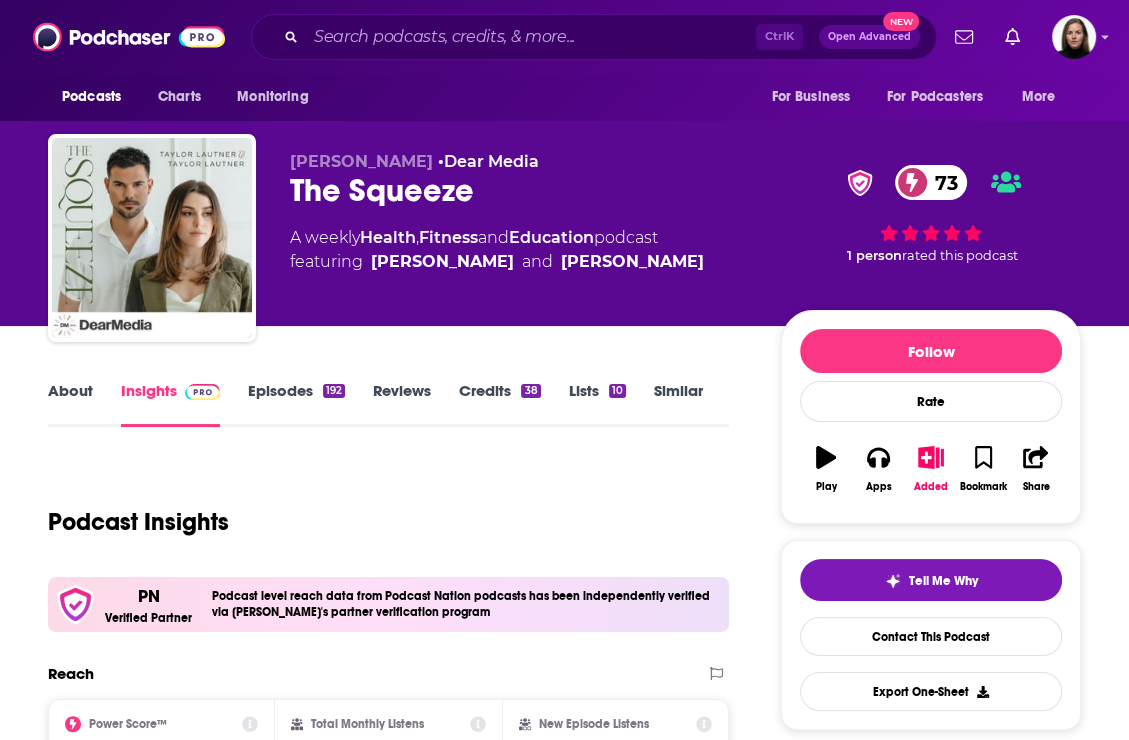click on "Taylor Lautner    •  Dear Media The Squeeze 73 A   weekly  Health ,  Fitness  and  Education  podcast  featuring  Taylor Lautner  and  Taylor Lautner 73   1   person  rated this podcast" at bounding box center (564, 242) 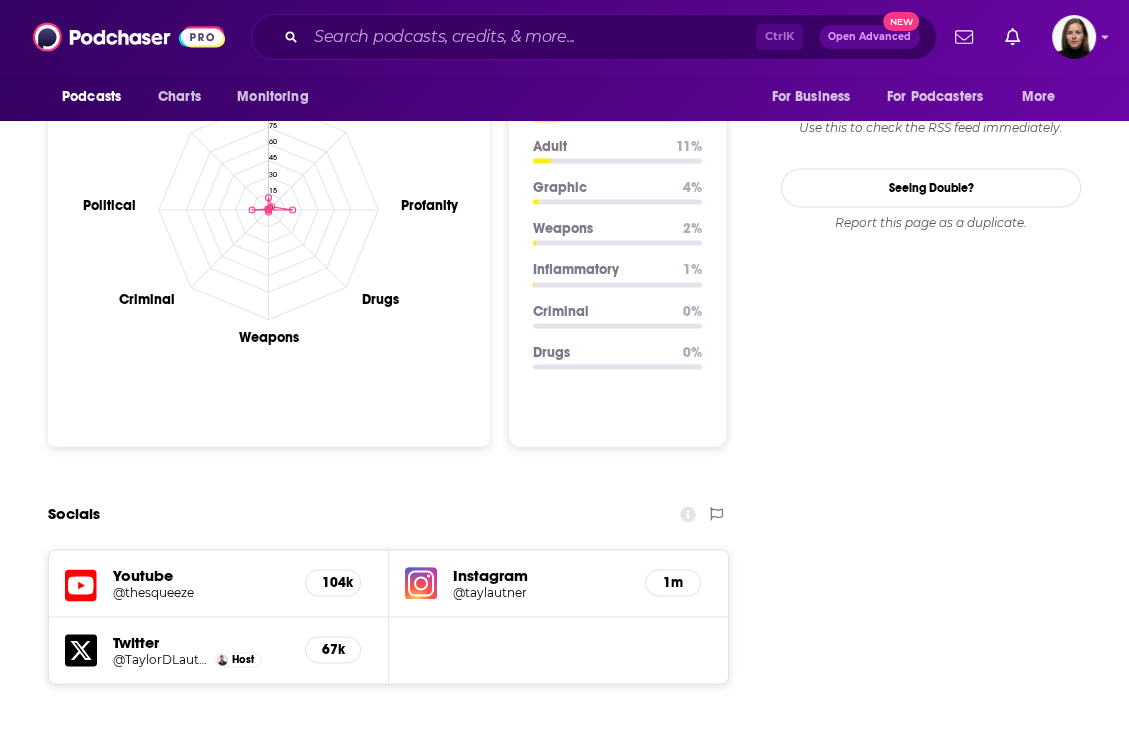 scroll, scrollTop: 2100, scrollLeft: 0, axis: vertical 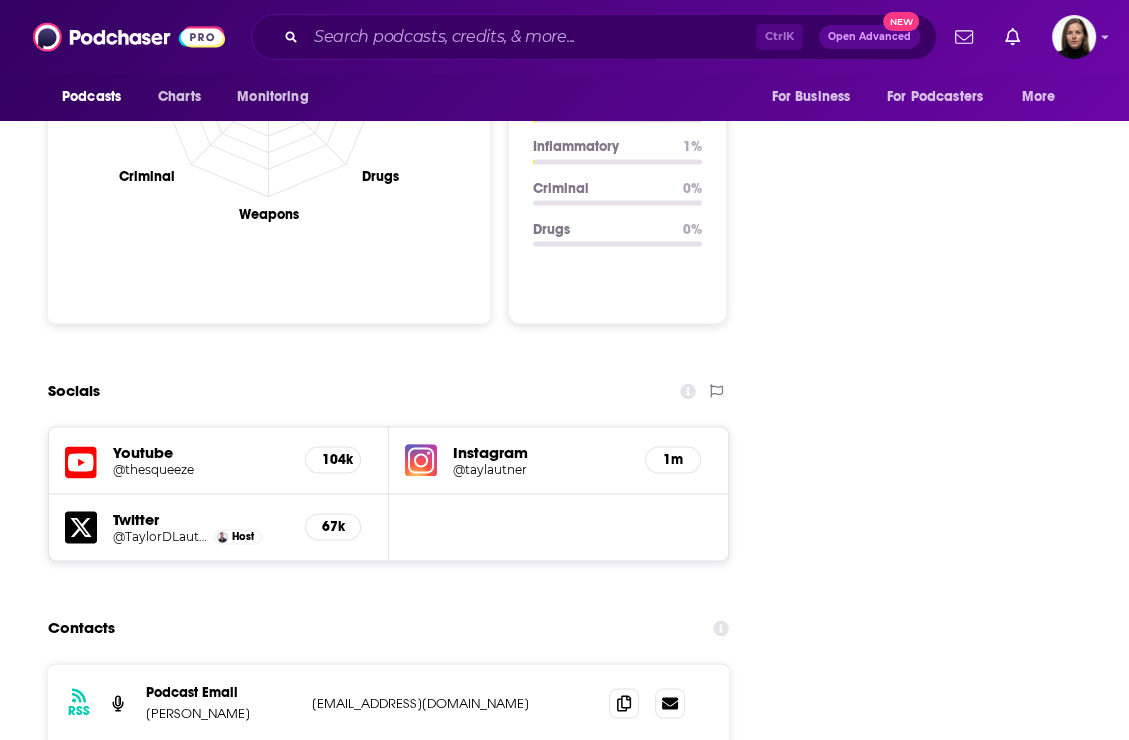 click on "Youtube" at bounding box center [201, 452] 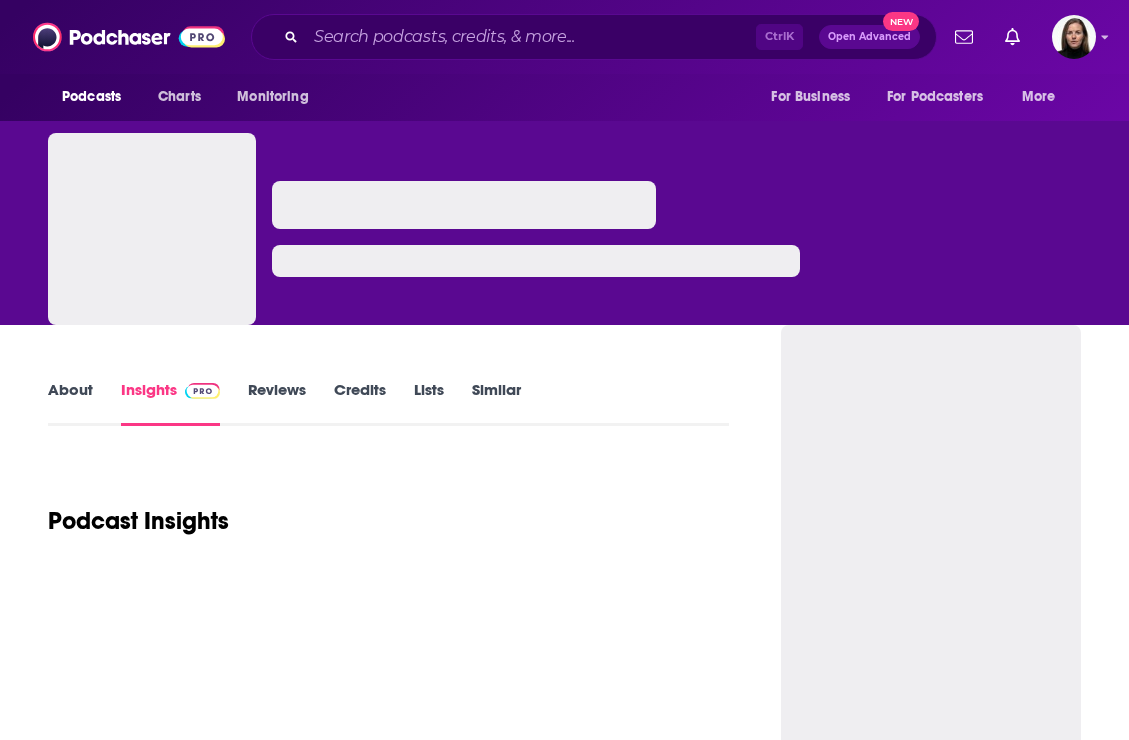 scroll, scrollTop: 0, scrollLeft: 0, axis: both 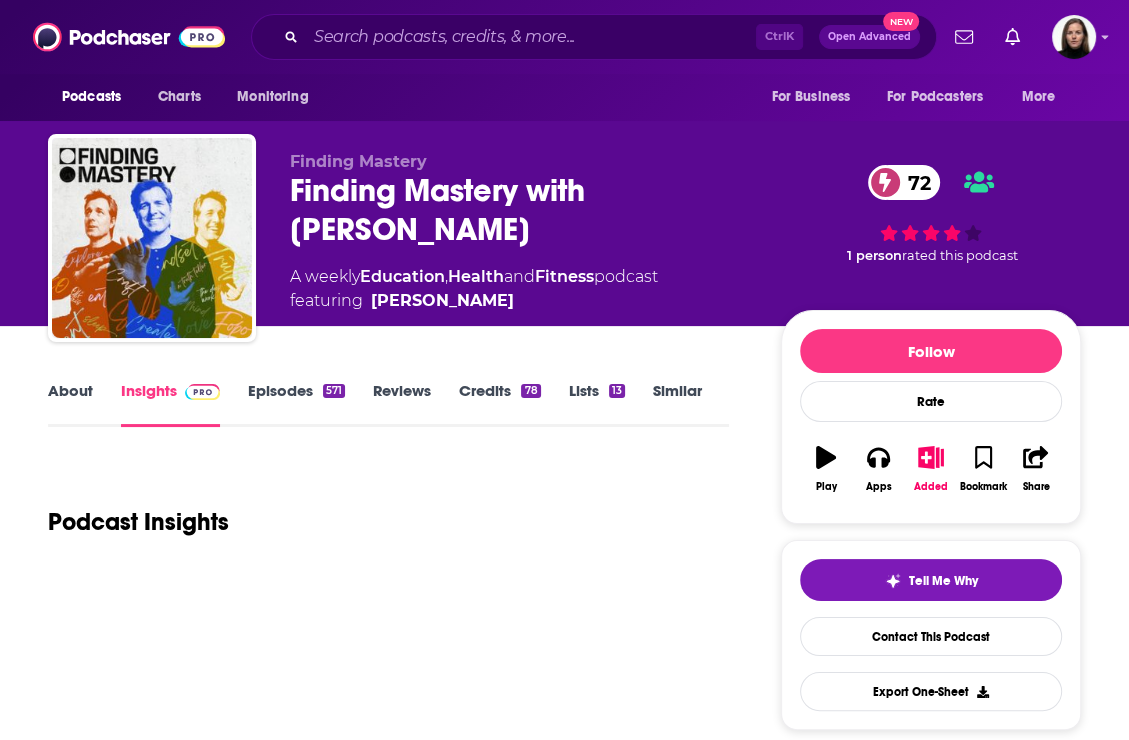 drag, startPoint x: 522, startPoint y: 307, endPoint x: 500, endPoint y: 305, distance: 22.090721 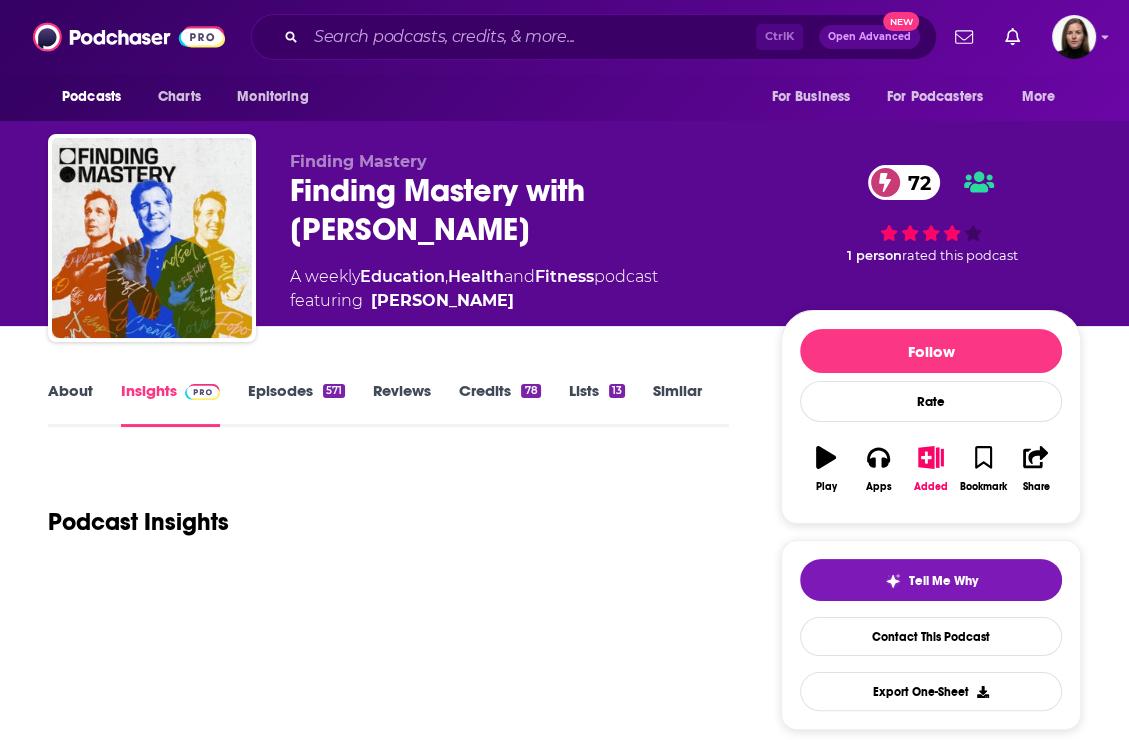 click on "featuring  [PERSON_NAME]" at bounding box center (474, 301) 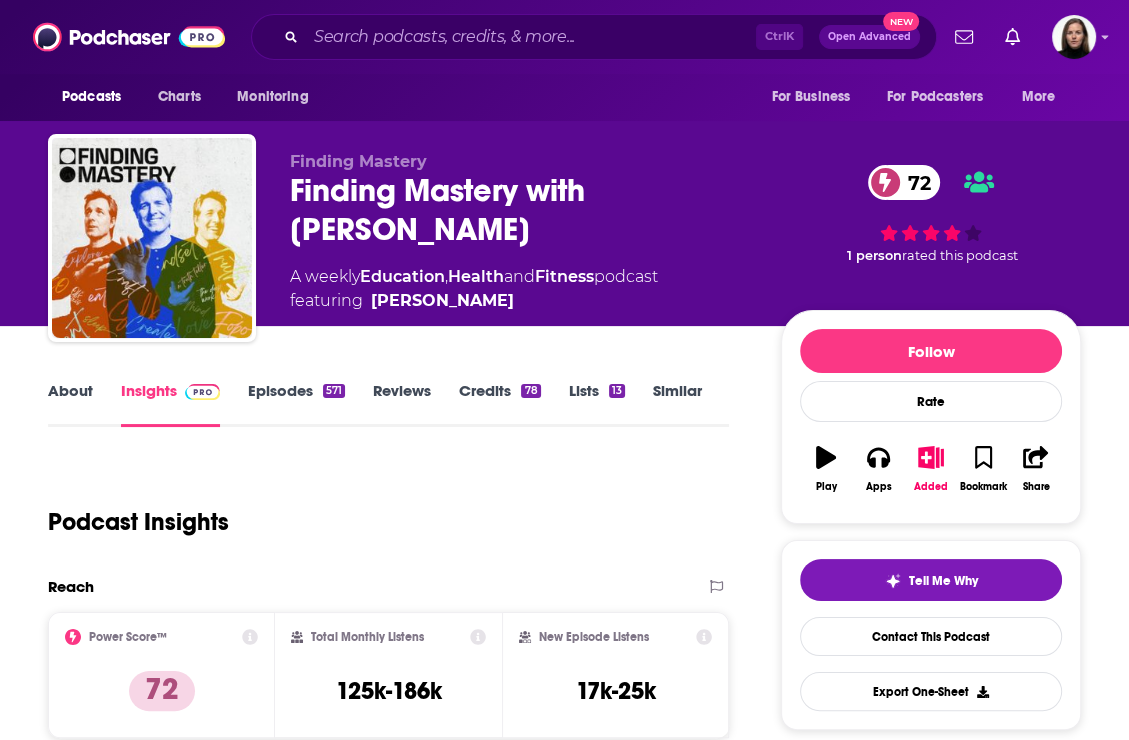 copy on "[PERSON_NAME]" 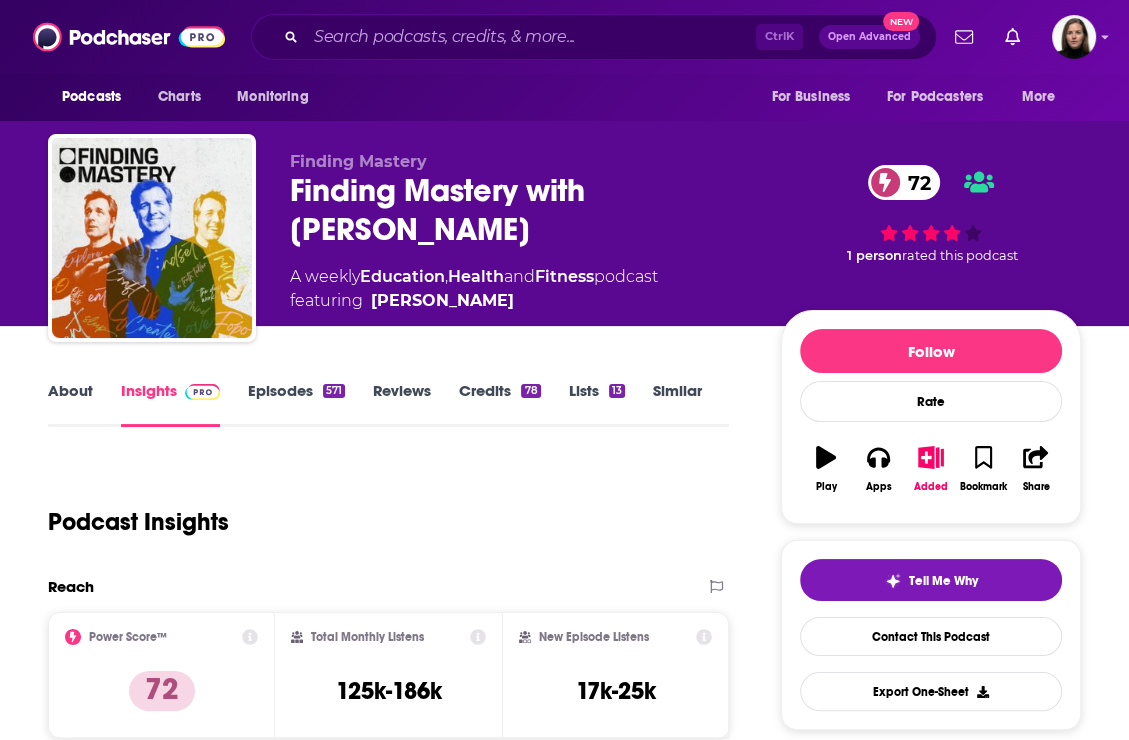 drag, startPoint x: 290, startPoint y: 181, endPoint x: 547, endPoint y: 237, distance: 263.03043 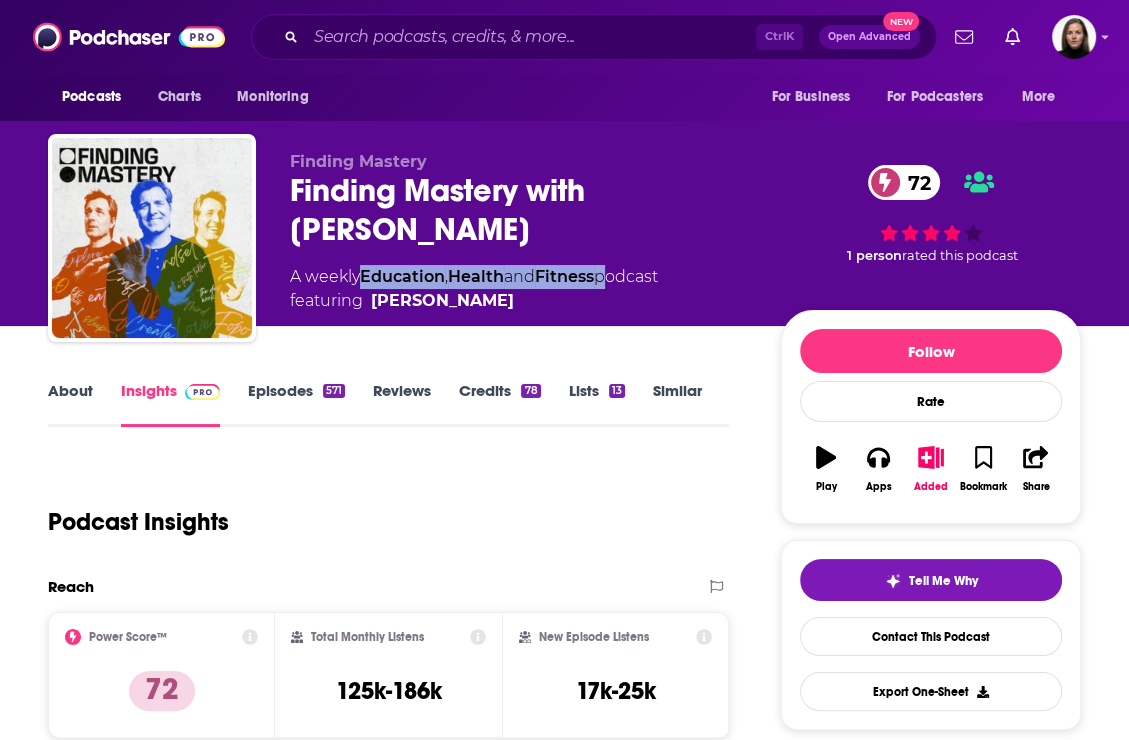 drag, startPoint x: 360, startPoint y: 275, endPoint x: 612, endPoint y: 282, distance: 252.0972 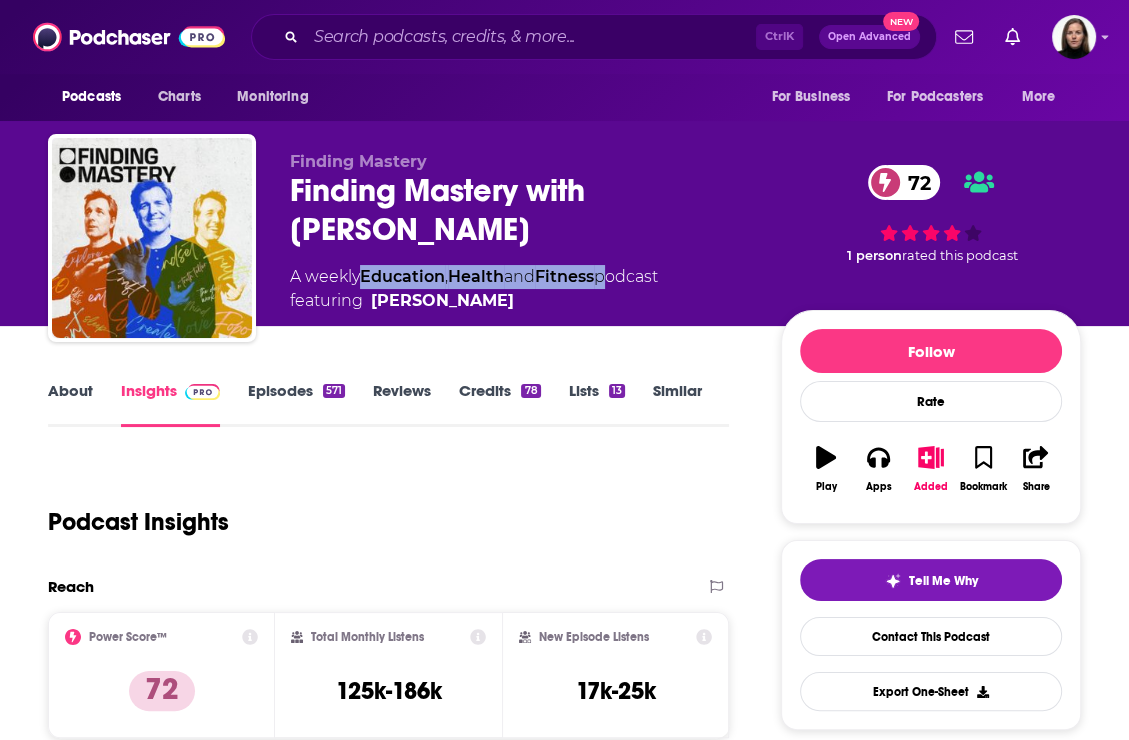 click on "A   weekly  Education ,  Health  and  Fitness  podcast  featuring  Michael Gervais" at bounding box center [474, 289] 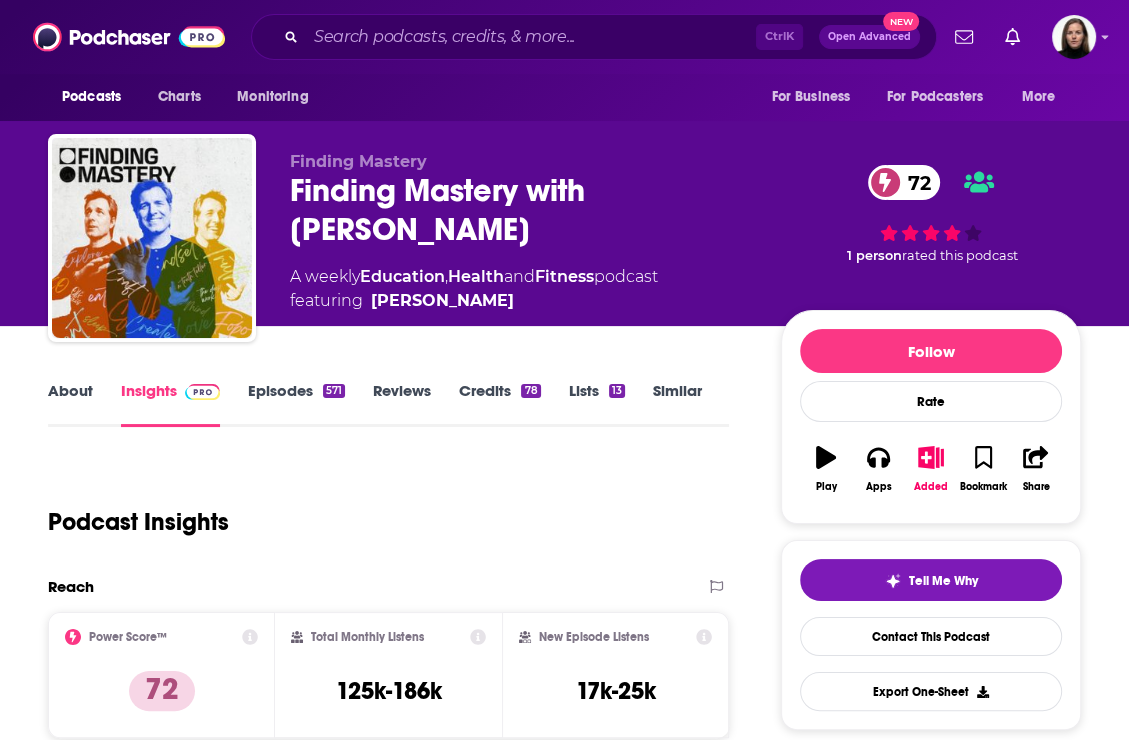 drag, startPoint x: 690, startPoint y: 224, endPoint x: 700, endPoint y: 235, distance: 14.866069 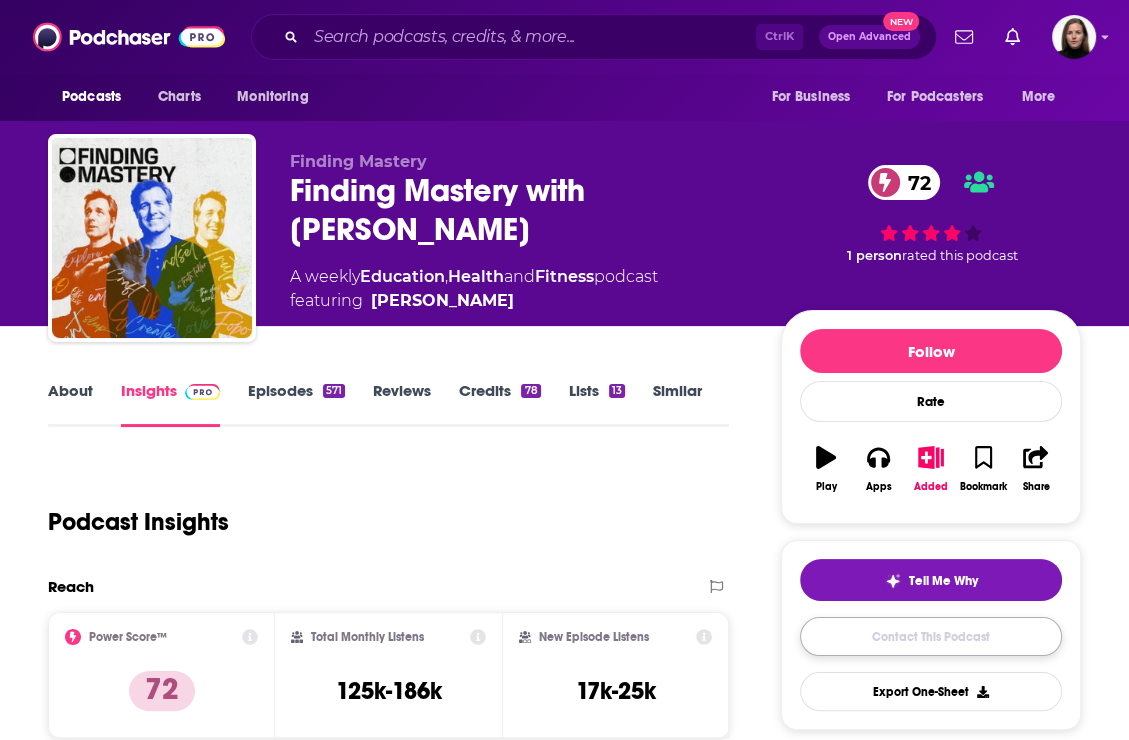 click on "Contact This Podcast" at bounding box center (931, 636) 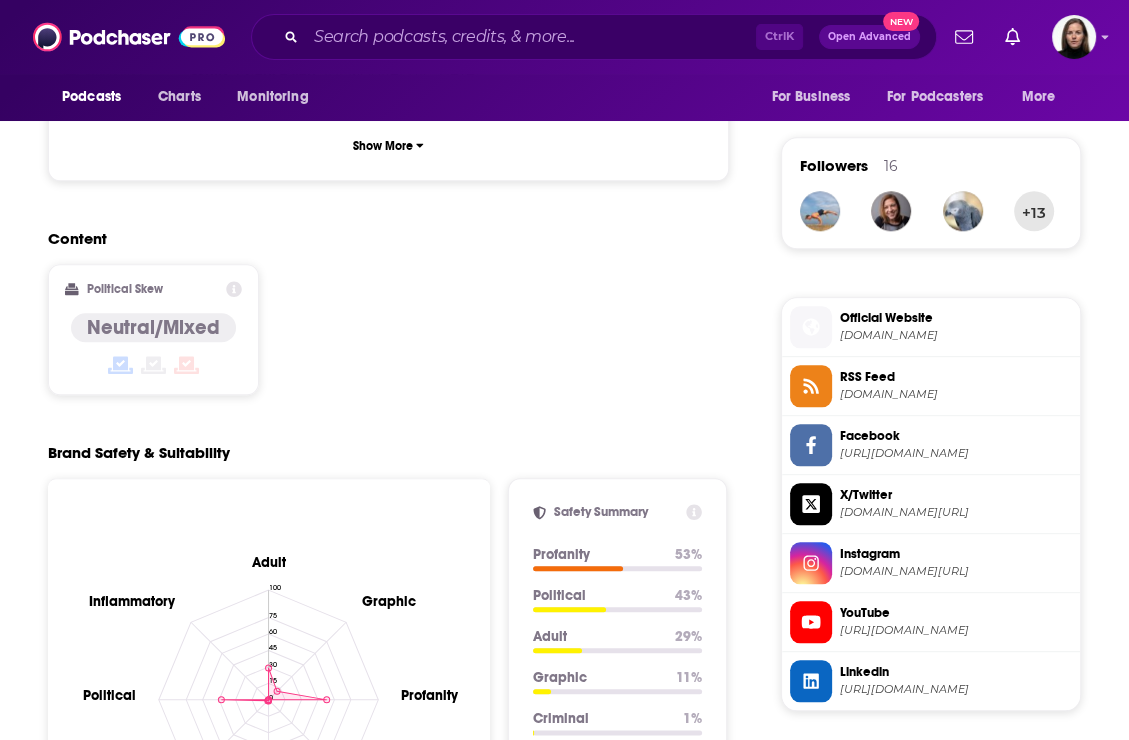 scroll, scrollTop: 1900, scrollLeft: 0, axis: vertical 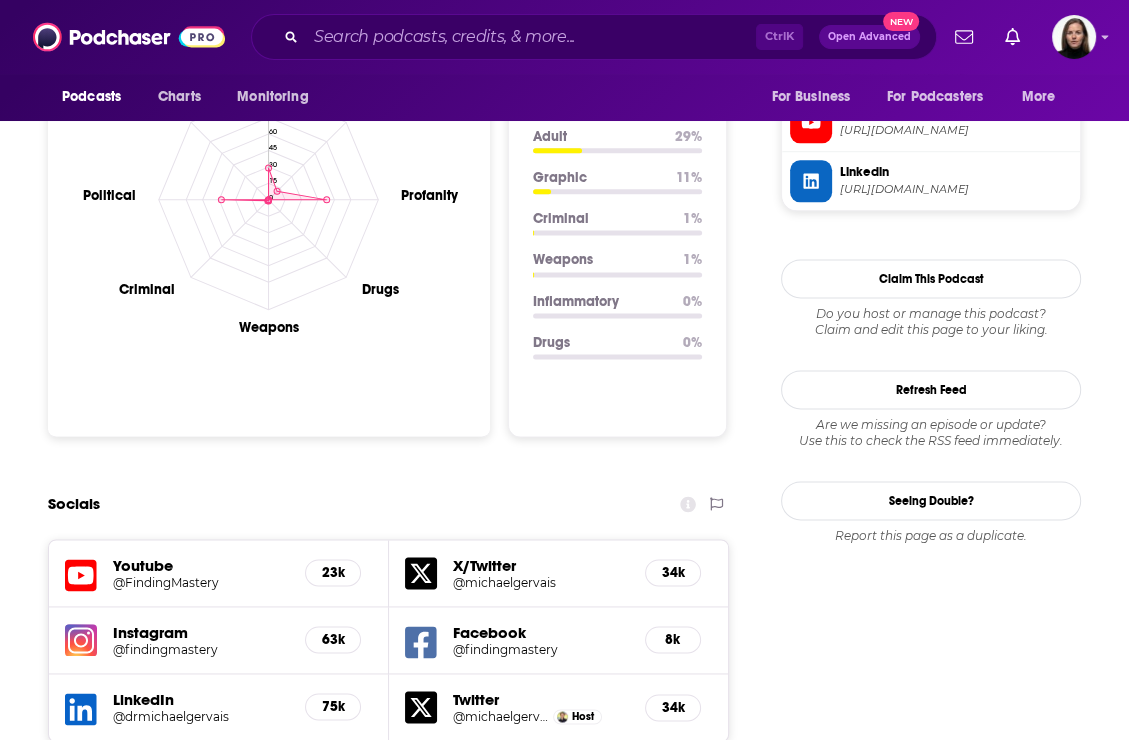 click on "@FindingMastery" at bounding box center [201, 582] 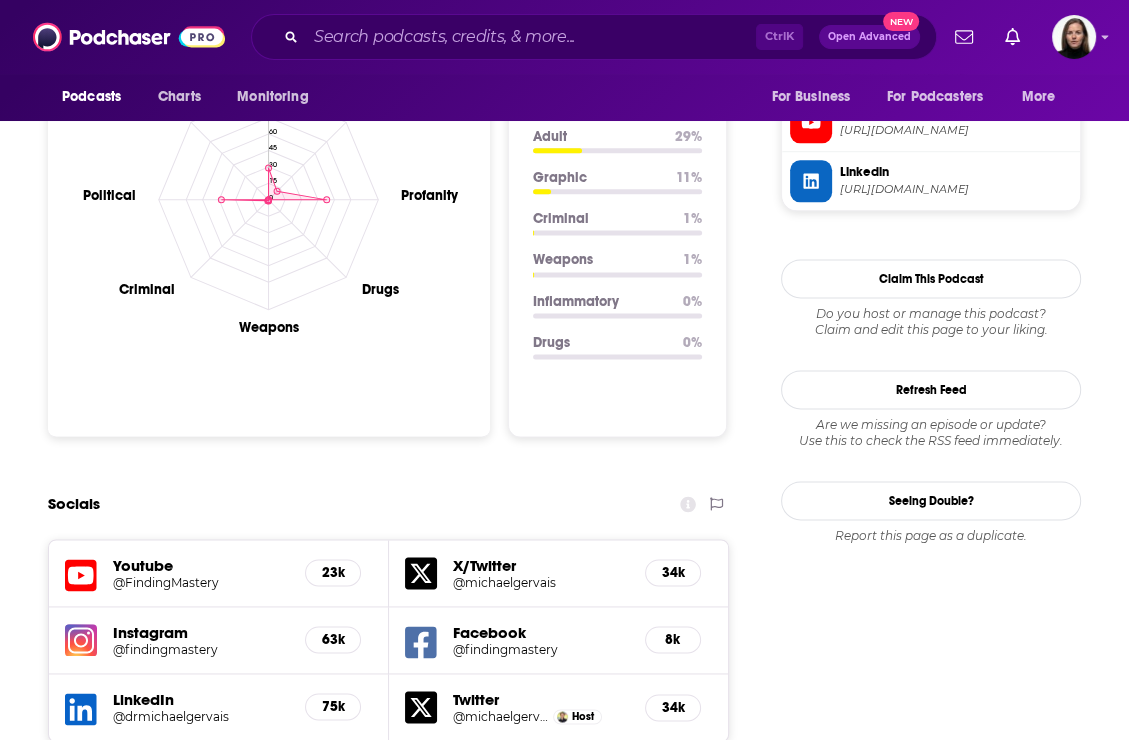 click on "@findingmastery" at bounding box center [201, 649] 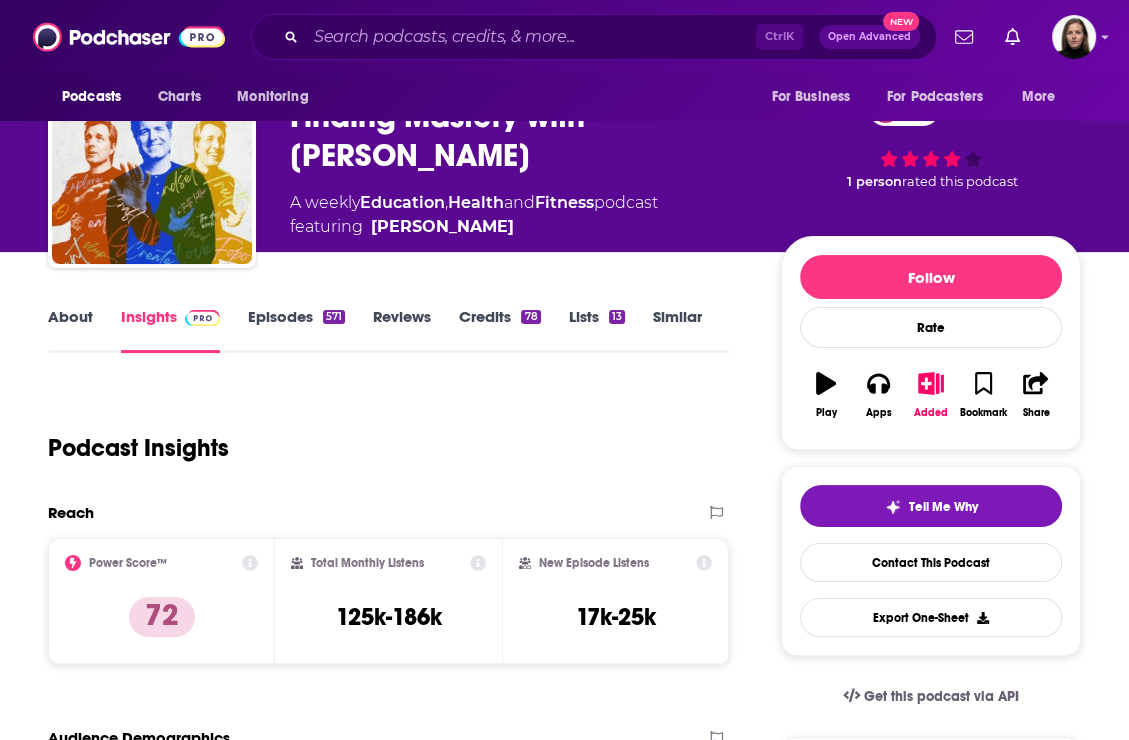 scroll, scrollTop: 0, scrollLeft: 0, axis: both 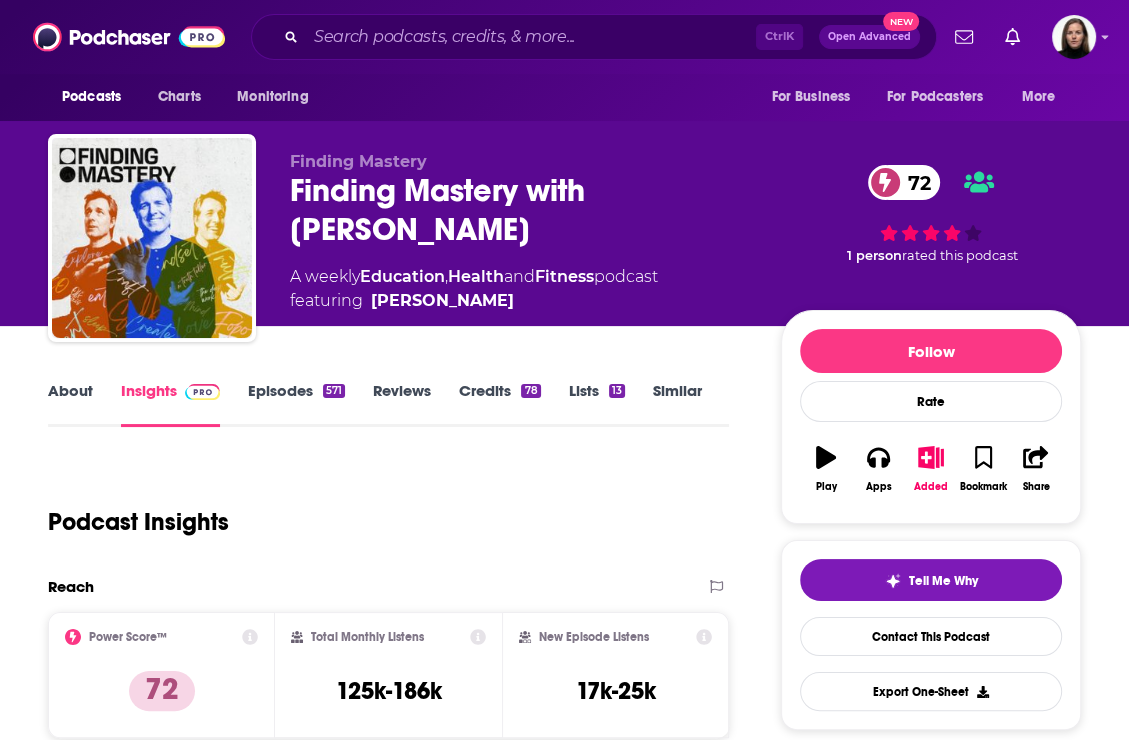 drag, startPoint x: 540, startPoint y: 303, endPoint x: 274, endPoint y: 165, distance: 299.66647 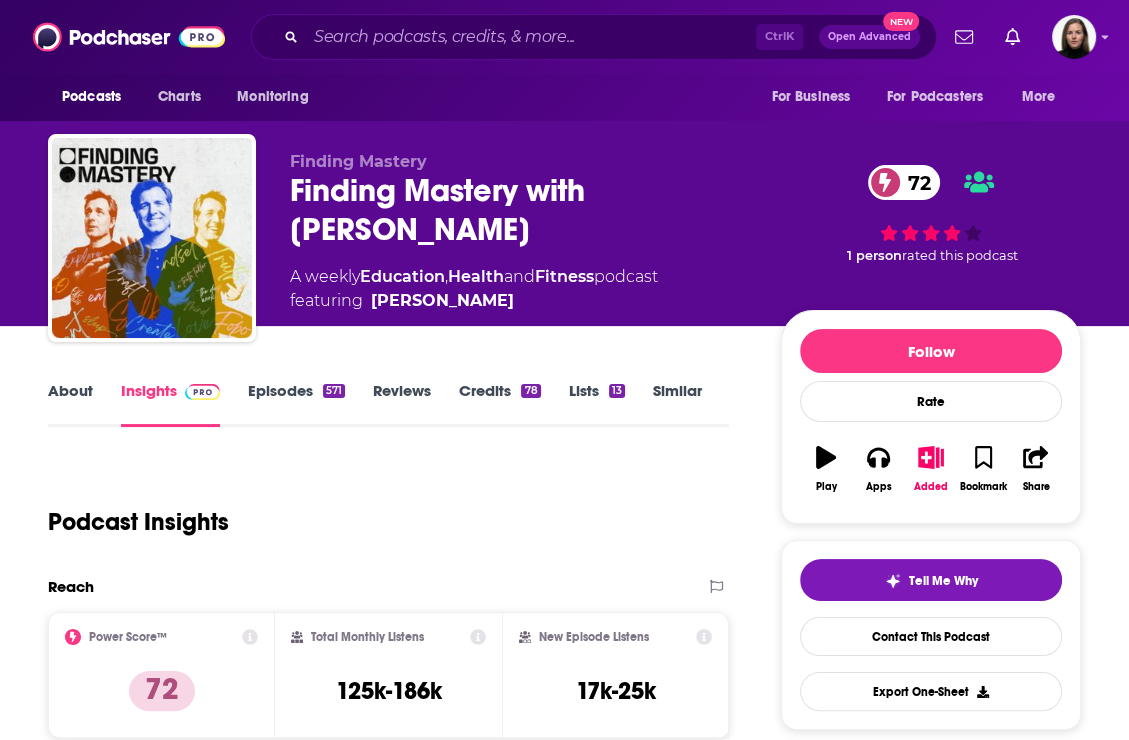 click on "Finding Mastery   Finding Mastery with Dr. Michael Gervais 72 A   weekly  Education ,  Health  and  Fitness  podcast  featuring  Michael Gervais 72   1   person  rated this podcast" at bounding box center [564, 242] 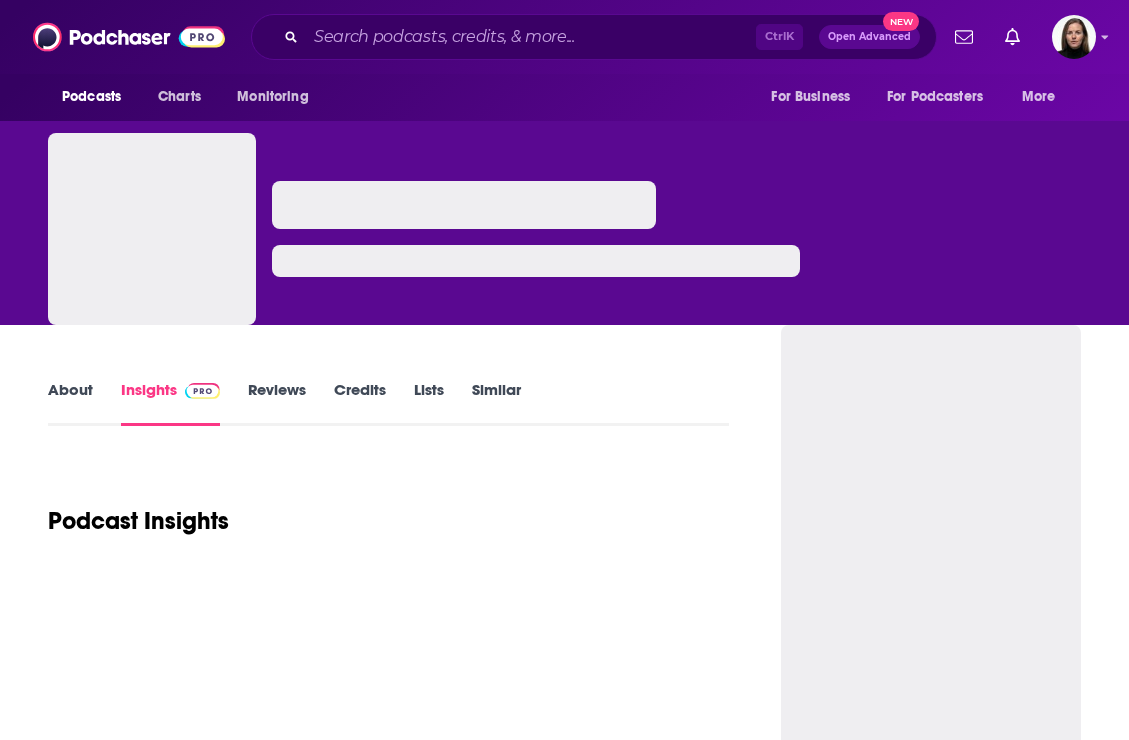 scroll, scrollTop: 0, scrollLeft: 0, axis: both 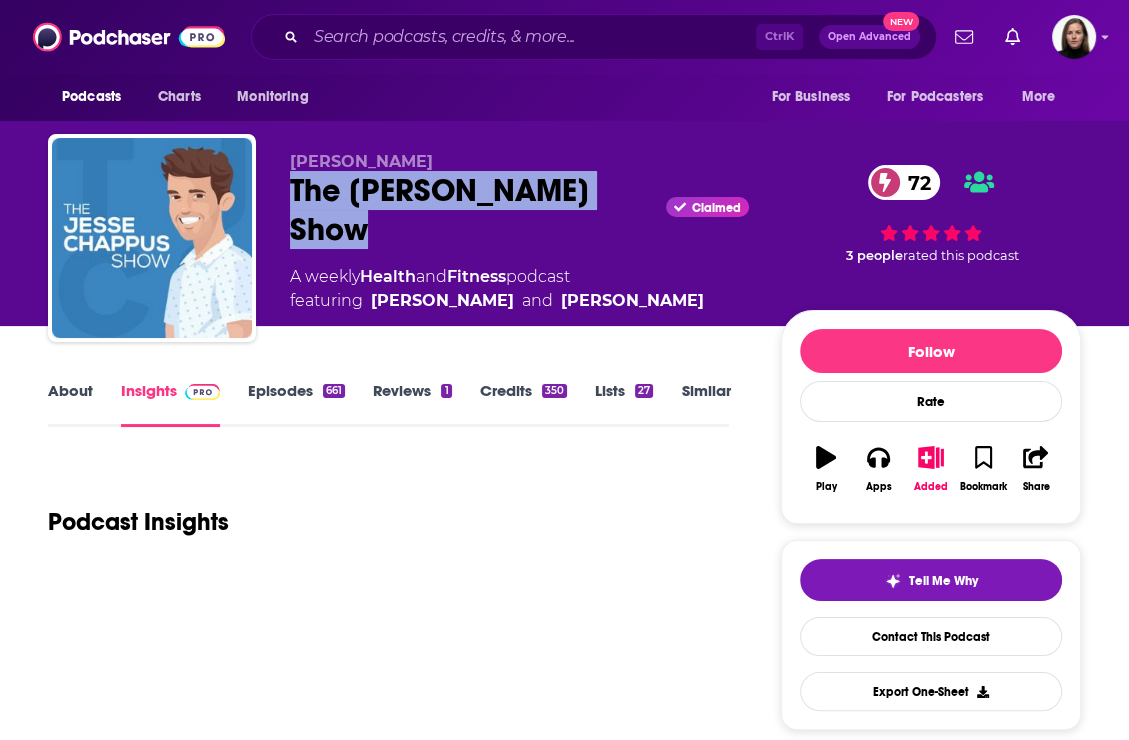 drag, startPoint x: 380, startPoint y: 234, endPoint x: 281, endPoint y: 196, distance: 106.04244 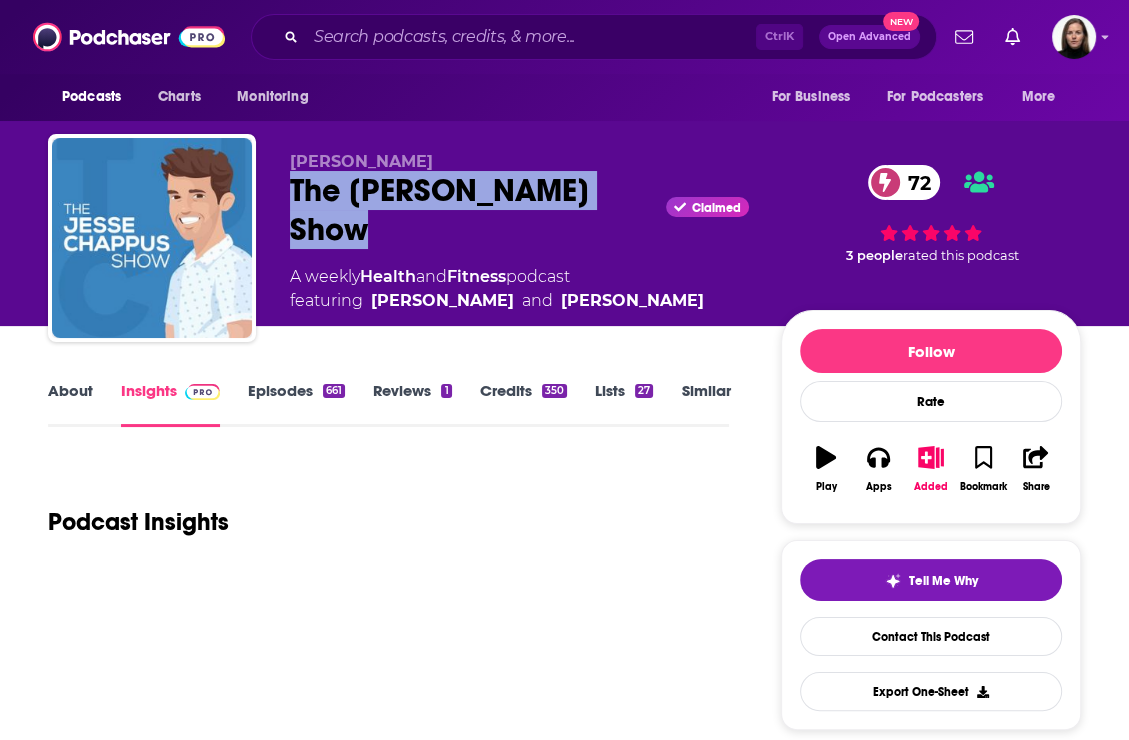 click on "Jesse Chappus   The Jesse Chappus Show Claimed 72 A   weekly  Health  and  Fitness  podcast  featuring   Marni Wasserman  and  Jesse Chappus 72   3   people  rated this podcast" at bounding box center (564, 242) 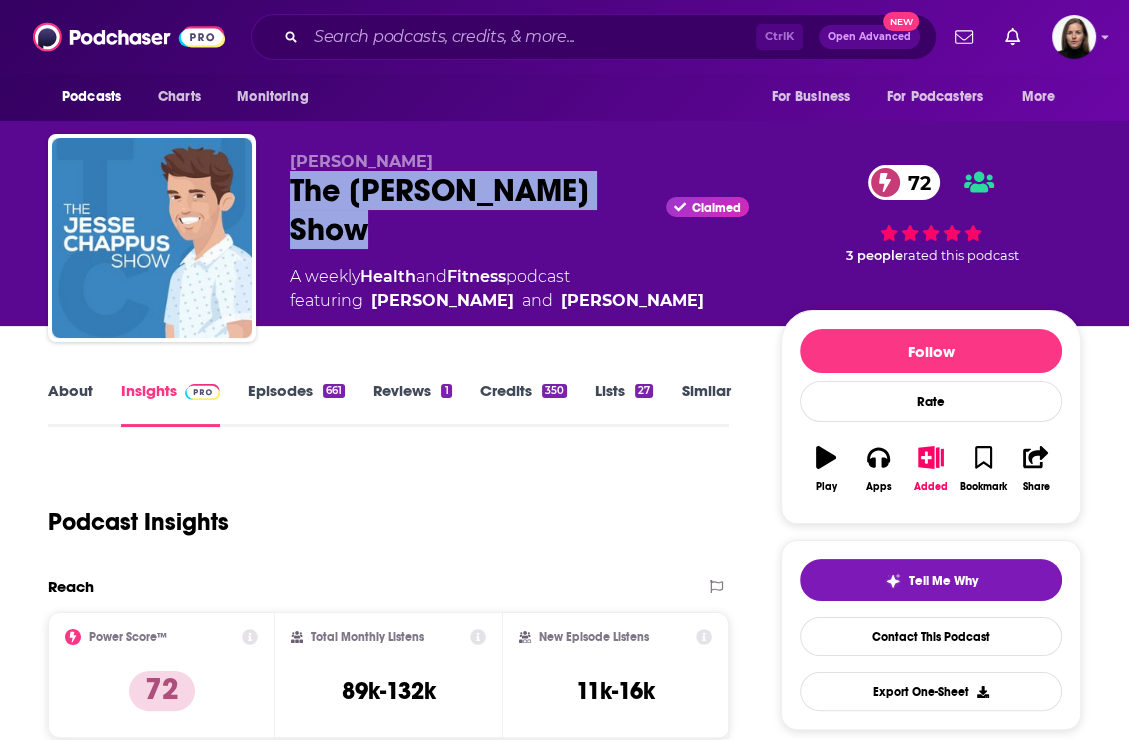 copy on "The Jesse Chappus Show" 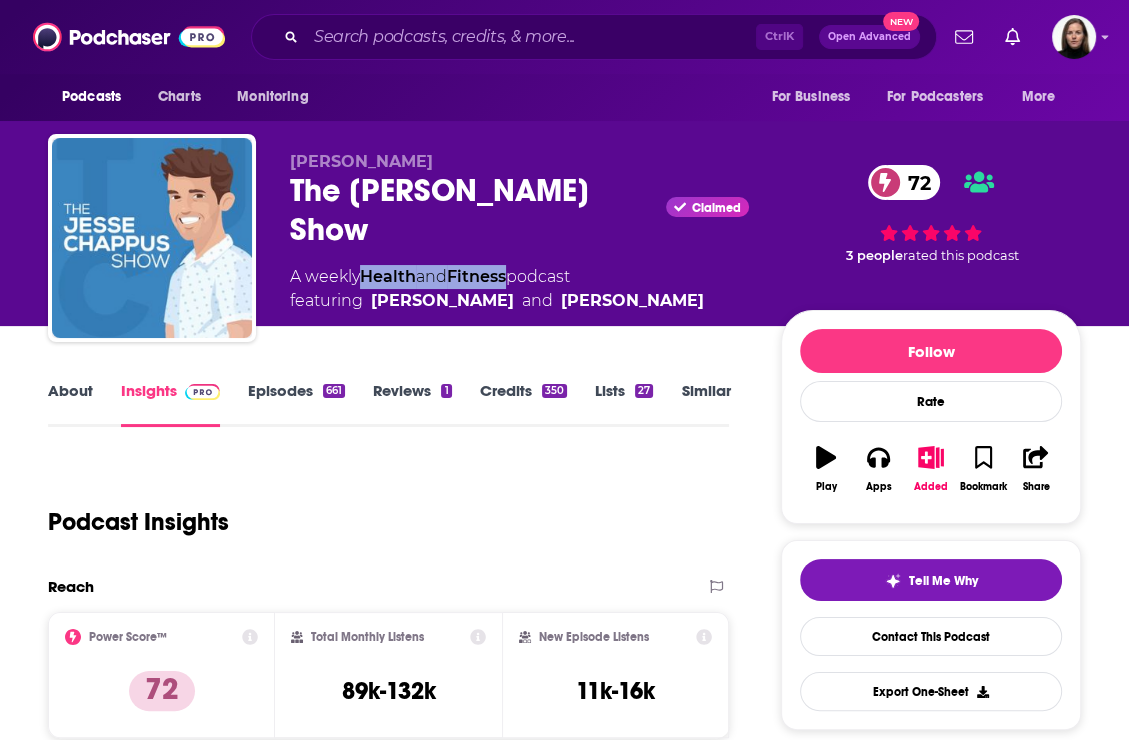 drag, startPoint x: 360, startPoint y: 279, endPoint x: 517, endPoint y: 279, distance: 157 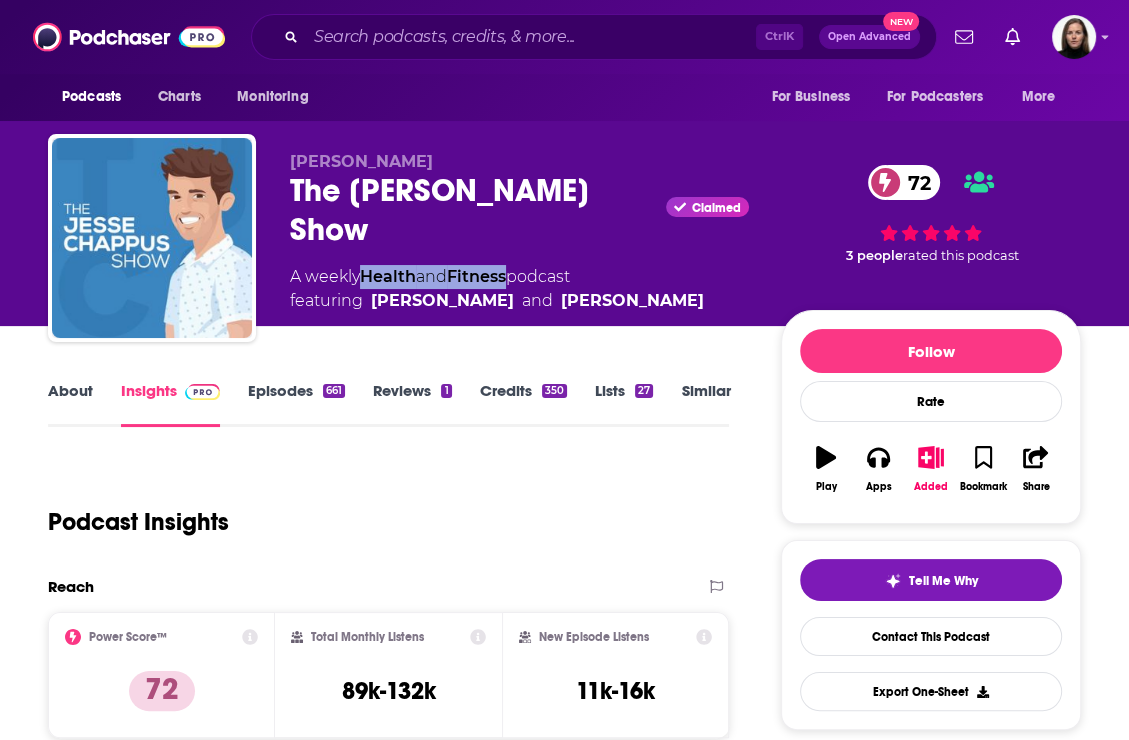 click on "A   weekly  Health  and  Fitness  podcast  featuring   Marni Wasserman  and  Jesse Chappus" at bounding box center (497, 289) 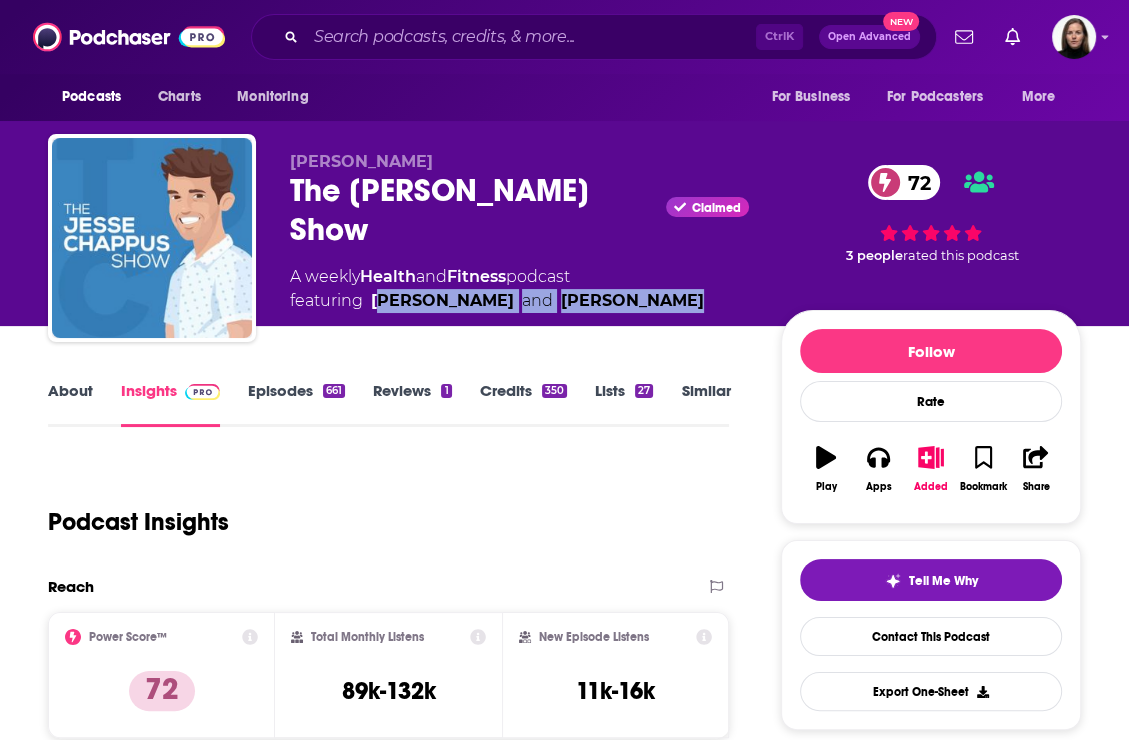 drag, startPoint x: 368, startPoint y: 291, endPoint x: 717, endPoint y: 310, distance: 349.5168 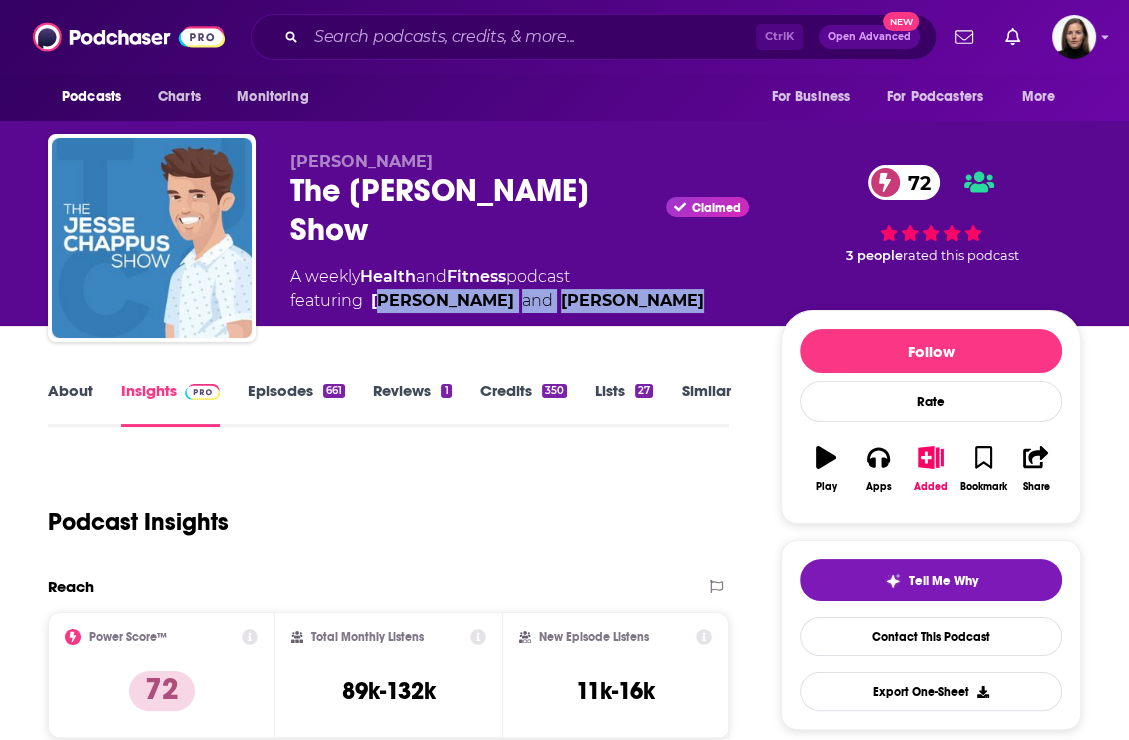 click on "A   weekly  Health  and  Fitness  podcast  featuring   Marni Wasserman  and  Jesse Chappus" at bounding box center (519, 289) 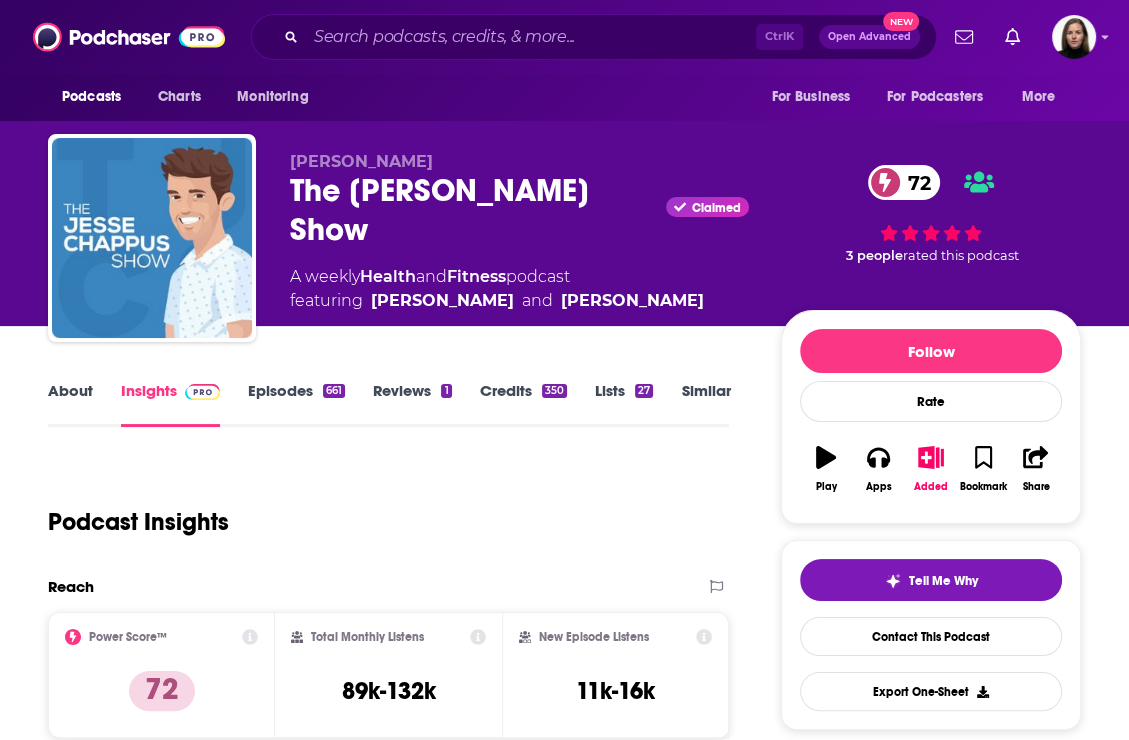 click on "Podcast Insights" at bounding box center (380, 510) 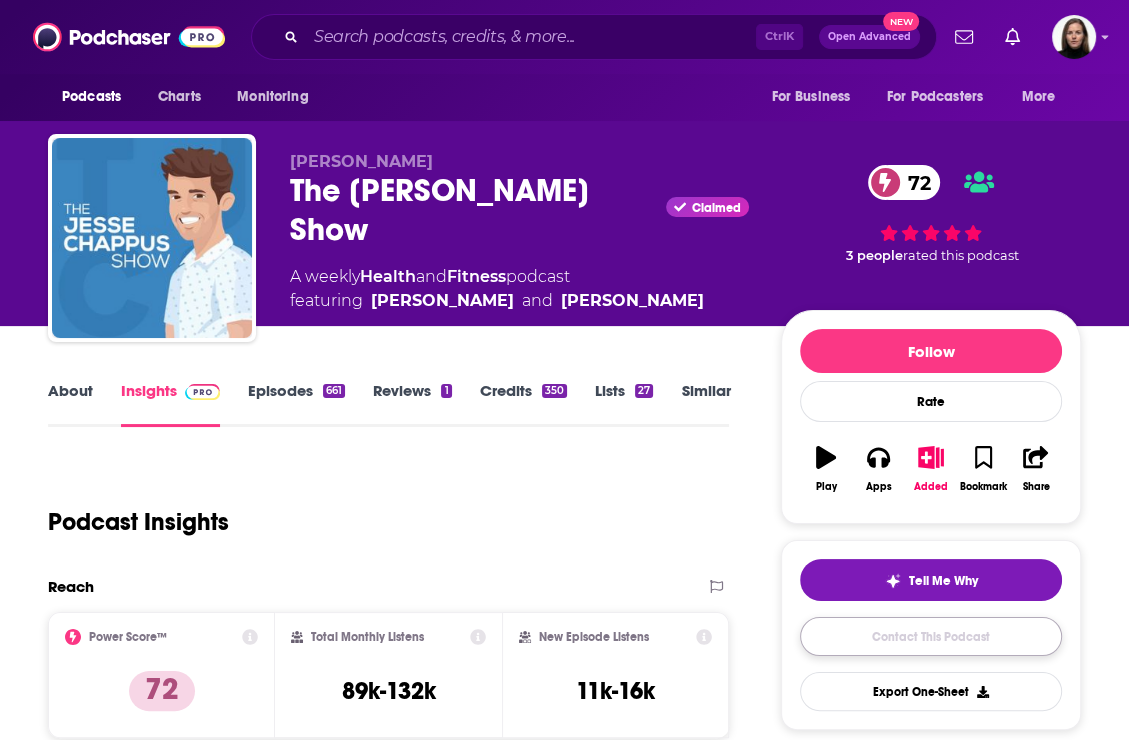 click on "Contact This Podcast" at bounding box center (931, 636) 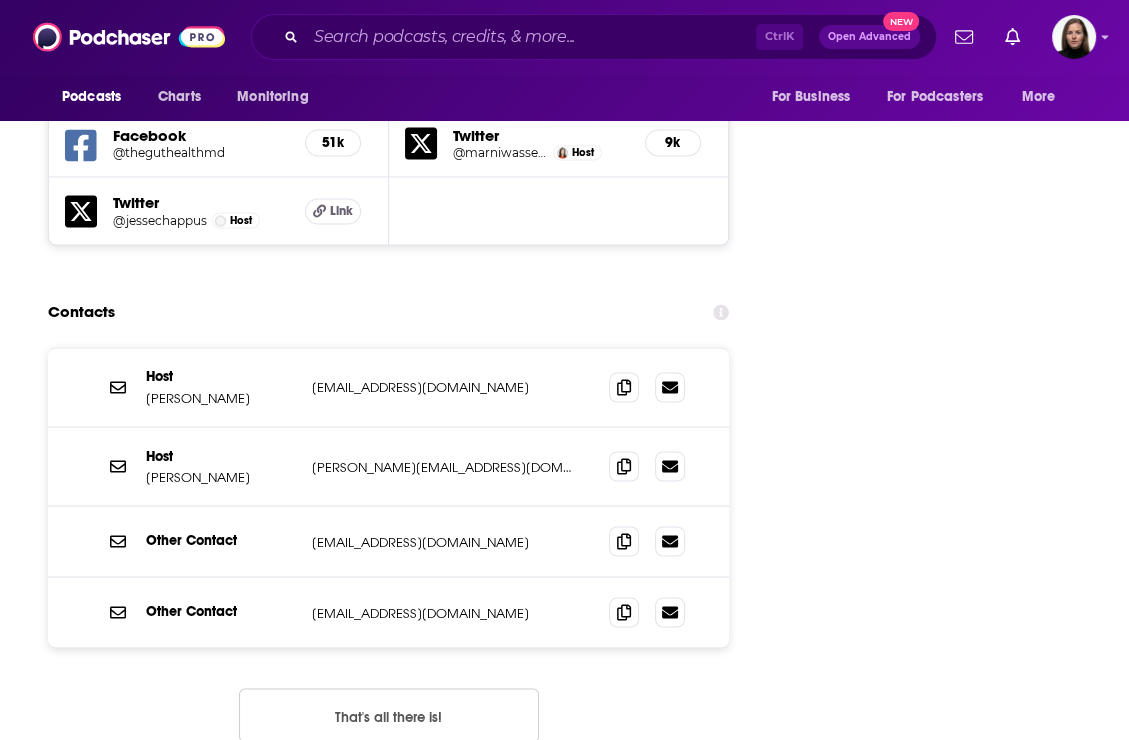 scroll, scrollTop: 2415, scrollLeft: 0, axis: vertical 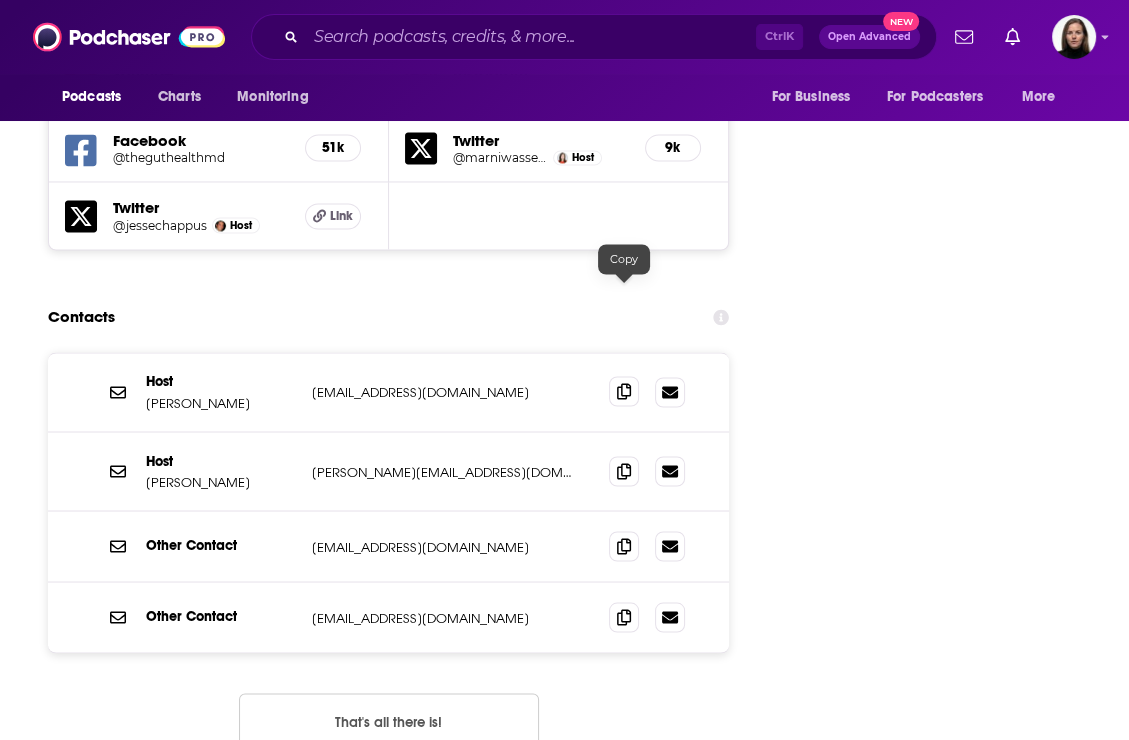 click 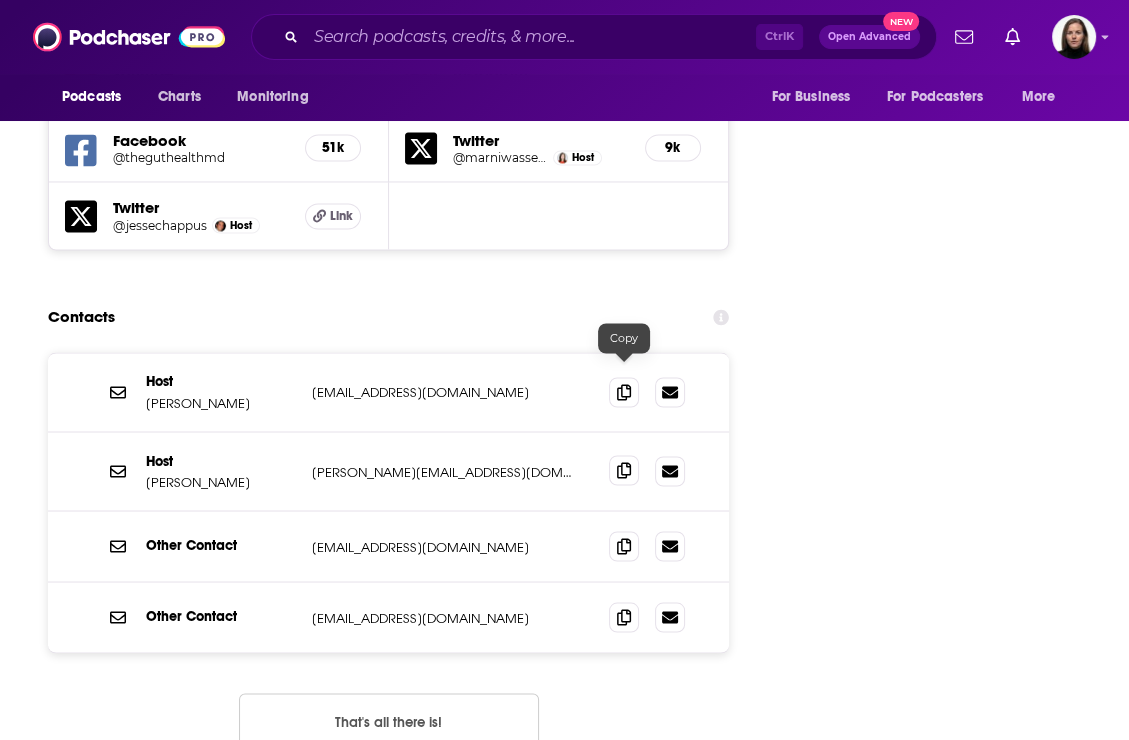 click 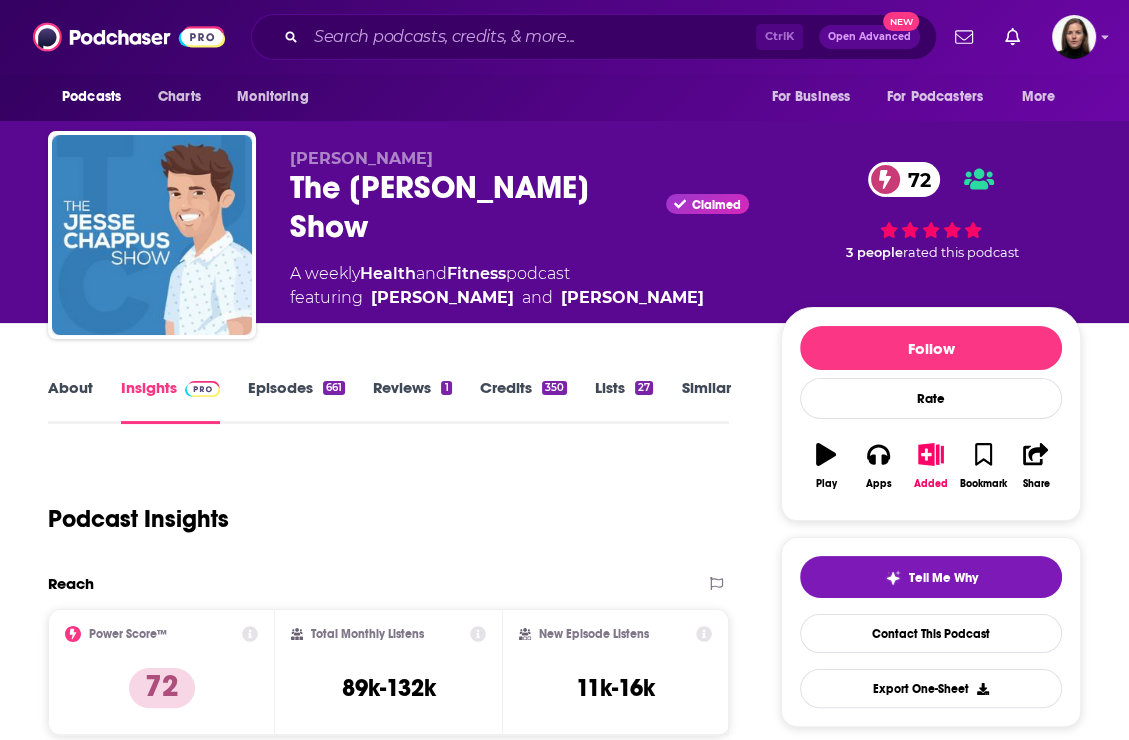 scroll, scrollTop: 0, scrollLeft: 0, axis: both 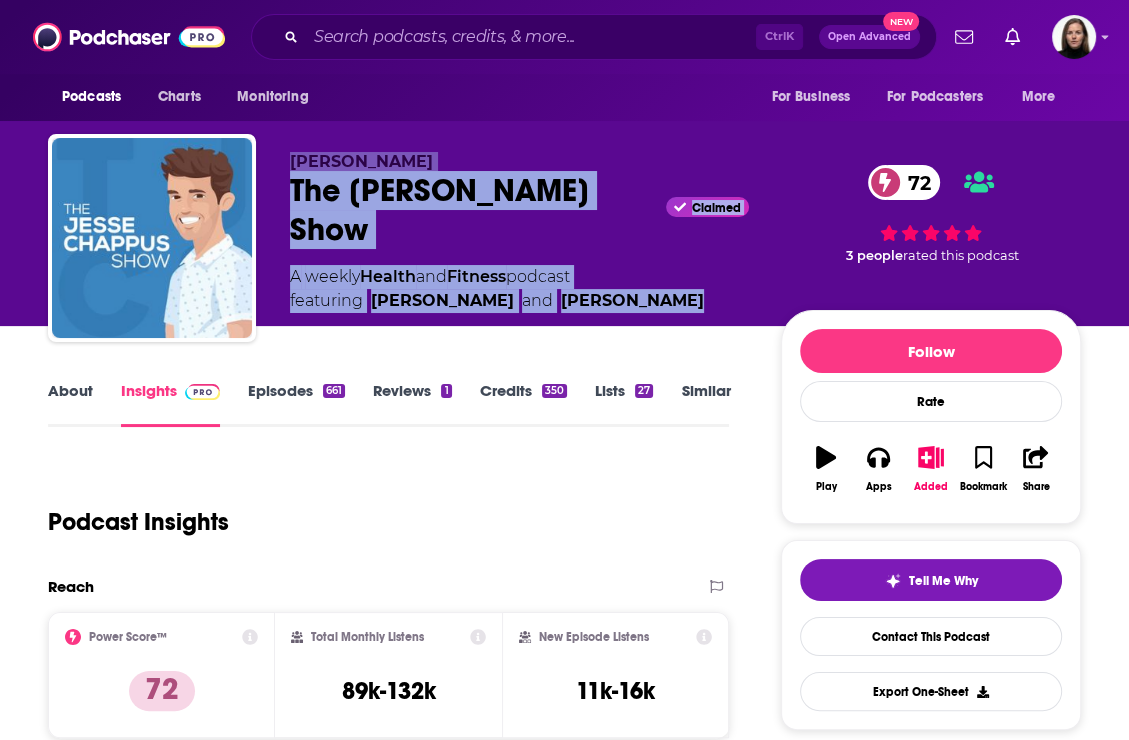 drag, startPoint x: 708, startPoint y: 303, endPoint x: 278, endPoint y: 163, distance: 452.21677 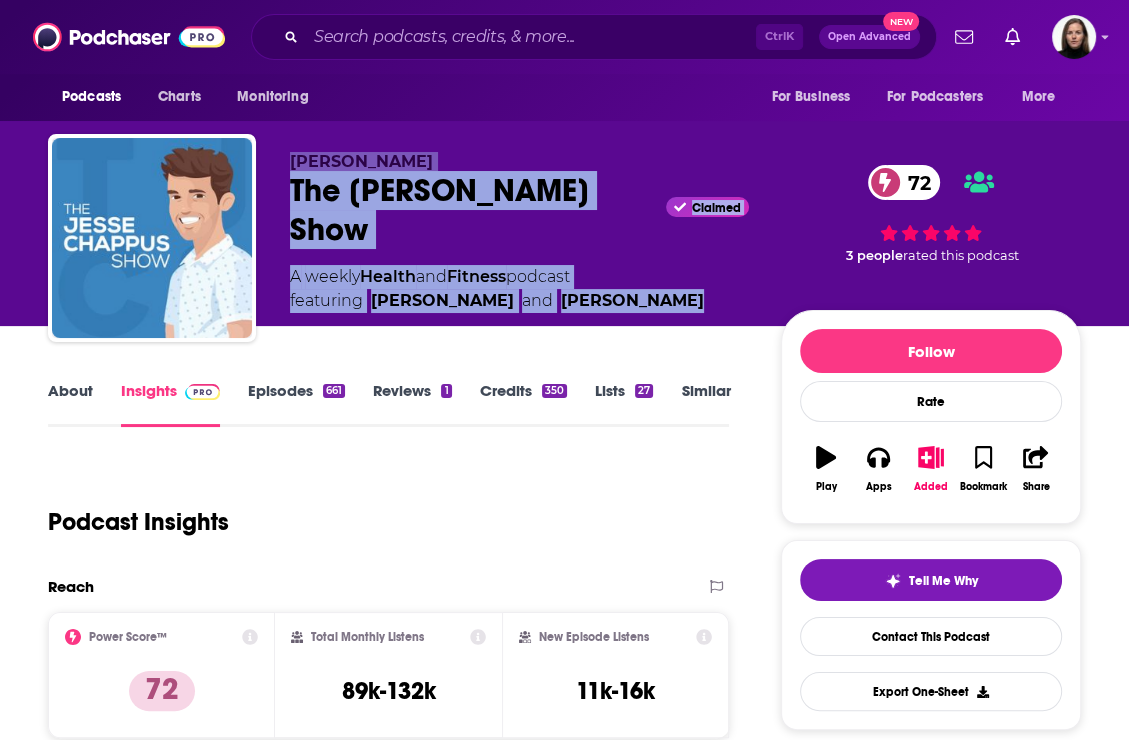 click on "Jesse Chappus   The Jesse Chappus Show Claimed 72 A   weekly  Health  and  Fitness  podcast  featuring   Marni Wasserman  and  Jesse Chappus 72   3   people  rated this podcast" at bounding box center [564, 242] 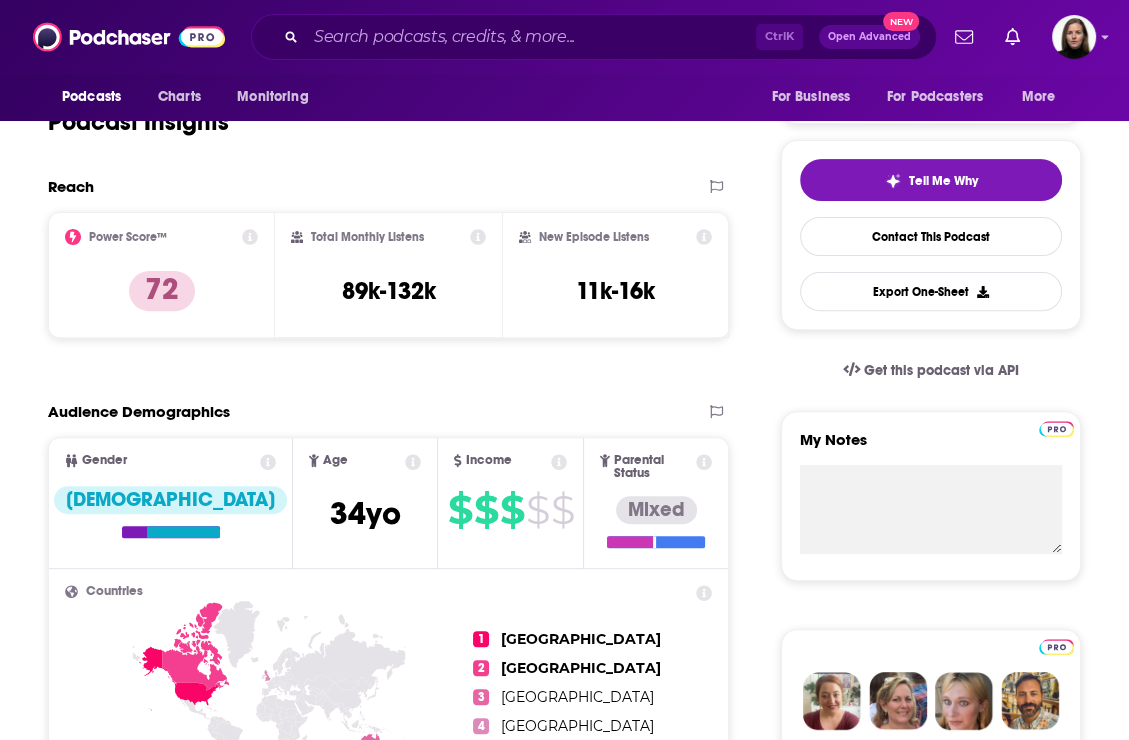 click on "Reach Power Score™ 72 Total Monthly Listens 89k-132k New Episode Listens 11k-16k Export One-Sheet Audience Demographics Gender Female Age 34 yo Income $ $ $ $ $ Parental Status Mixed Countries 1 United States 2 Canada 3 Australia 4 United Kingdom 5 South Africa Top Cities Toronto , Windsor, Canada , Minneapolis, MN , Montreal , Los Angeles, CA , Vancouver Interests Nonfiction , Wining & dining , Mind & body , Health , News , Spirituality Jobs Principals/Owners , Administrators , Managers , Physical Therapists , Trainers , Teachers Ethnicities White / Caucasian , African American Show More Content Political Skew Neutral/Mixed Brand Safety & Suitability Adult Graphic Profanity Drugs Weapons Criminal Political Inflammatory 0 15 30 45 60 75 100 Safety Summary Political 34 % Profanity 32 % Graphic 23 % Adult 13 % Weapons 3 % Criminal 1 % Inflammatory 1 % Drugs 0 % Socials Youtube @JesseChappus 361k Instagram @ultimatehealthpodcast 60k Facebook @theguthealthmd 51k Twitter @marniwasserman Host 9k Twitter Host Link" at bounding box center (388, 4791) 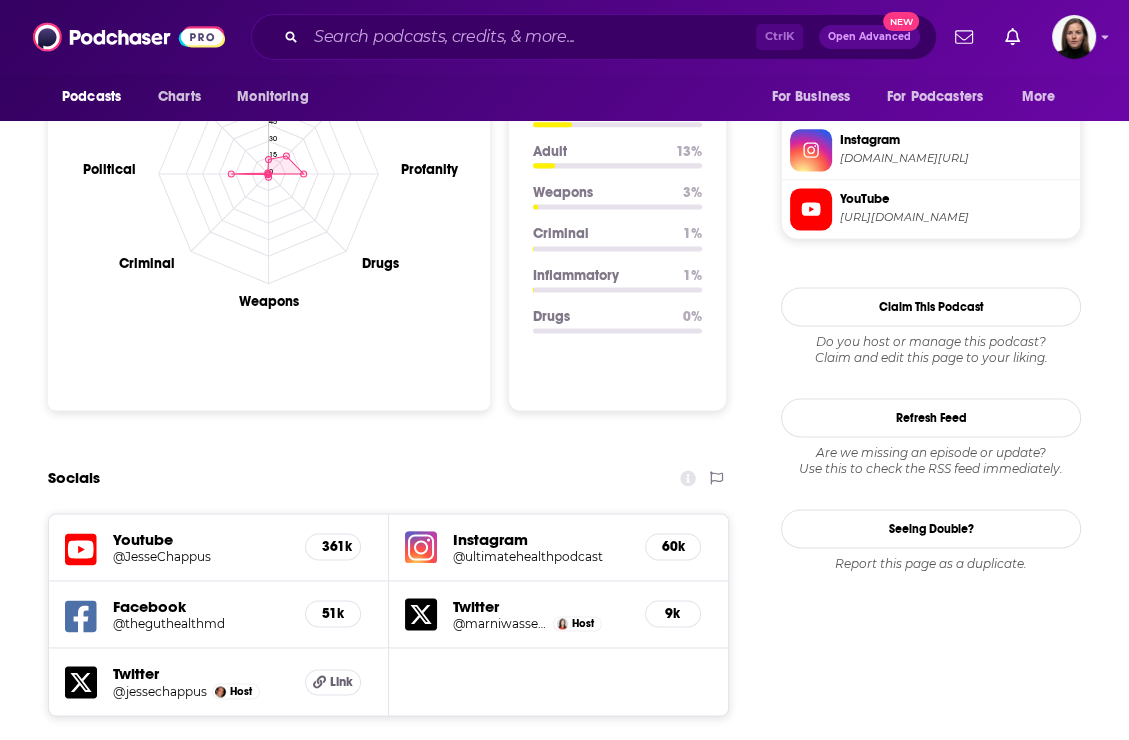 scroll, scrollTop: 2100, scrollLeft: 0, axis: vertical 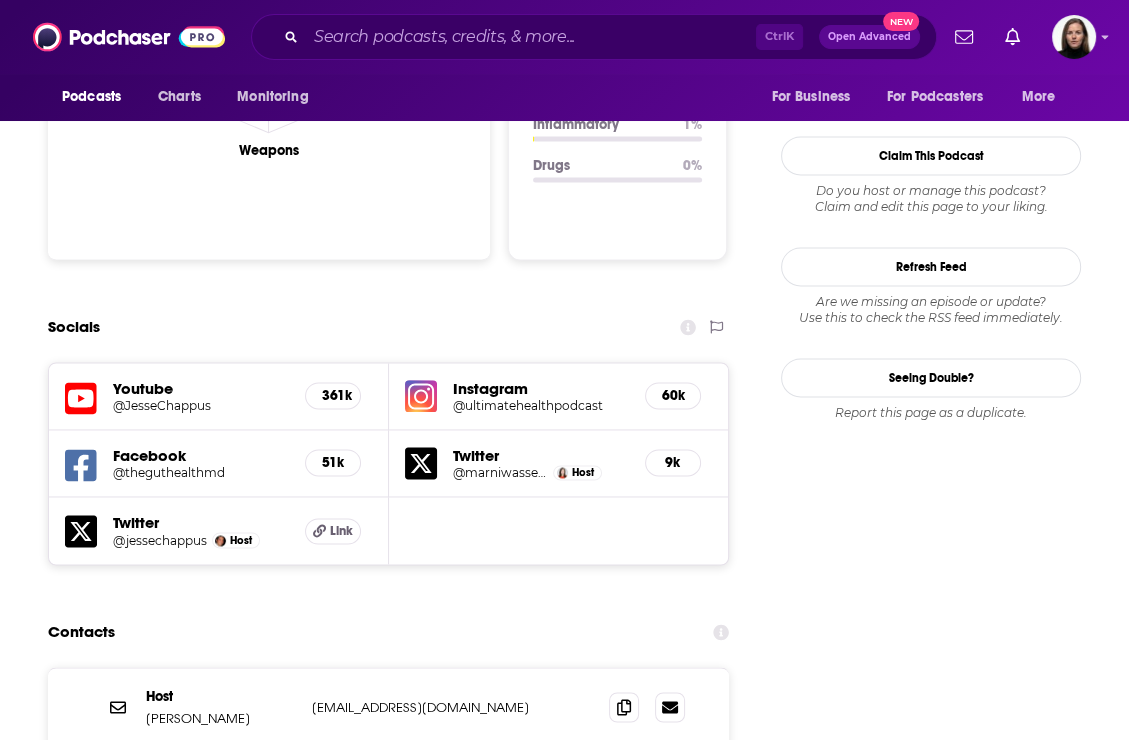 click on "@JesseChappus" at bounding box center (201, 405) 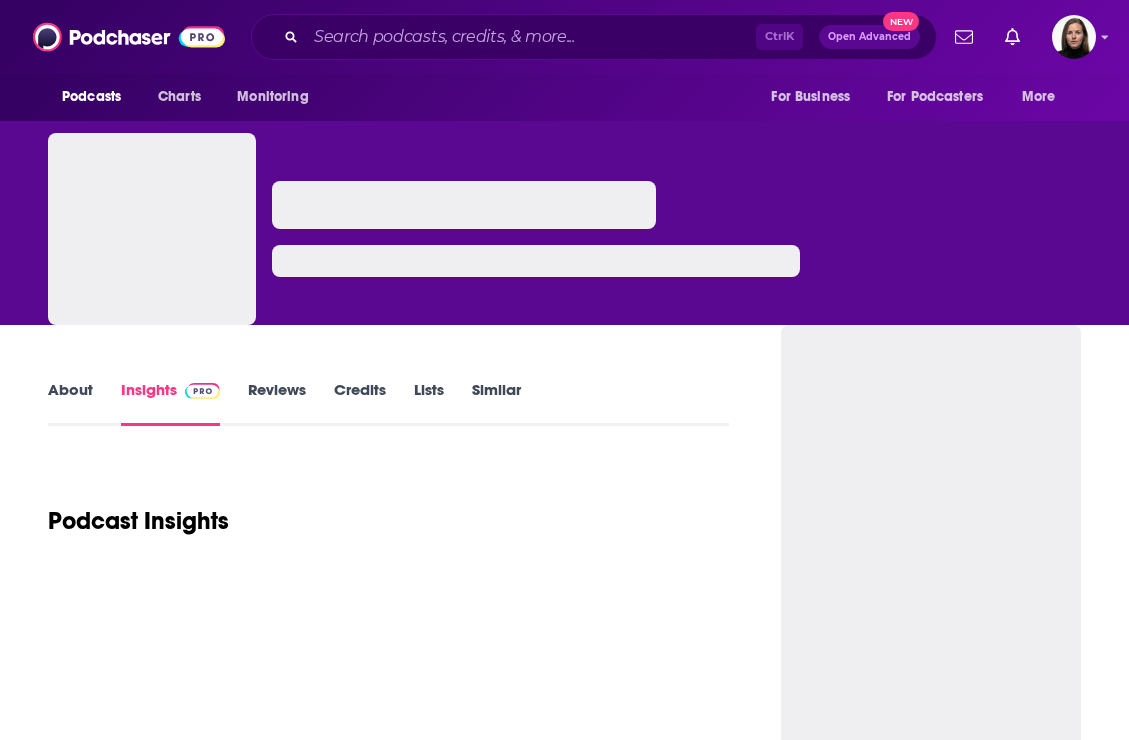 scroll, scrollTop: 0, scrollLeft: 0, axis: both 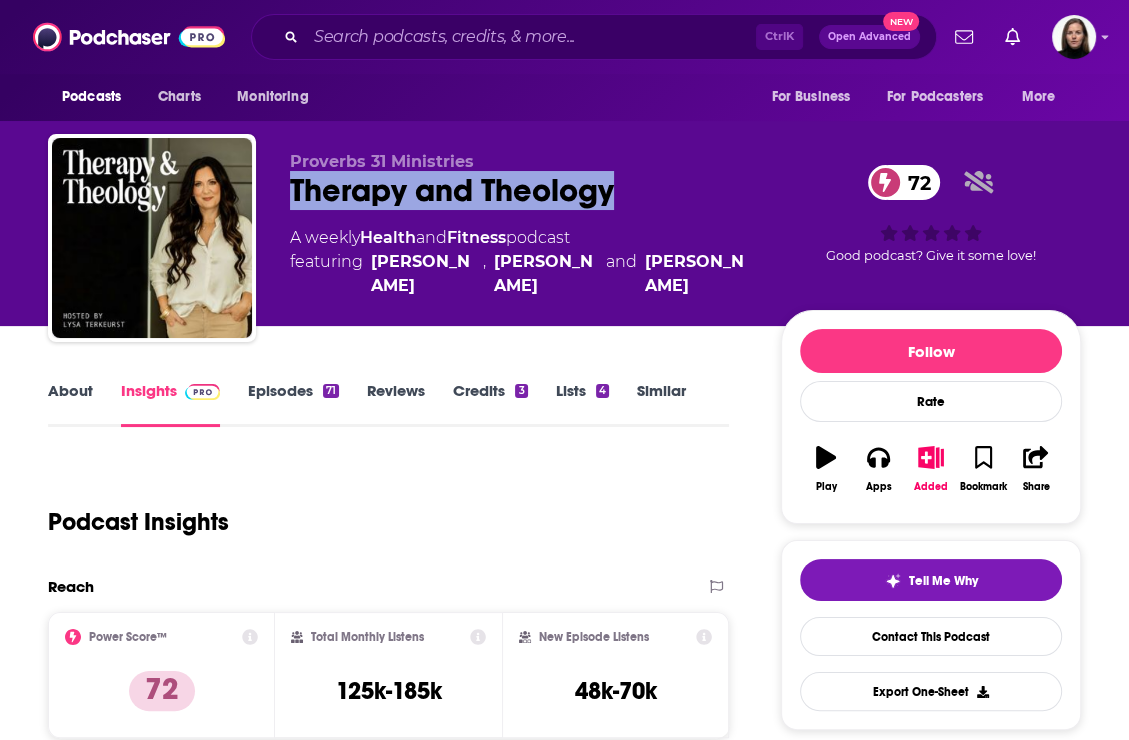 drag, startPoint x: 284, startPoint y: 188, endPoint x: 617, endPoint y: 192, distance: 333.02402 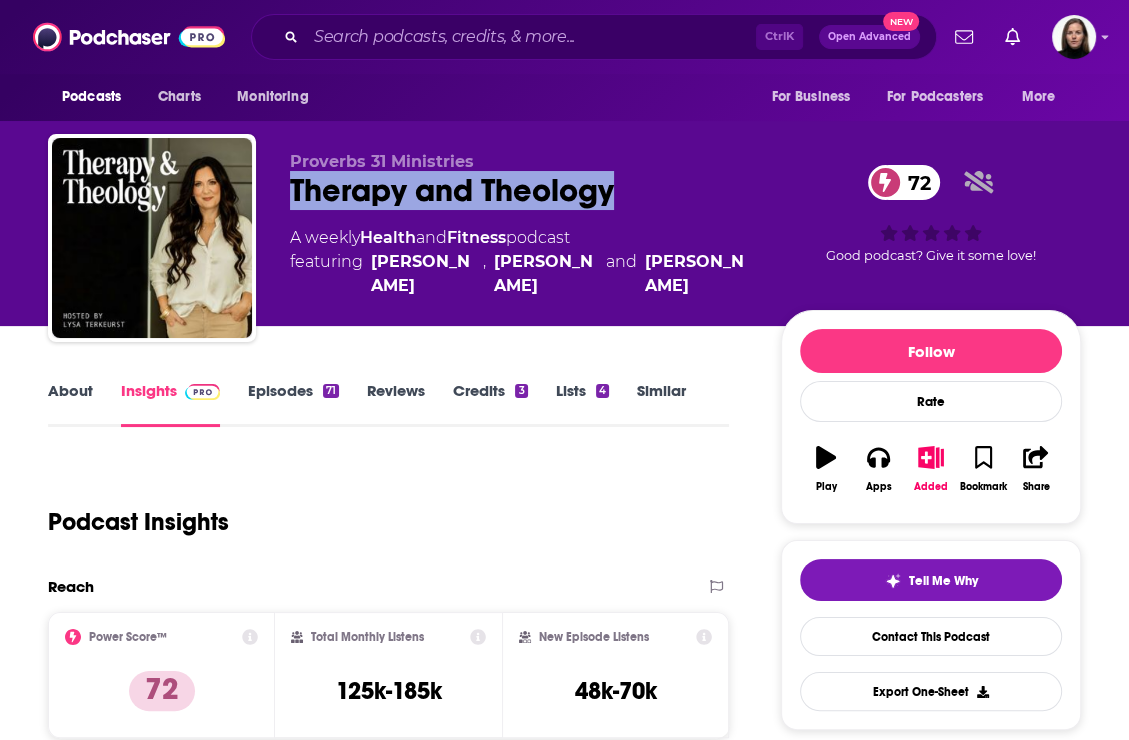 click on "Proverbs 31 Ministries   Therapy and Theology 72 A   weekly  Health  and  Fitness  podcast  featuring  [PERSON_NAME] ,  [PERSON_NAME]  and  [PERSON_NAME] 72 Good podcast? Give it some love!" at bounding box center (564, 242) 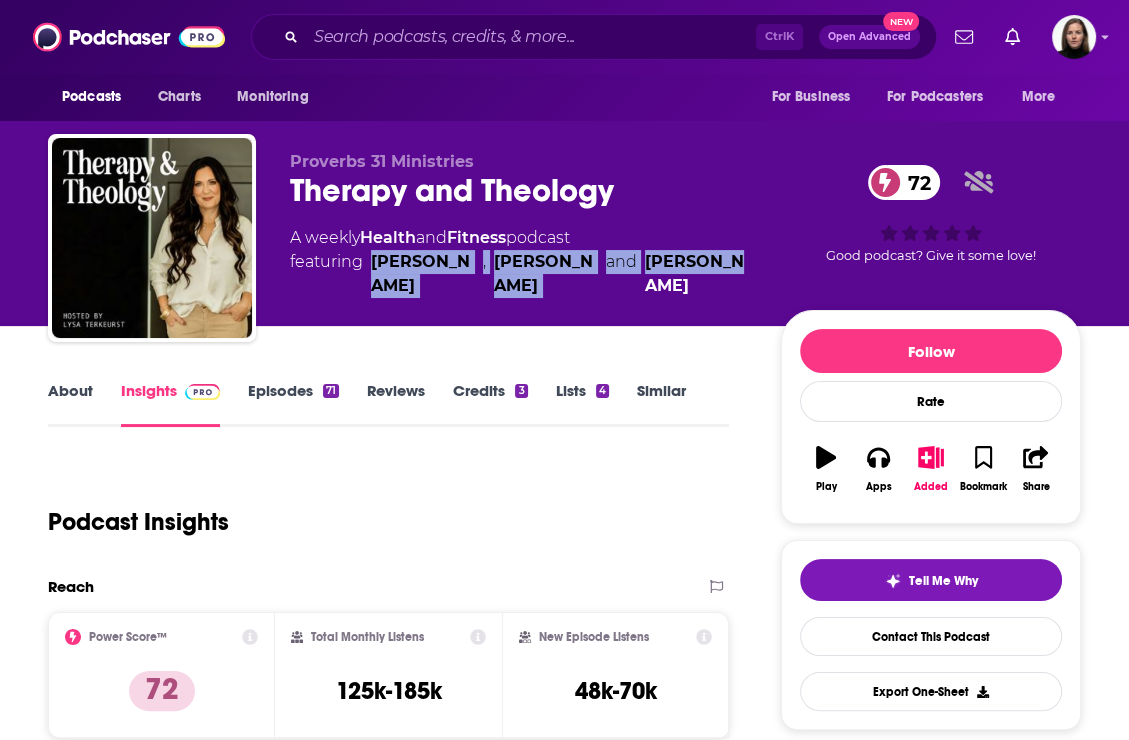 drag, startPoint x: 369, startPoint y: 264, endPoint x: 724, endPoint y: 298, distance: 356.62445 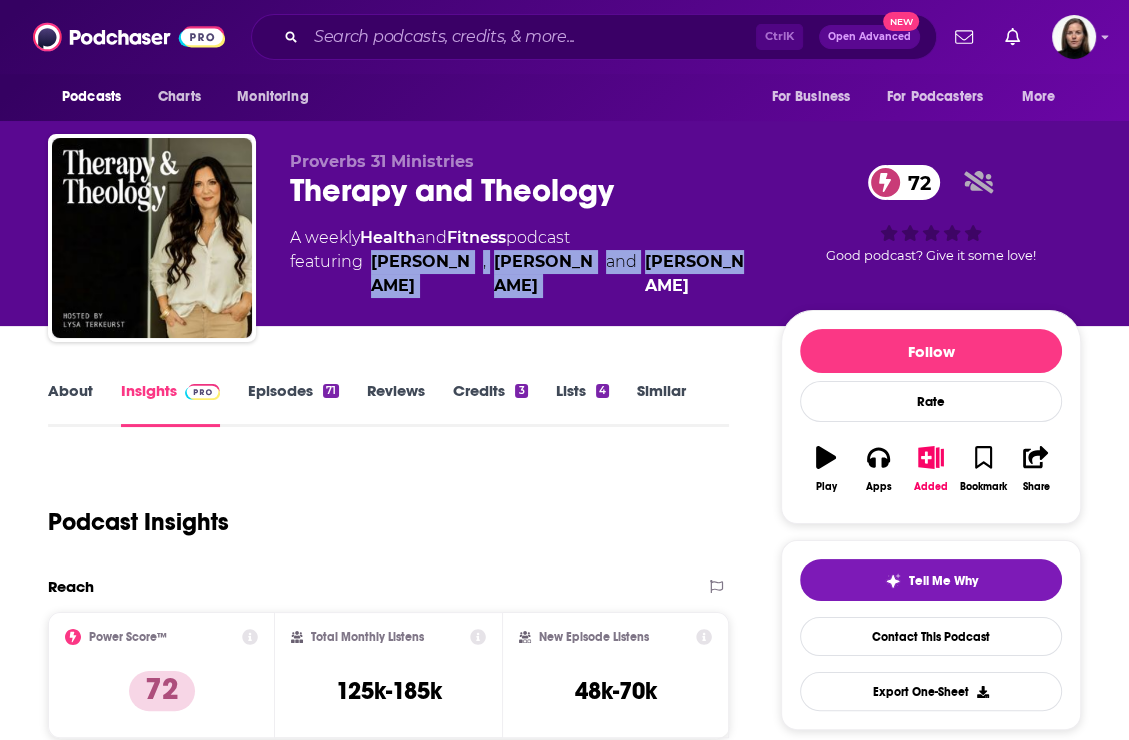 click on "featuring  [PERSON_NAME] ,  [PERSON_NAME]  and  [PERSON_NAME]" at bounding box center (519, 274) 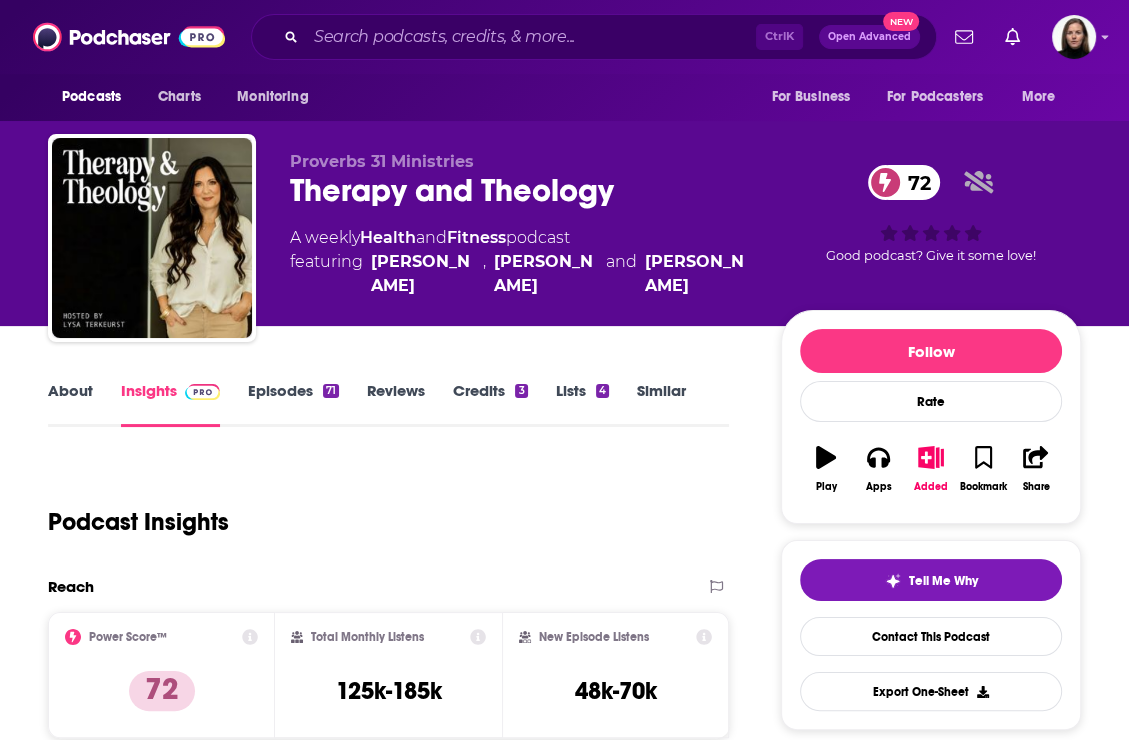 click on "Podcast Insights" at bounding box center [388, 518] 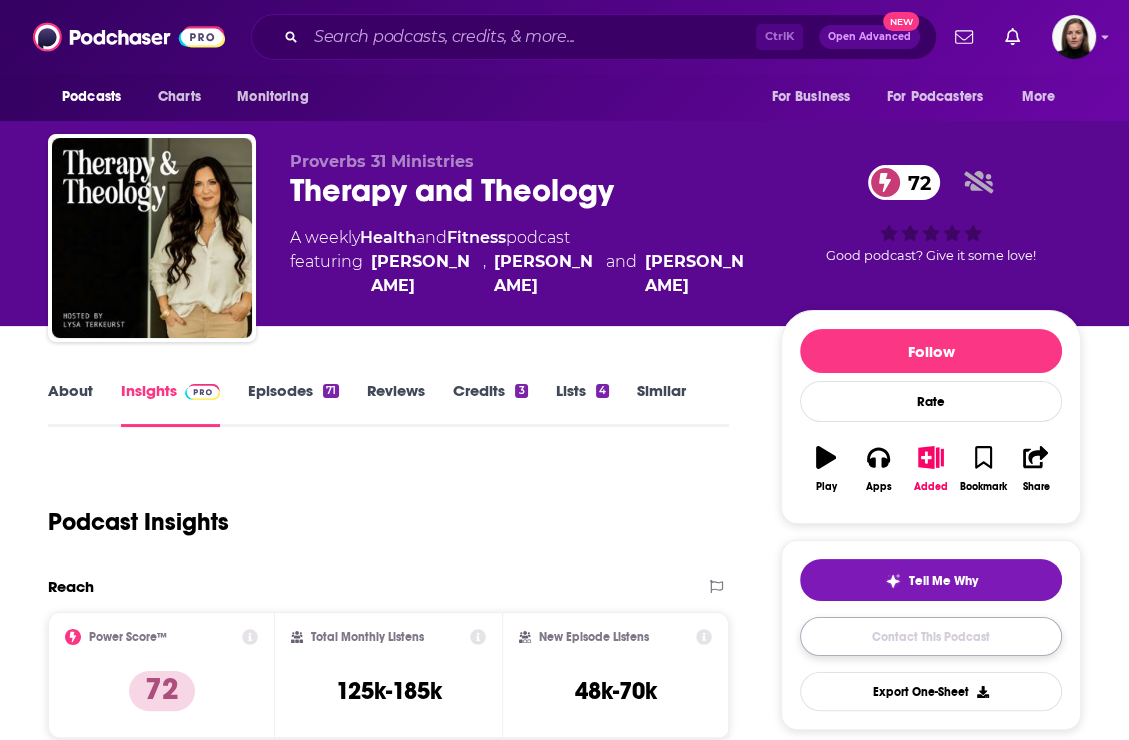 click on "Contact This Podcast" at bounding box center [931, 636] 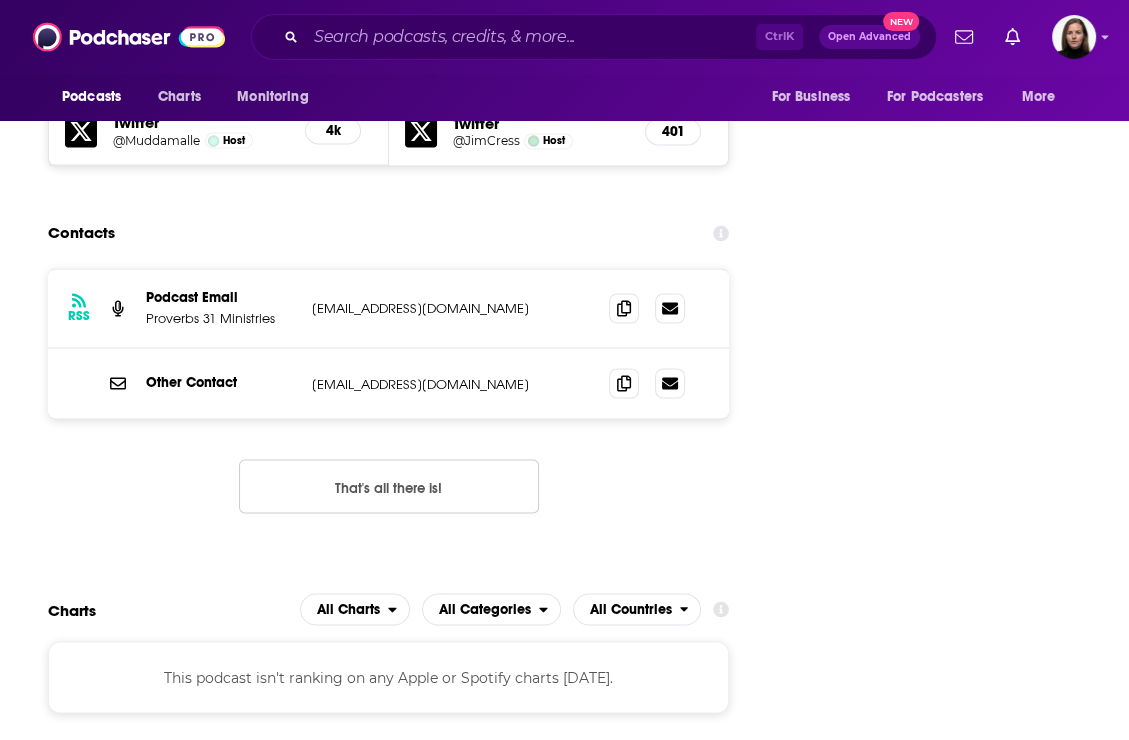 scroll, scrollTop: 2348, scrollLeft: 0, axis: vertical 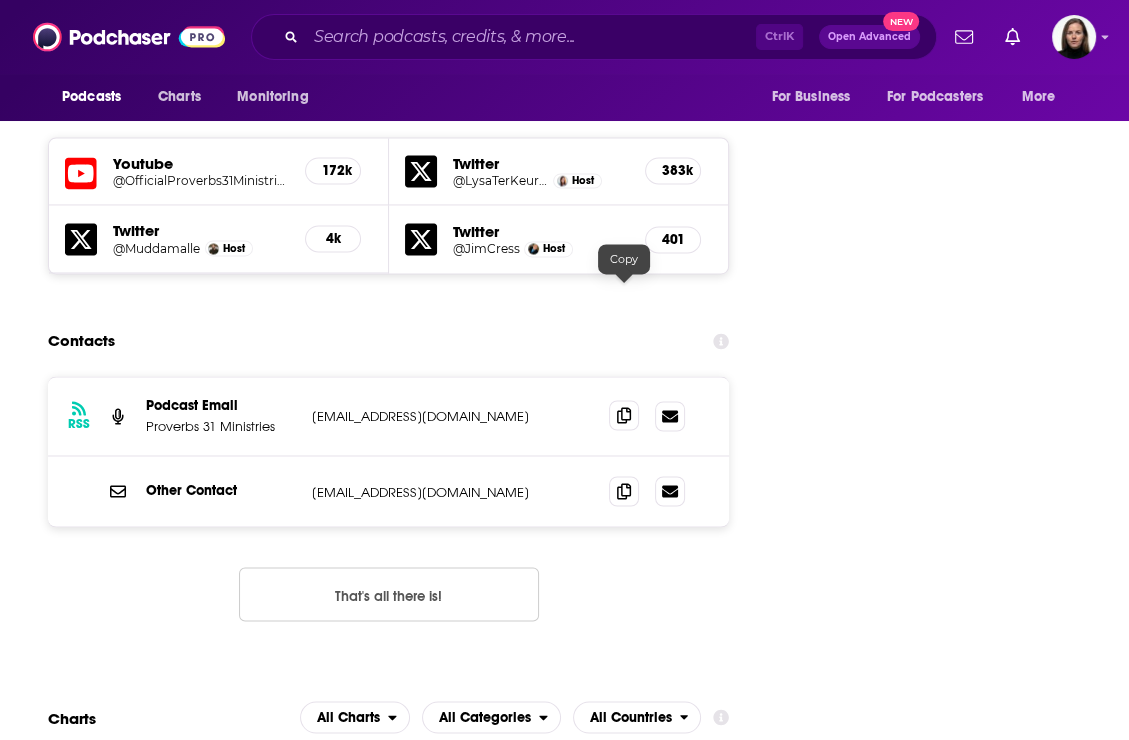 click 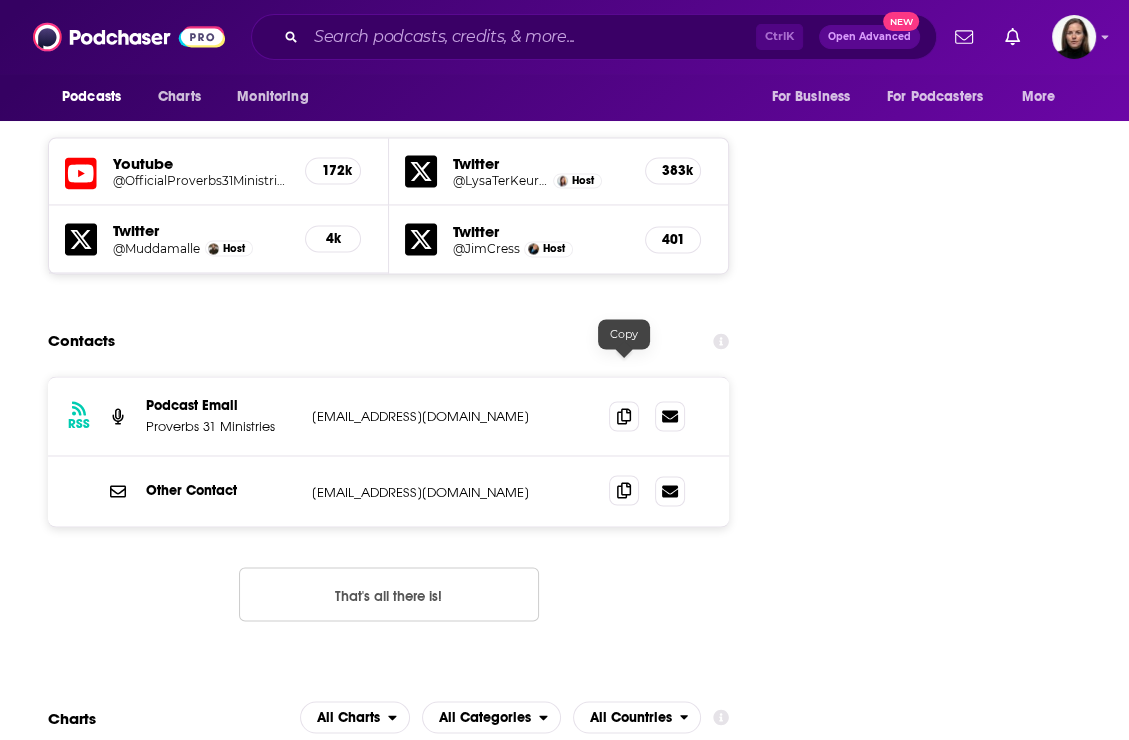 click 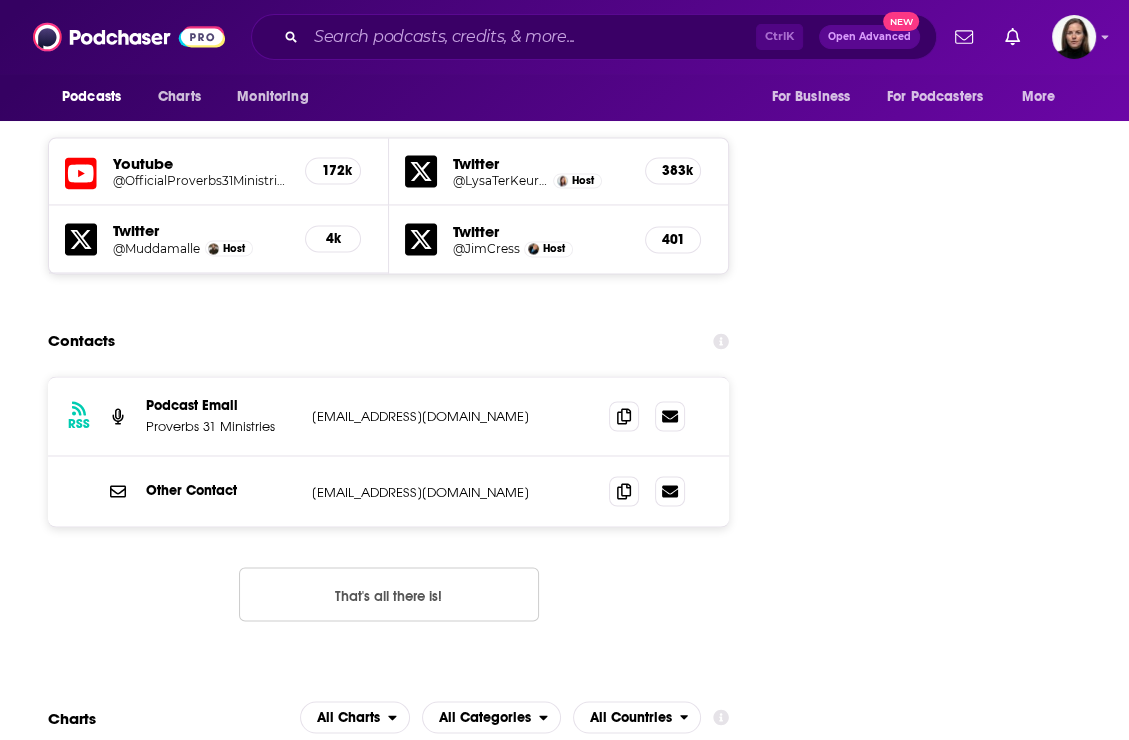 scroll, scrollTop: 1948, scrollLeft: 0, axis: vertical 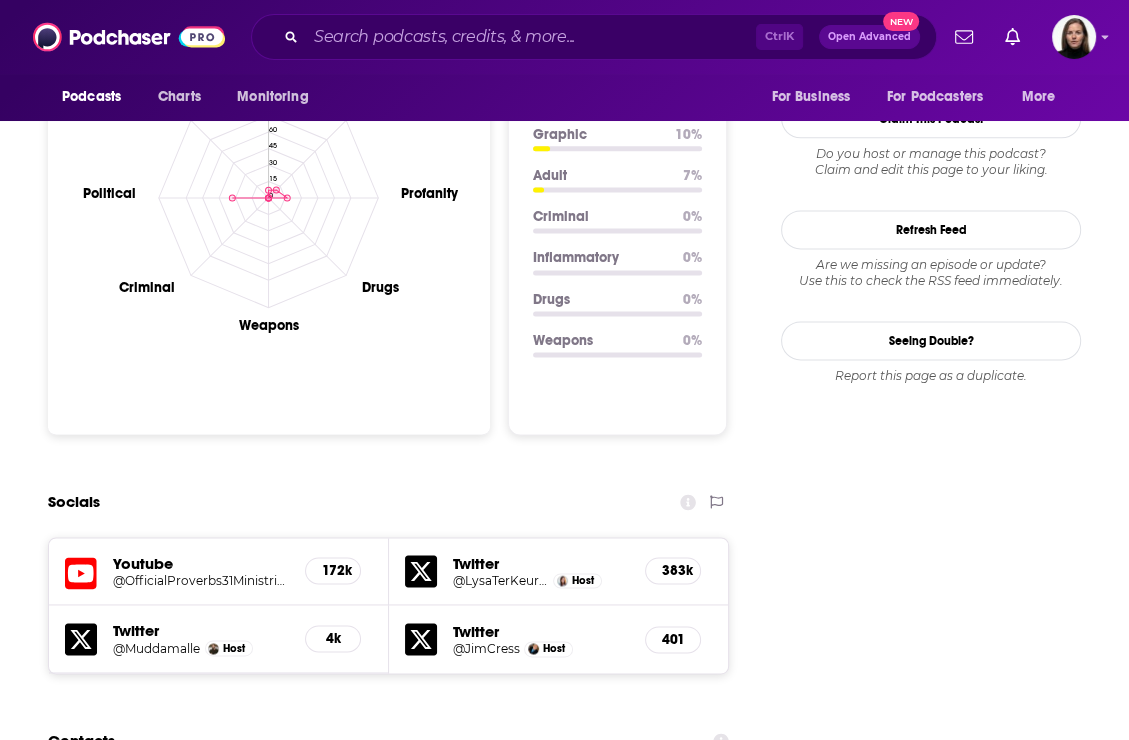 click on "Youtube @OfficialProverbs31Ministries 172k" at bounding box center (219, 572) 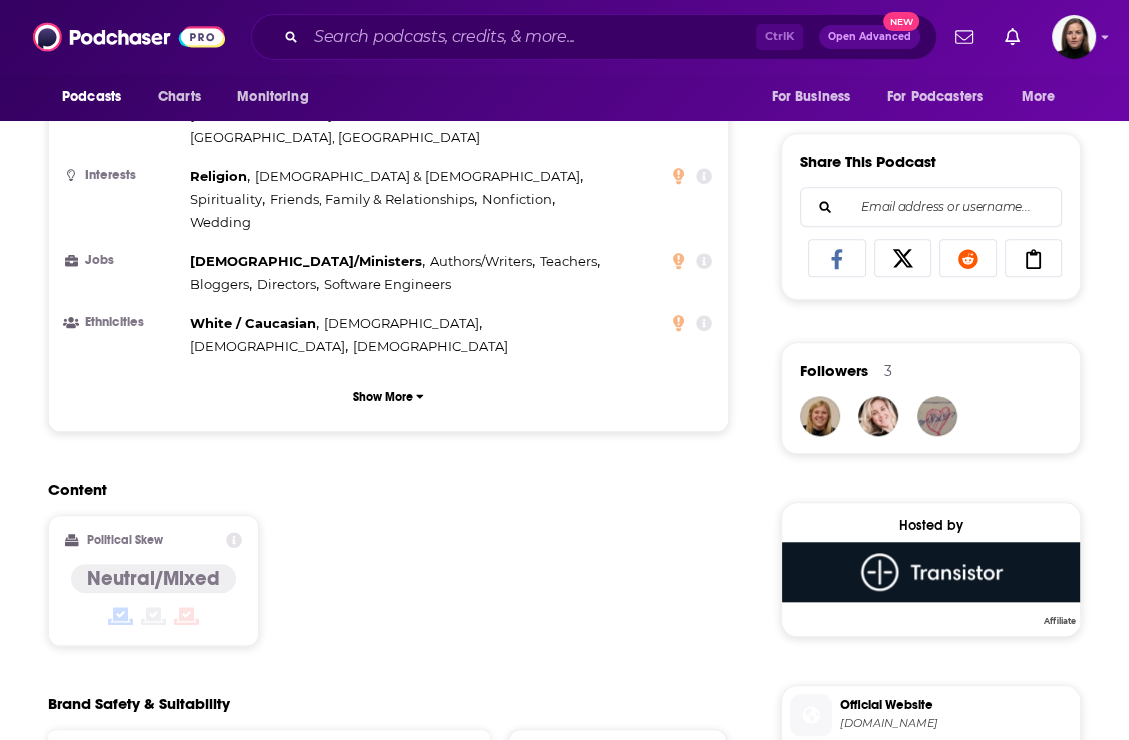scroll, scrollTop: 1448, scrollLeft: 0, axis: vertical 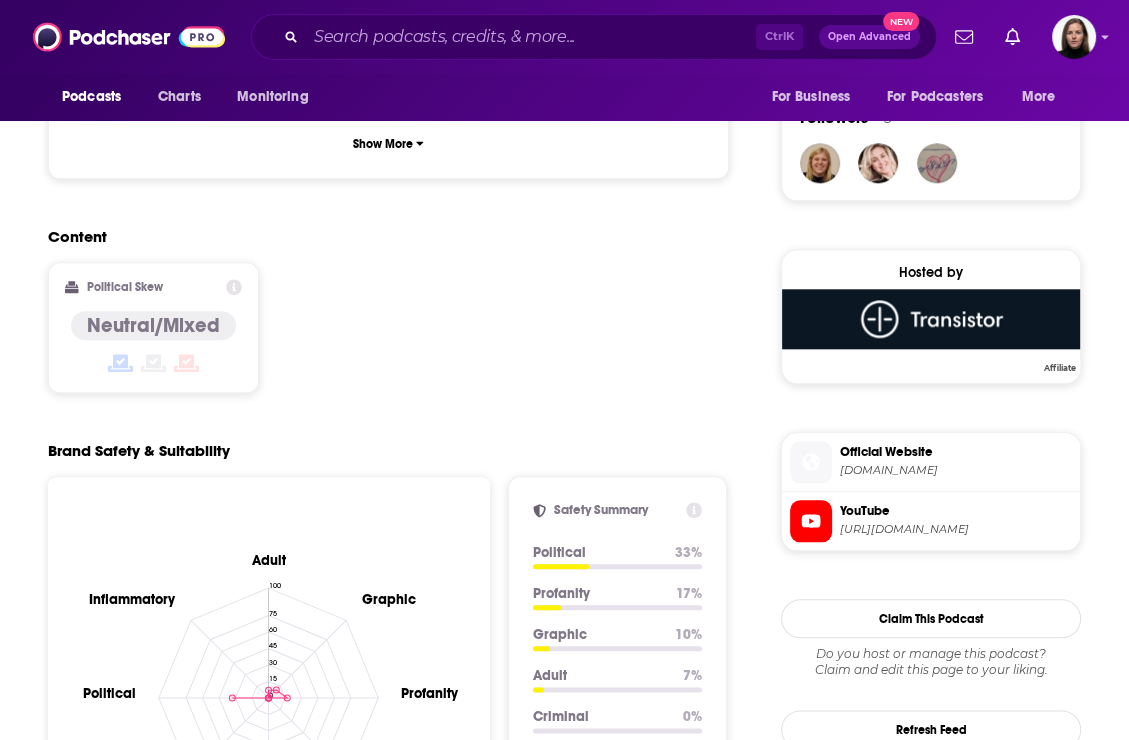 click on "therapyandtheologypodcast.com" at bounding box center (956, 470) 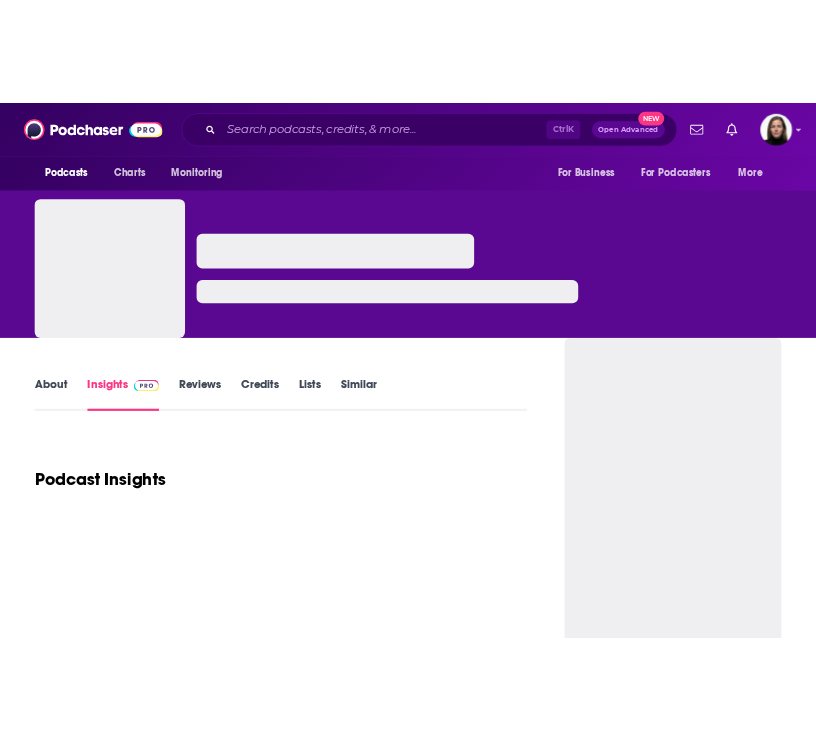 scroll, scrollTop: 0, scrollLeft: 0, axis: both 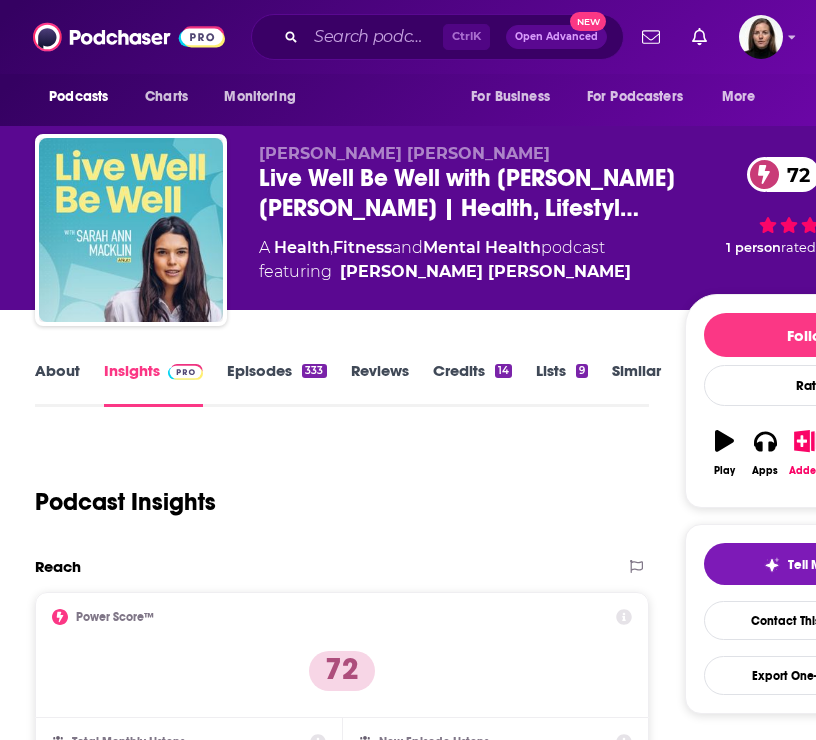 drag, startPoint x: 520, startPoint y: 272, endPoint x: 495, endPoint y: 273, distance: 25.019993 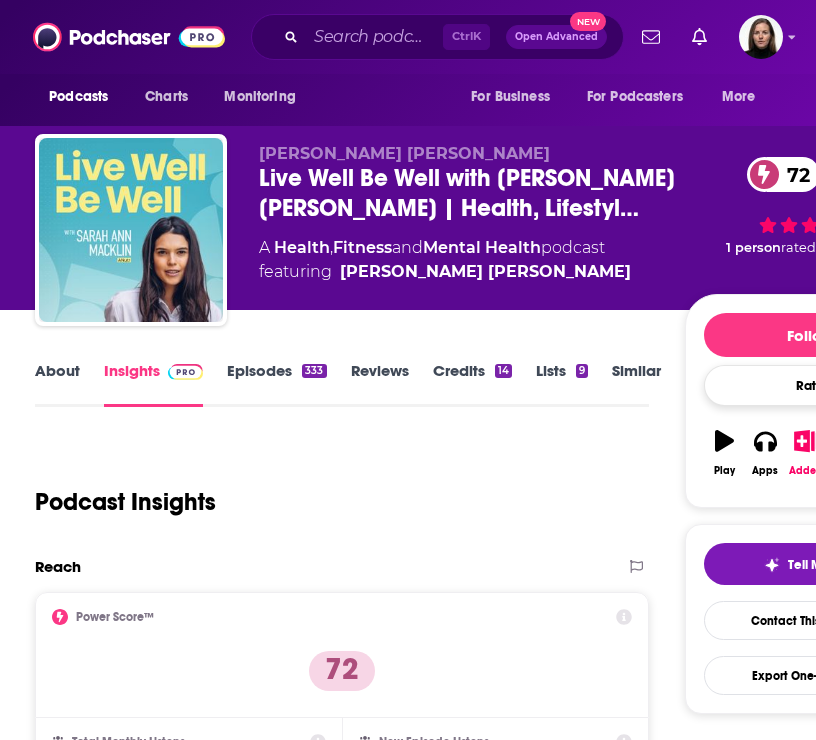 copy on "[PERSON_NAME] [PERSON_NAME]" 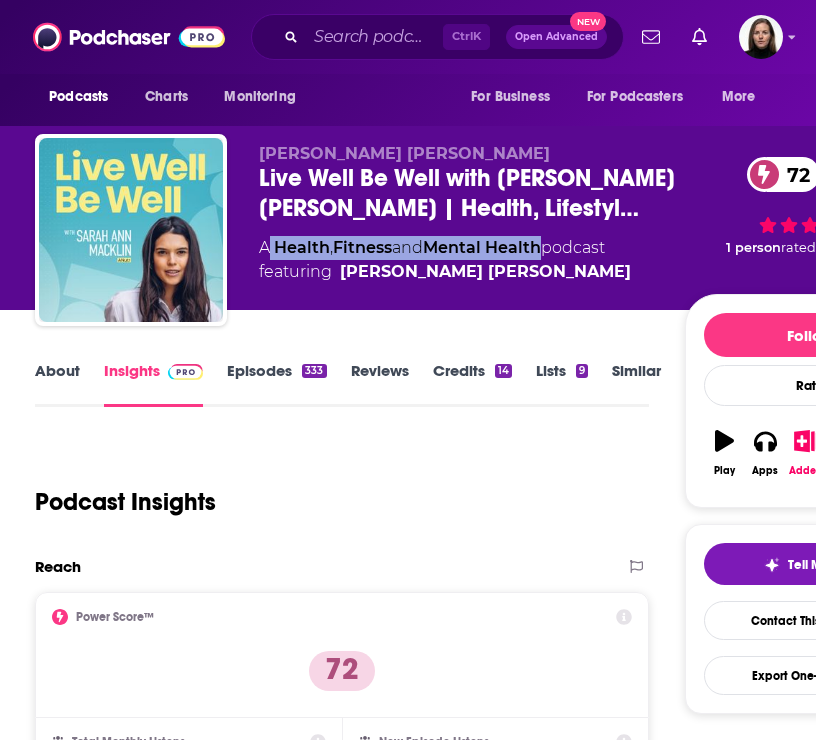 drag, startPoint x: 272, startPoint y: 241, endPoint x: 549, endPoint y: 251, distance: 277.18045 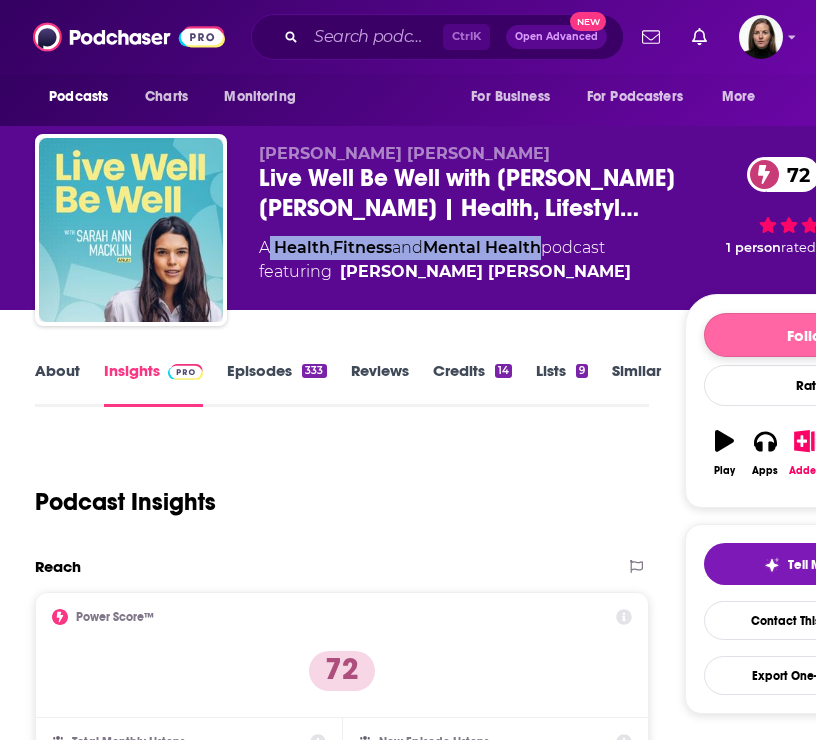 copy on "Health ,  Fitness  and  Mental Health" 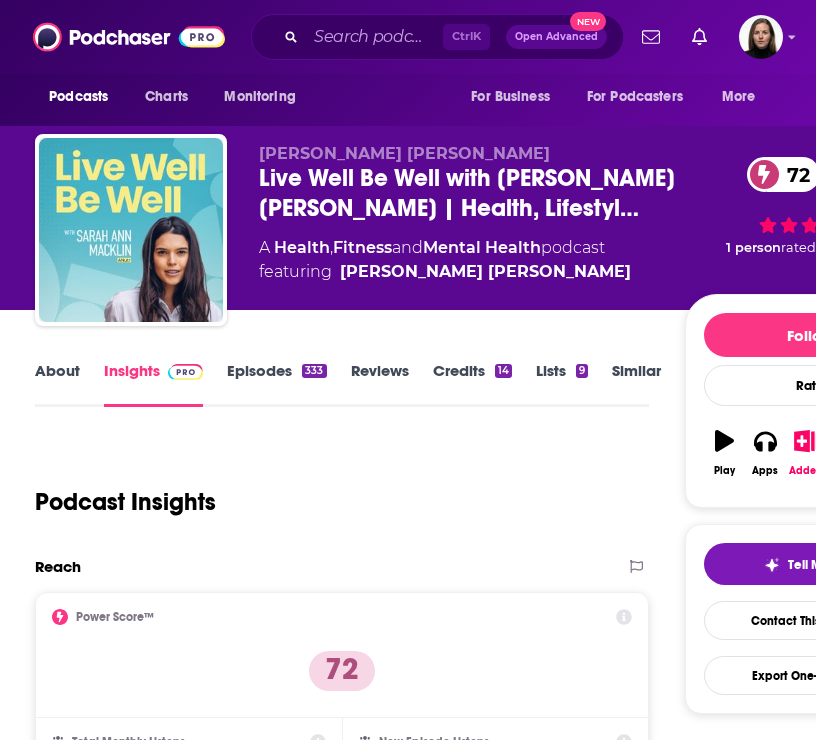 click on "Podcast Insights" at bounding box center (334, 490) 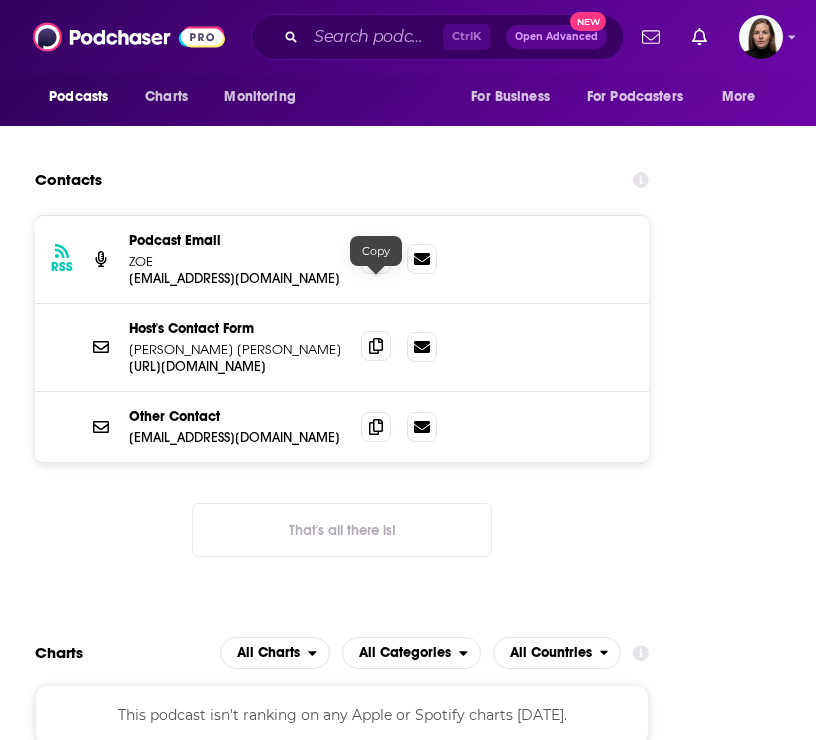 scroll, scrollTop: 3244, scrollLeft: 0, axis: vertical 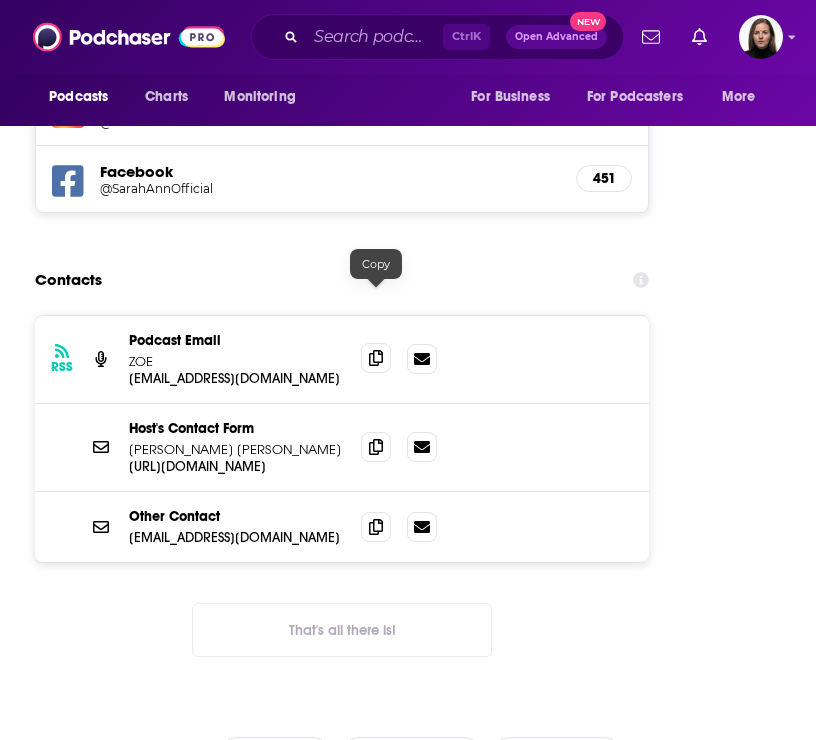 click at bounding box center (376, 358) 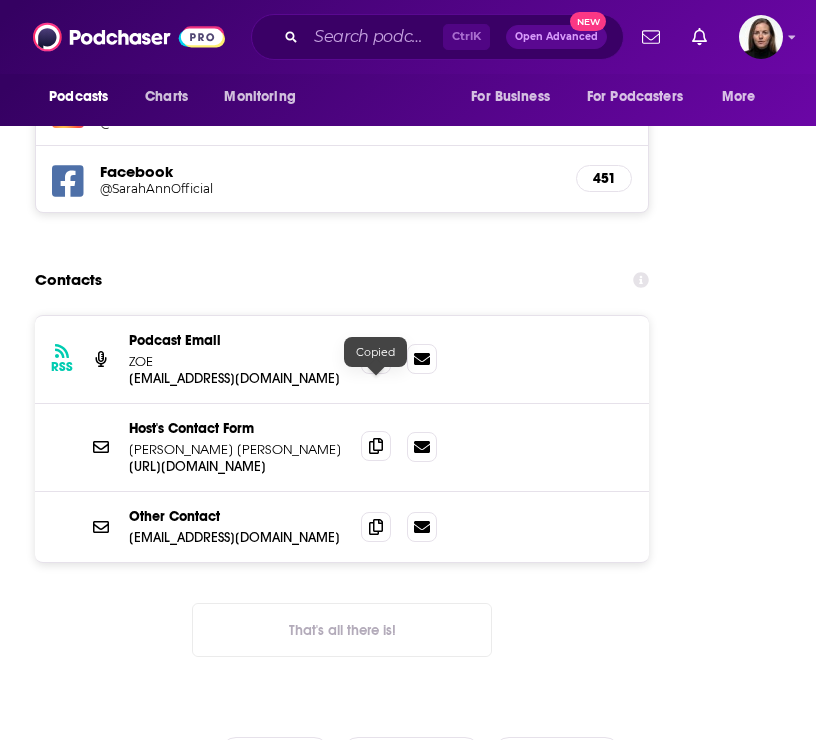 click 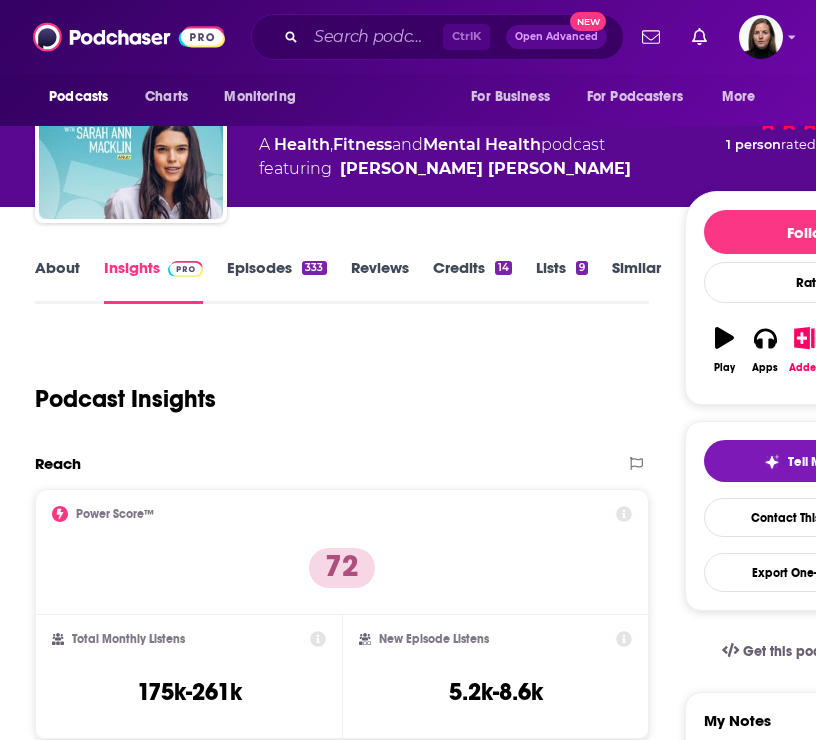 scroll, scrollTop: 0, scrollLeft: 0, axis: both 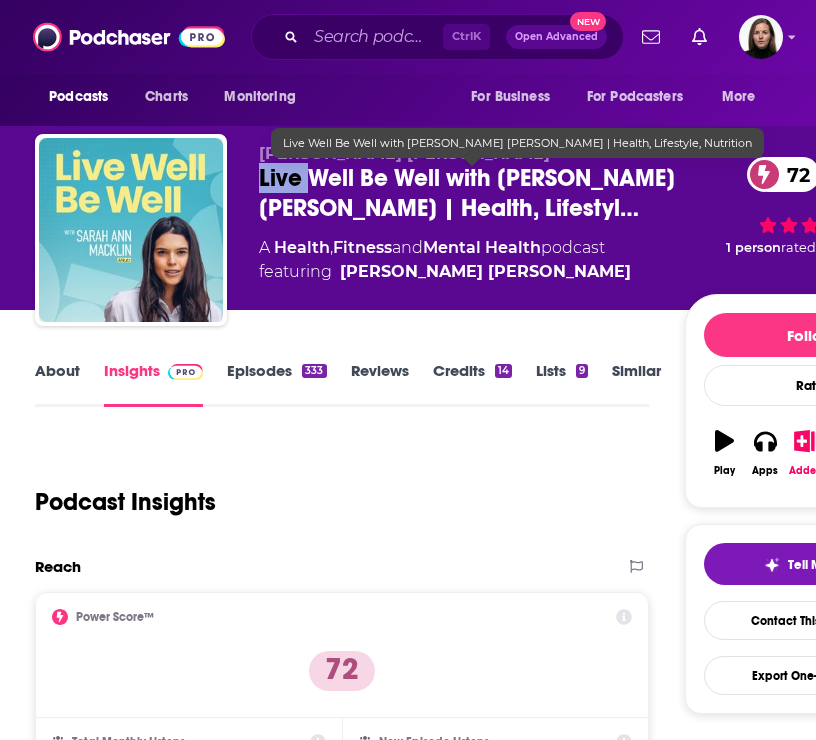 drag, startPoint x: 257, startPoint y: 175, endPoint x: 309, endPoint y: 174, distance: 52.009613 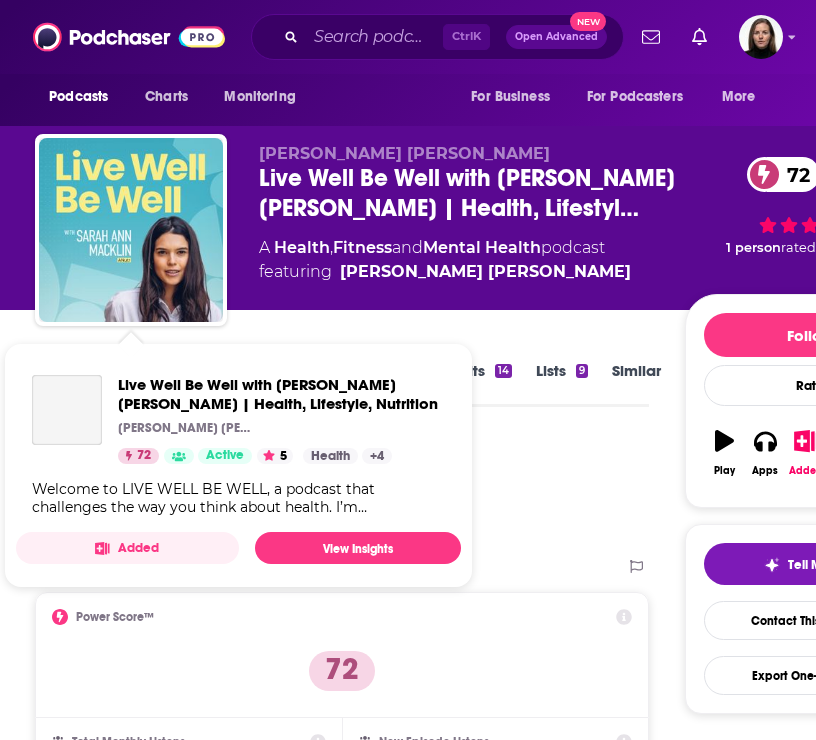 click on "Sarah Ann Macklin   Live Well Be Well with Sarah Ann Macklin | Health, Lifestyl… 72 A   Health ,  Fitness  and  Mental Health  podcast  featuring  Sarah Ann Macklin 72   1   person  rated this podcast" at bounding box center (485, 234) 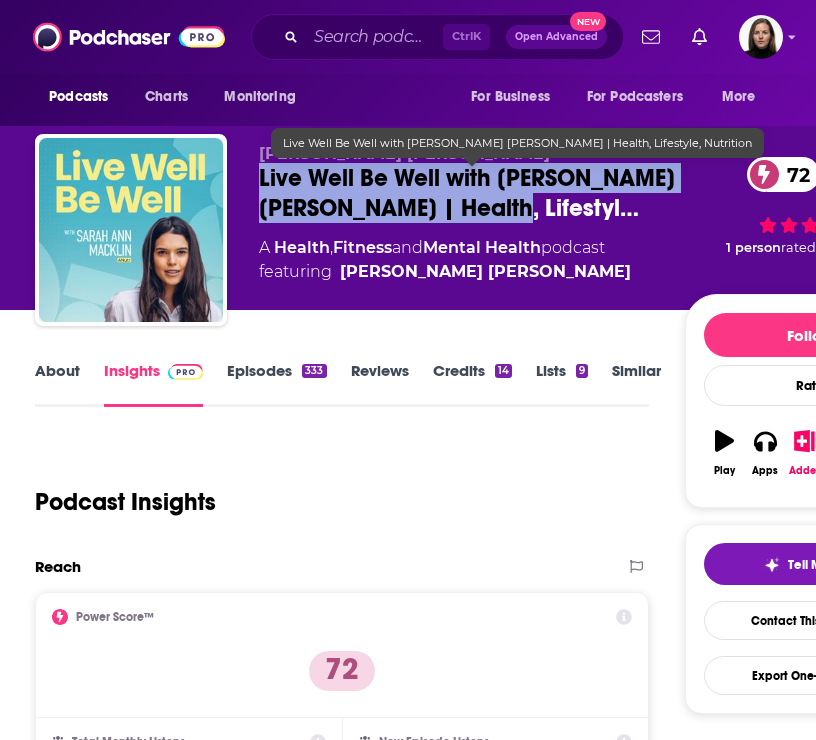 drag, startPoint x: 260, startPoint y: 175, endPoint x: 528, endPoint y: 206, distance: 269.78696 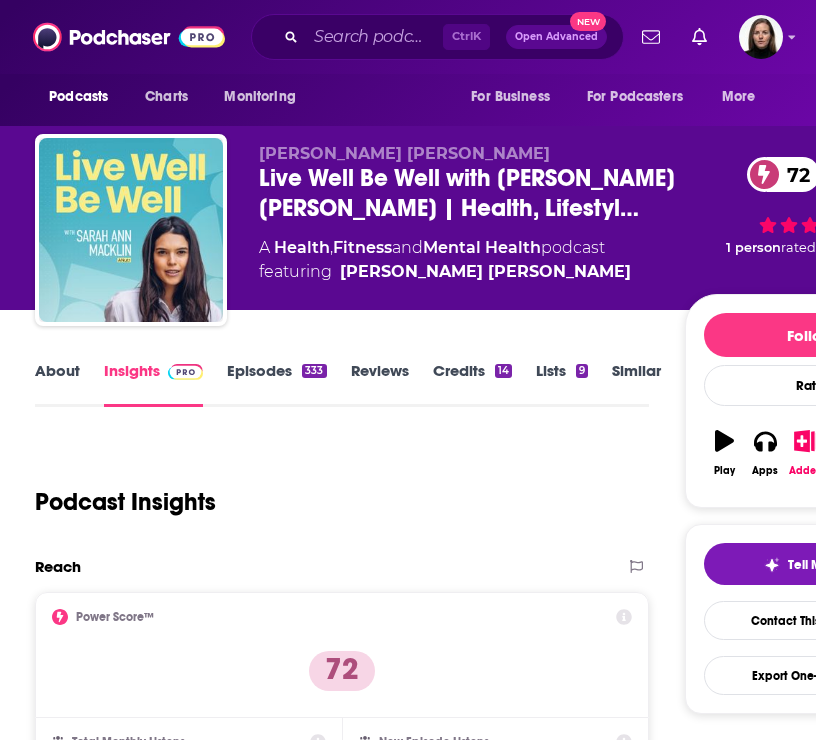 click on "Sarah Ann Macklin   Live Well Be Well with Sarah Ann Macklin | Health, Lifestyl… 72 A   Health ,  Fitness  and  Mental Health  podcast  featuring  Sarah Ann Macklin" at bounding box center [472, 224] 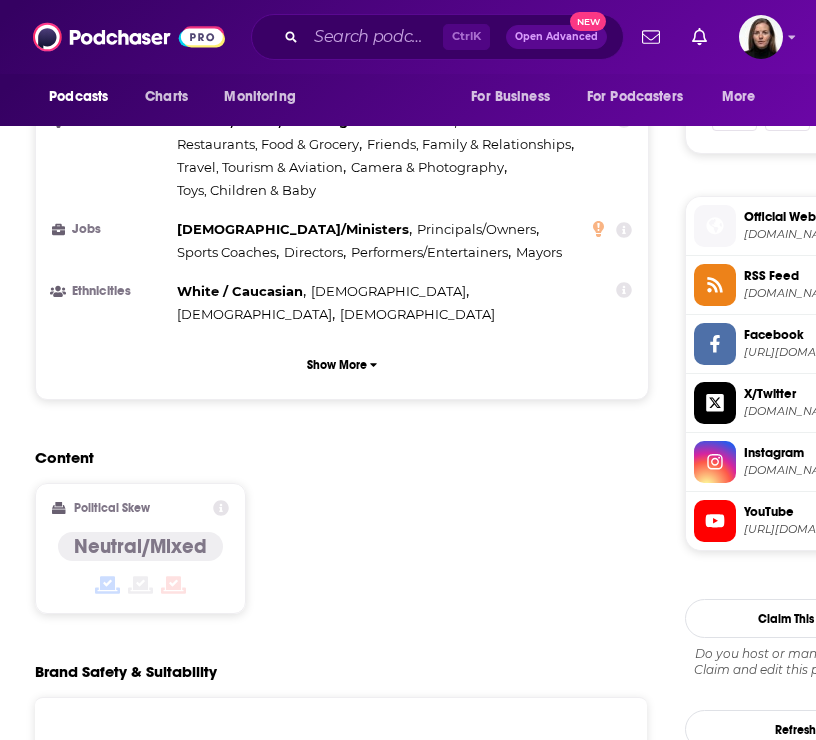 scroll, scrollTop: 1300, scrollLeft: 0, axis: vertical 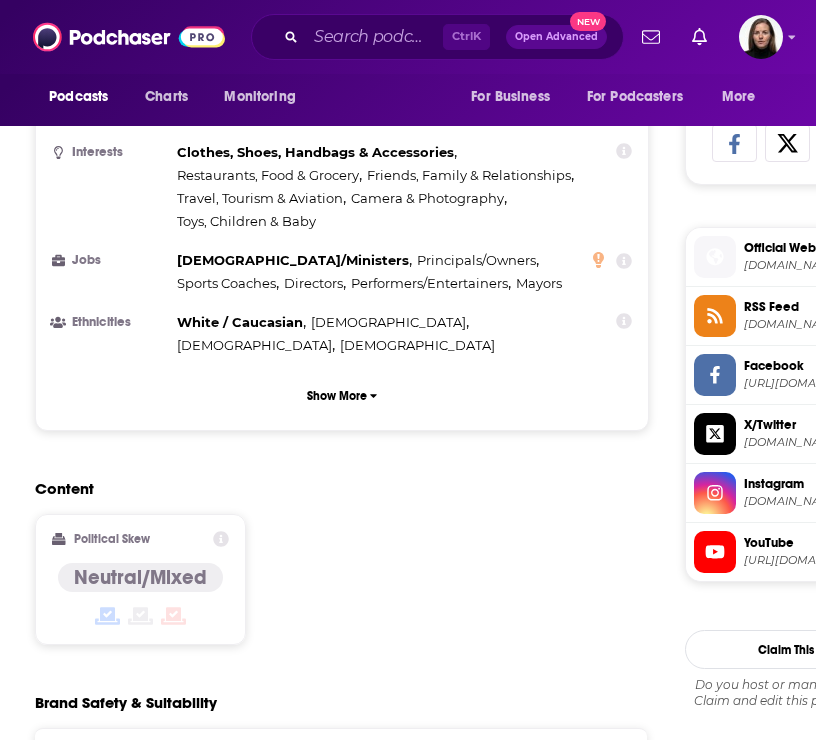 click on "Instagram instagram.com/sarahannmacklin" at bounding box center [831, 492] 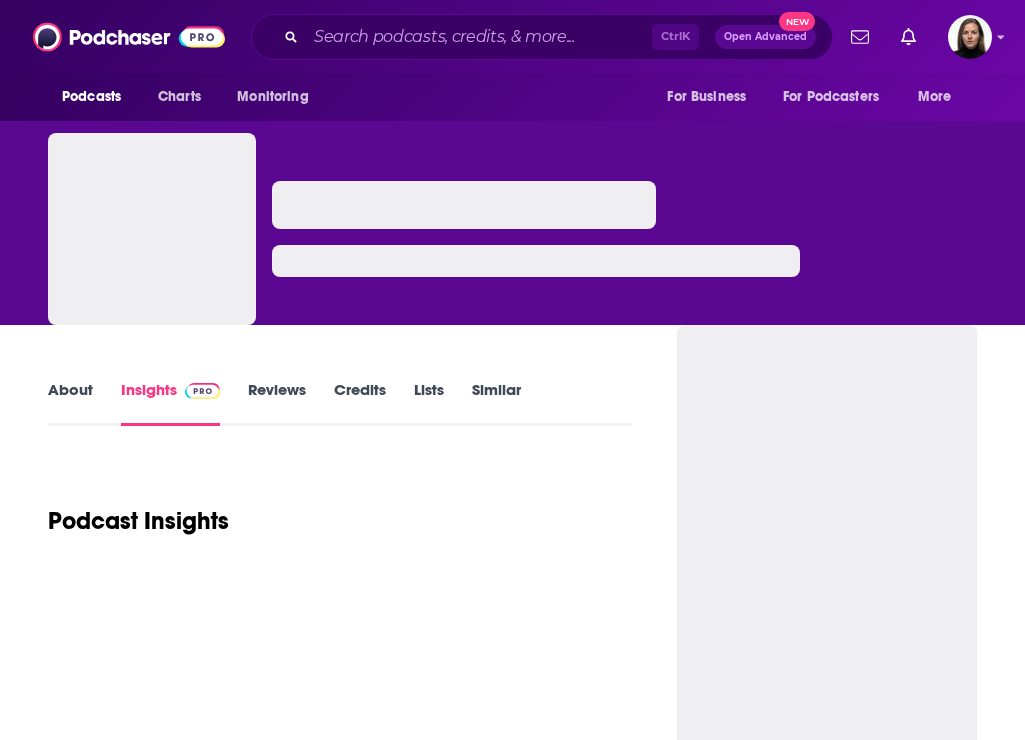 scroll, scrollTop: 0, scrollLeft: 0, axis: both 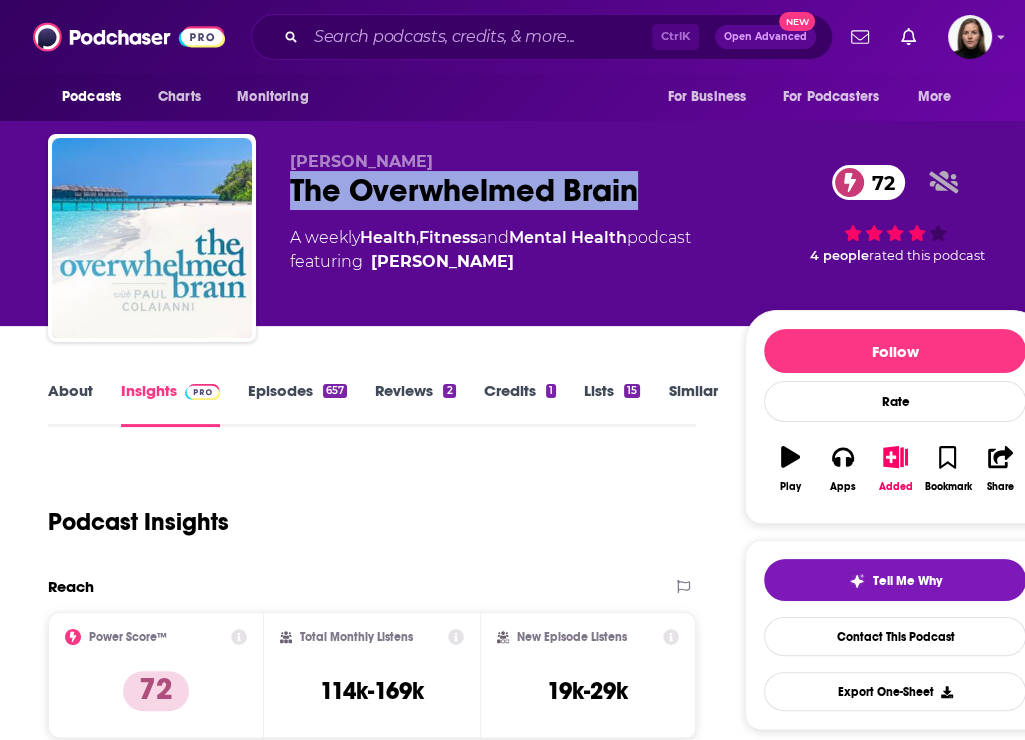 drag, startPoint x: 650, startPoint y: 187, endPoint x: 283, endPoint y: 179, distance: 367.0872 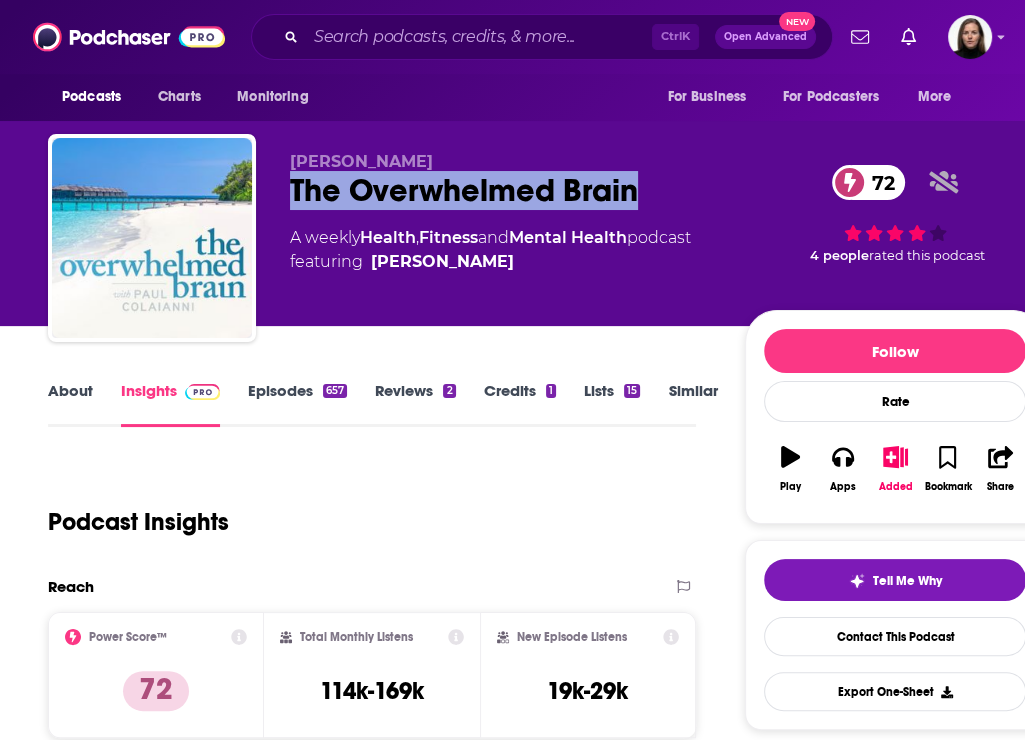 click on "[PERSON_NAME]   The Overwhelmed Brain 72 A   weekly  Health ,  Fitness  and  Mental Health  podcast  featuring  [PERSON_NAME] 72   4   people  rated this podcast" at bounding box center (546, 242) 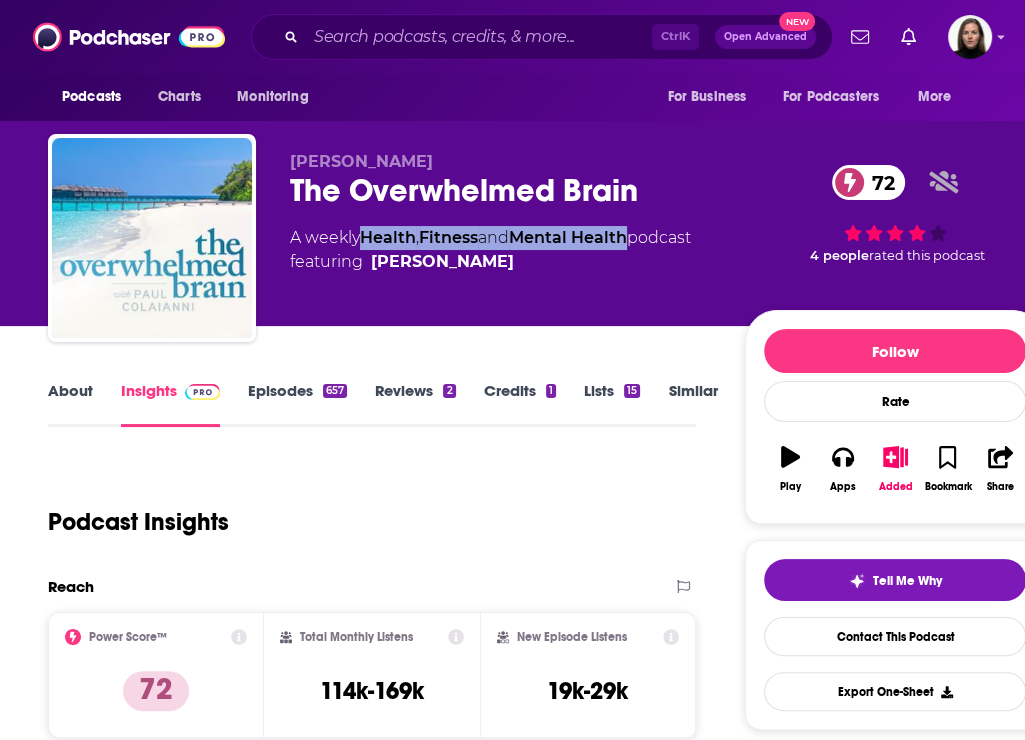 drag, startPoint x: 360, startPoint y: 238, endPoint x: 640, endPoint y: 237, distance: 280.0018 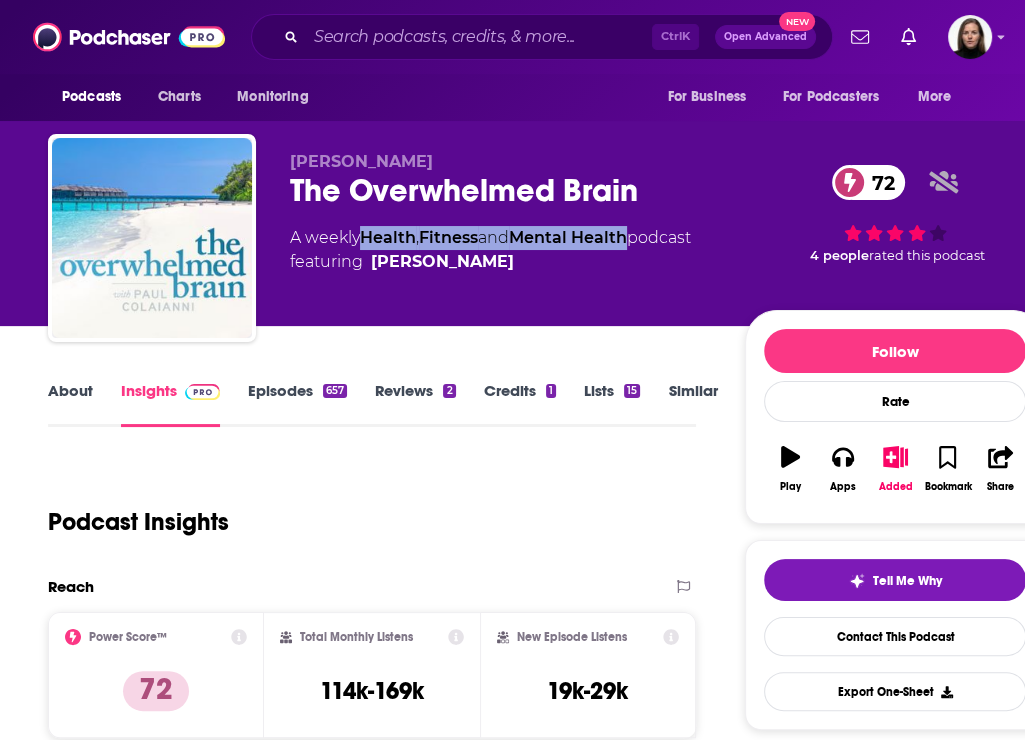 click on "A   weekly  Health ,  Fitness  and  Mental Health  podcast  featuring  Paul Colaianni" at bounding box center (490, 250) 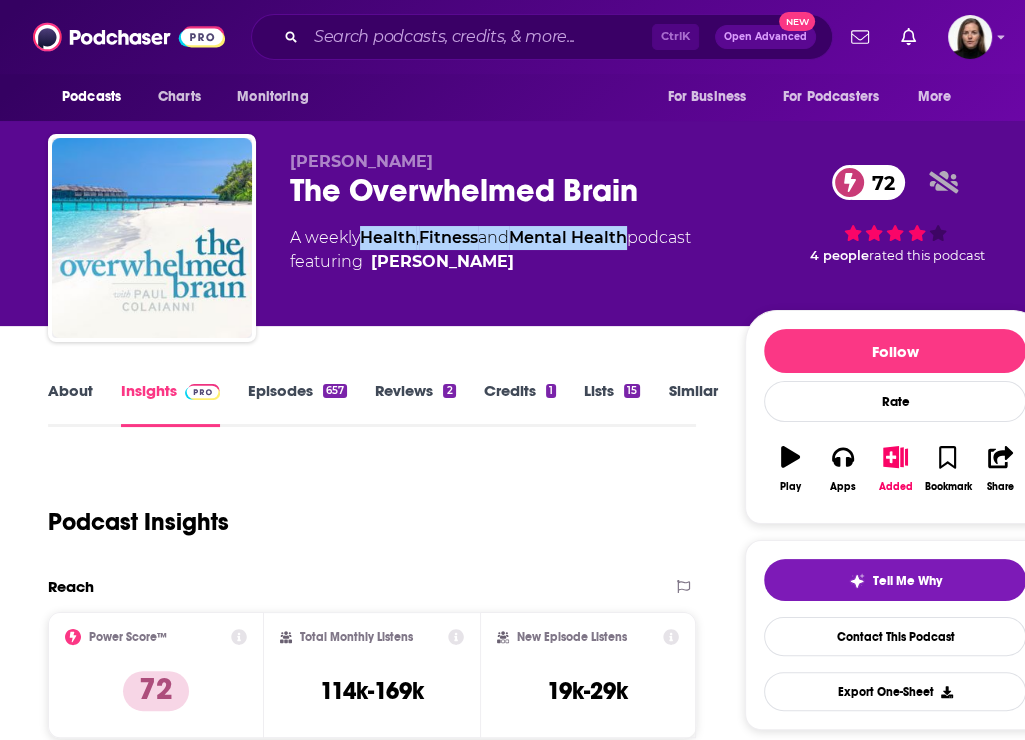 drag, startPoint x: 368, startPoint y: 266, endPoint x: 504, endPoint y: 278, distance: 136.52838 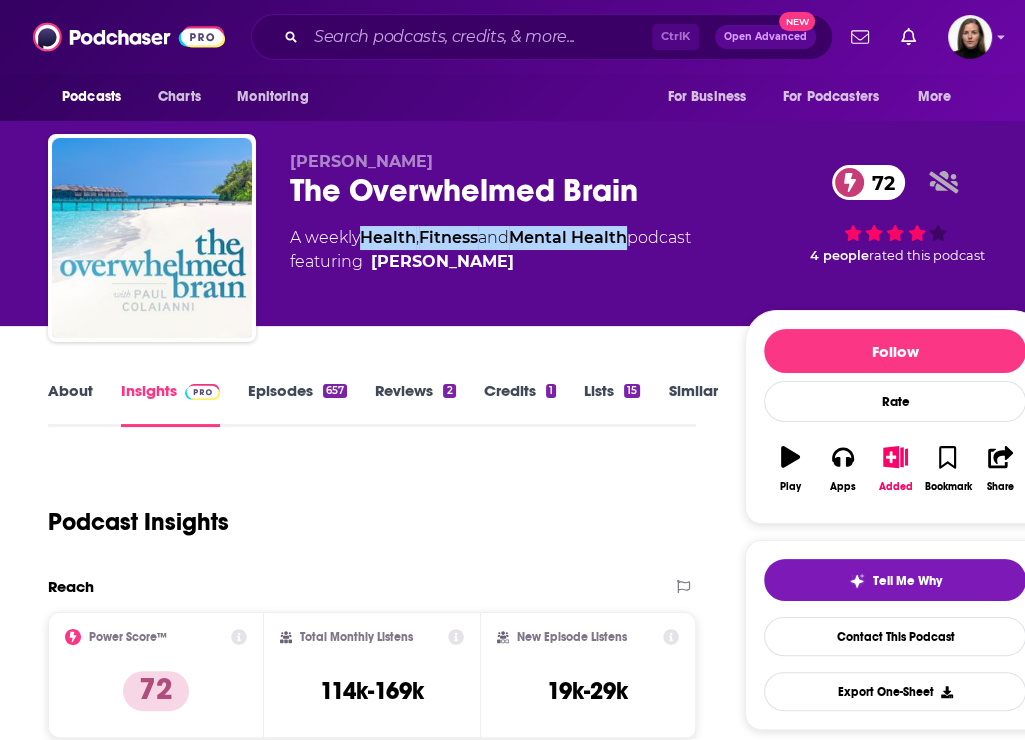 click on "Paul Colaianni   The Overwhelmed Brain 72 A   weekly  Health ,  Fitness  and  Mental Health  podcast  featuring  Paul Colaianni" at bounding box center (501, 232) 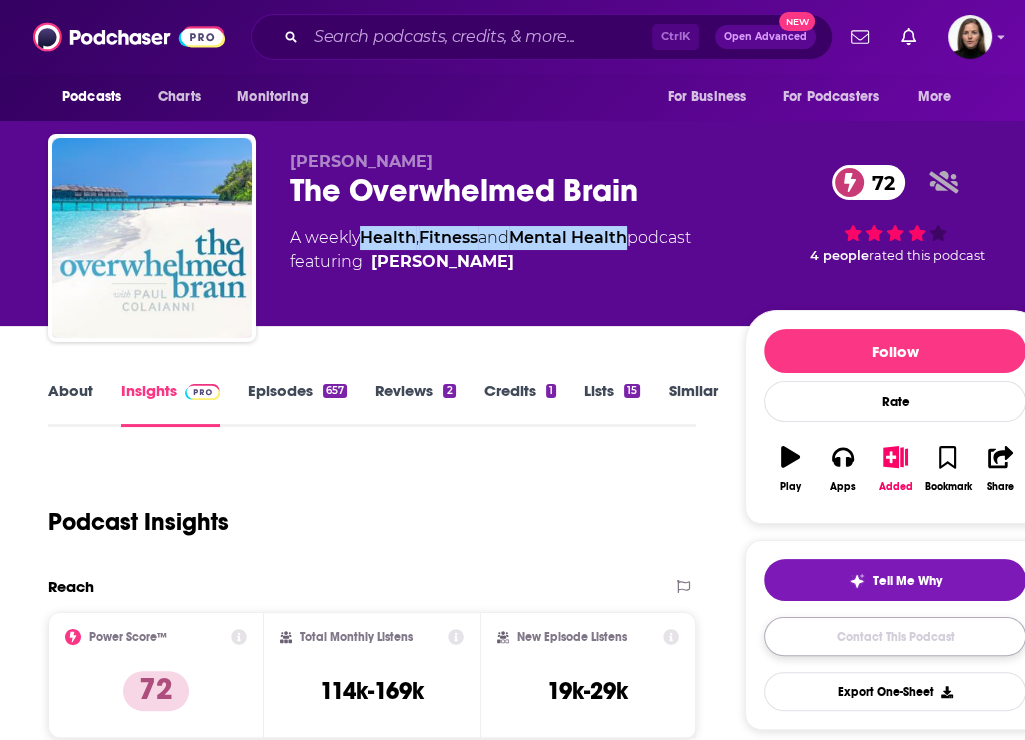 click on "Contact This Podcast" at bounding box center (895, 636) 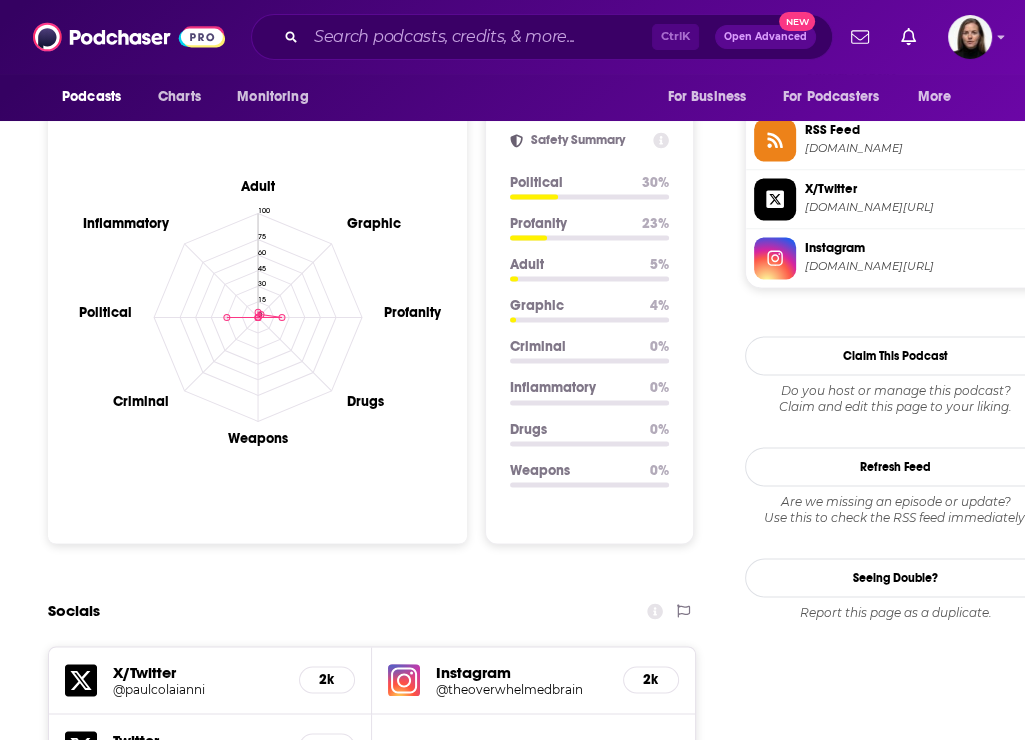scroll, scrollTop: 2171, scrollLeft: 0, axis: vertical 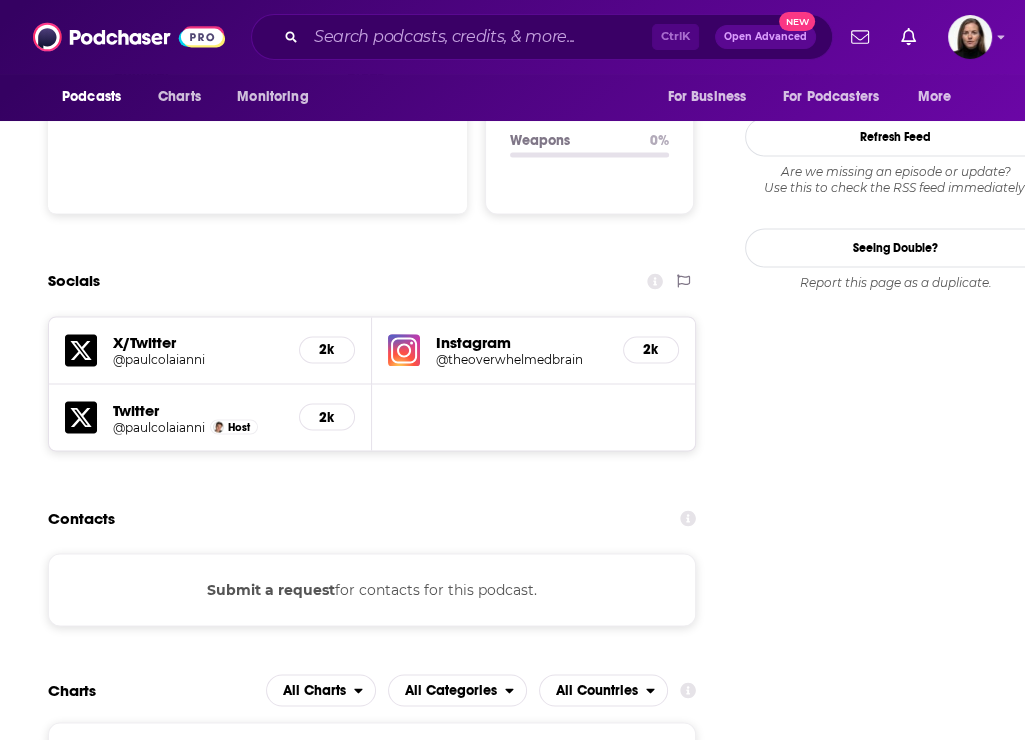 click on "Instagram @theoverwhelmedbrain 2k" at bounding box center [533, 350] 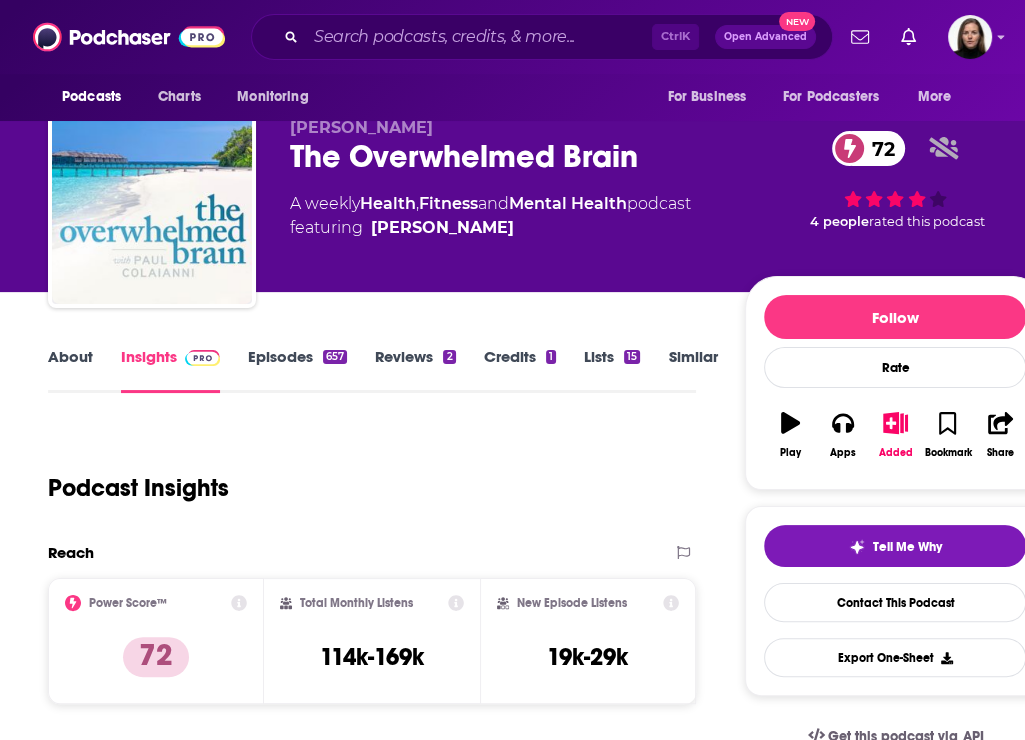 scroll, scrollTop: 0, scrollLeft: 0, axis: both 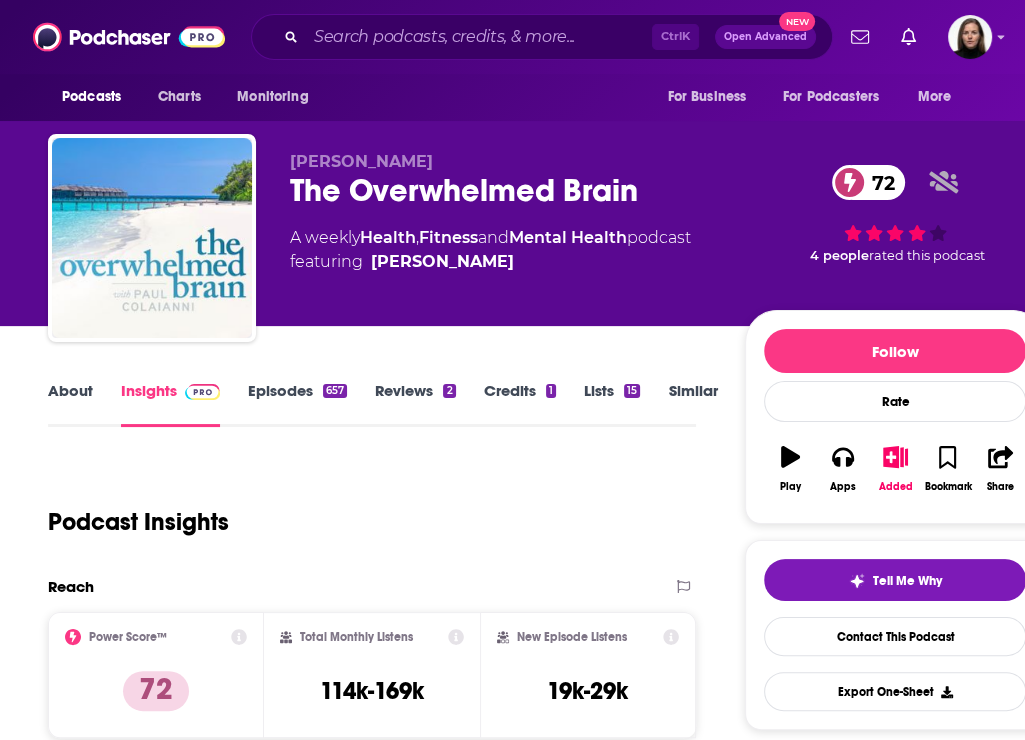 drag, startPoint x: 520, startPoint y: 275, endPoint x: 276, endPoint y: 153, distance: 272.8003 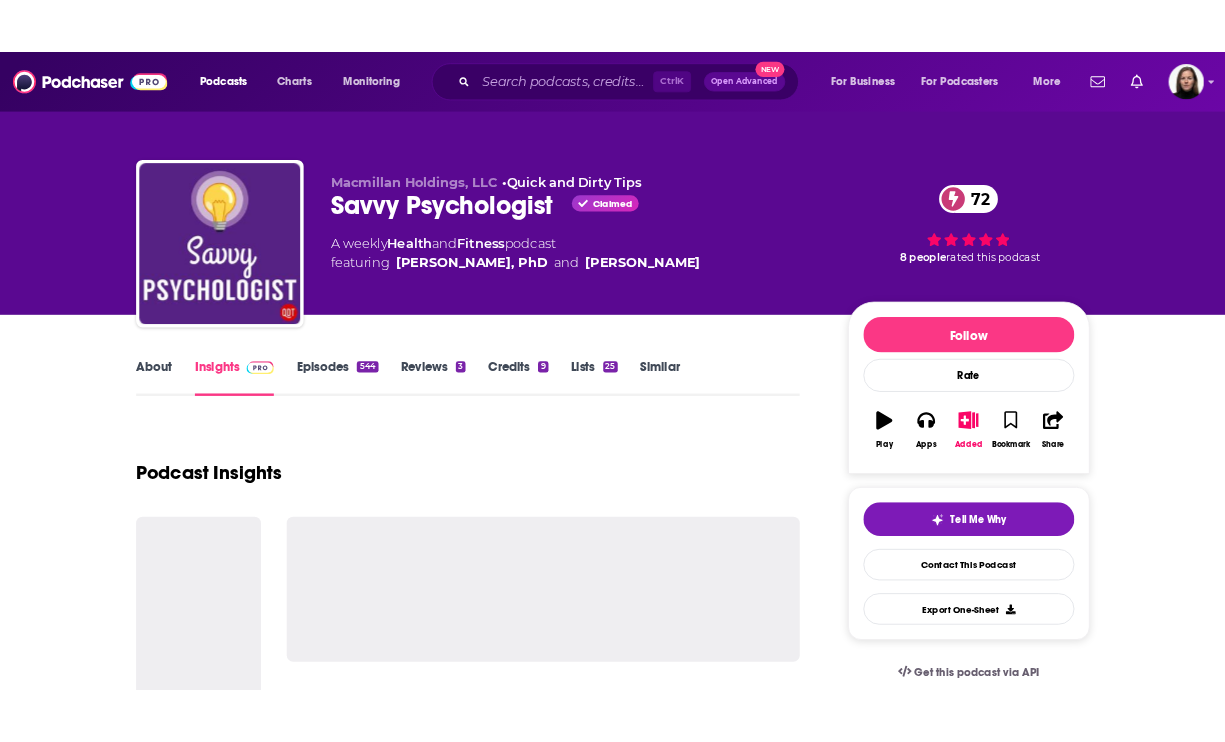 scroll, scrollTop: 0, scrollLeft: 0, axis: both 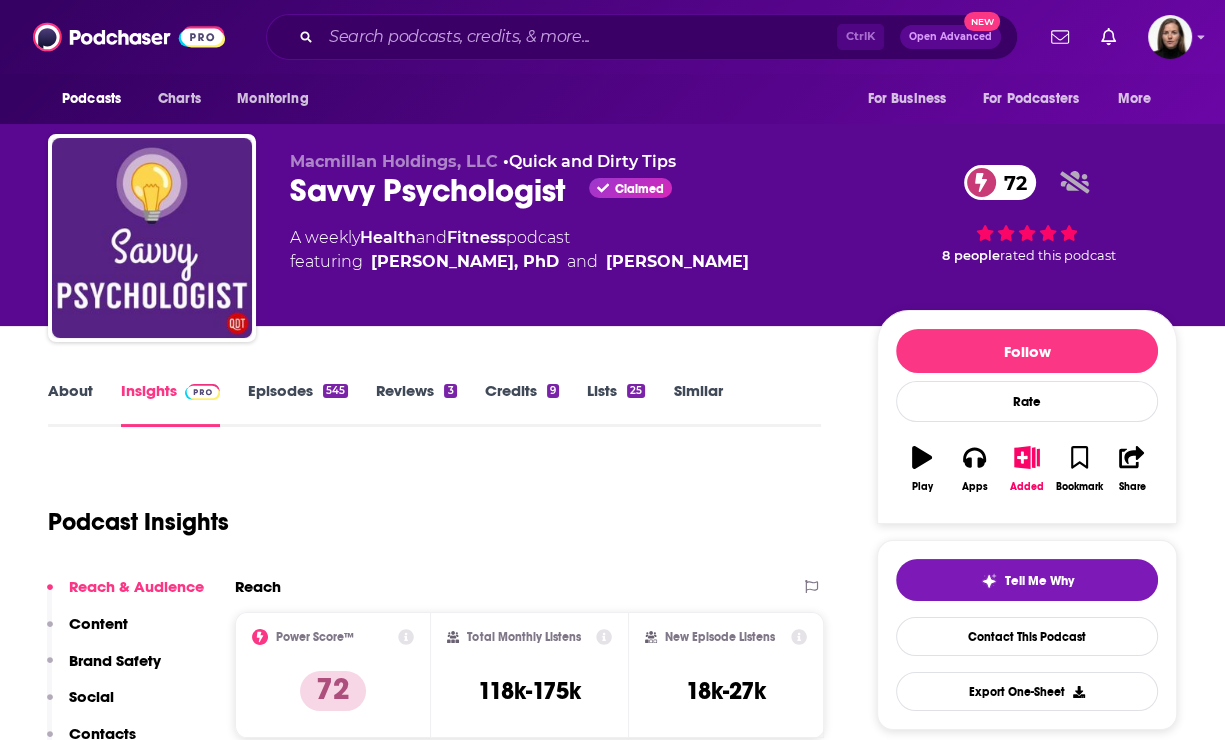 drag, startPoint x: 364, startPoint y: 263, endPoint x: 743, endPoint y: 260, distance: 379.01187 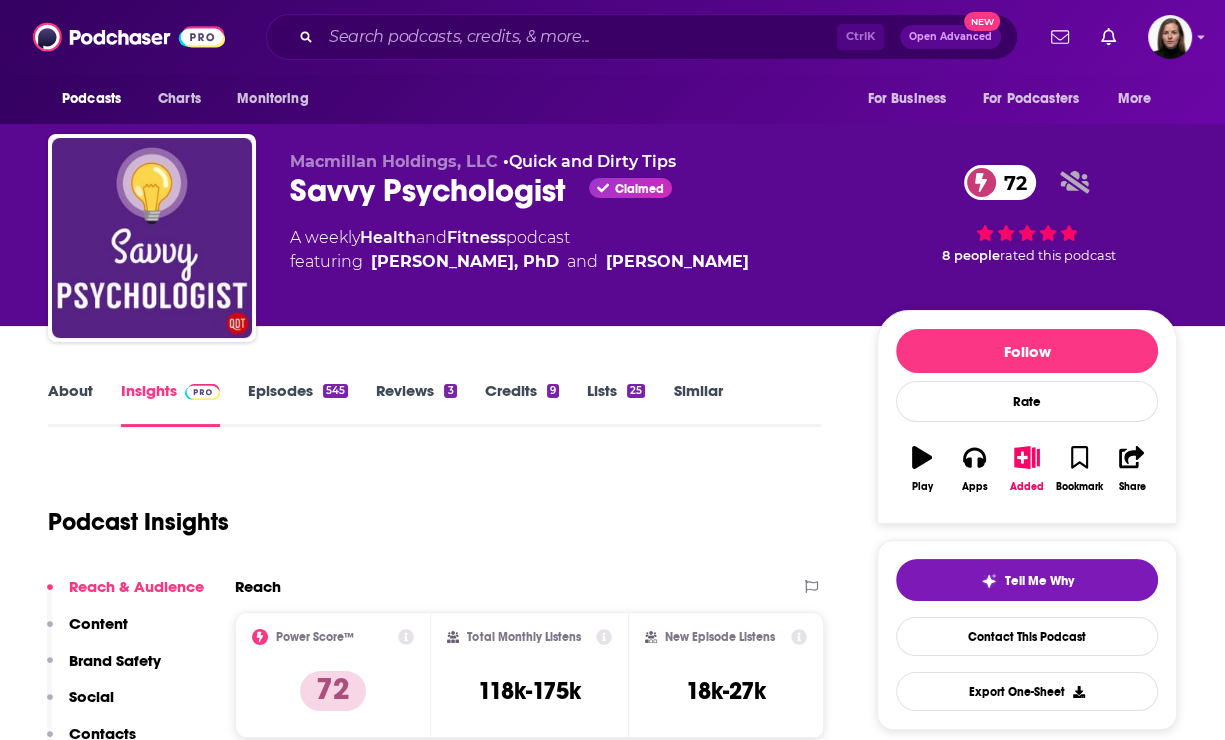 click on "A   weekly  Health  and  Fitness  podcast  featuring  [PERSON_NAME], PhD  and   [PERSON_NAME]" at bounding box center [567, 250] 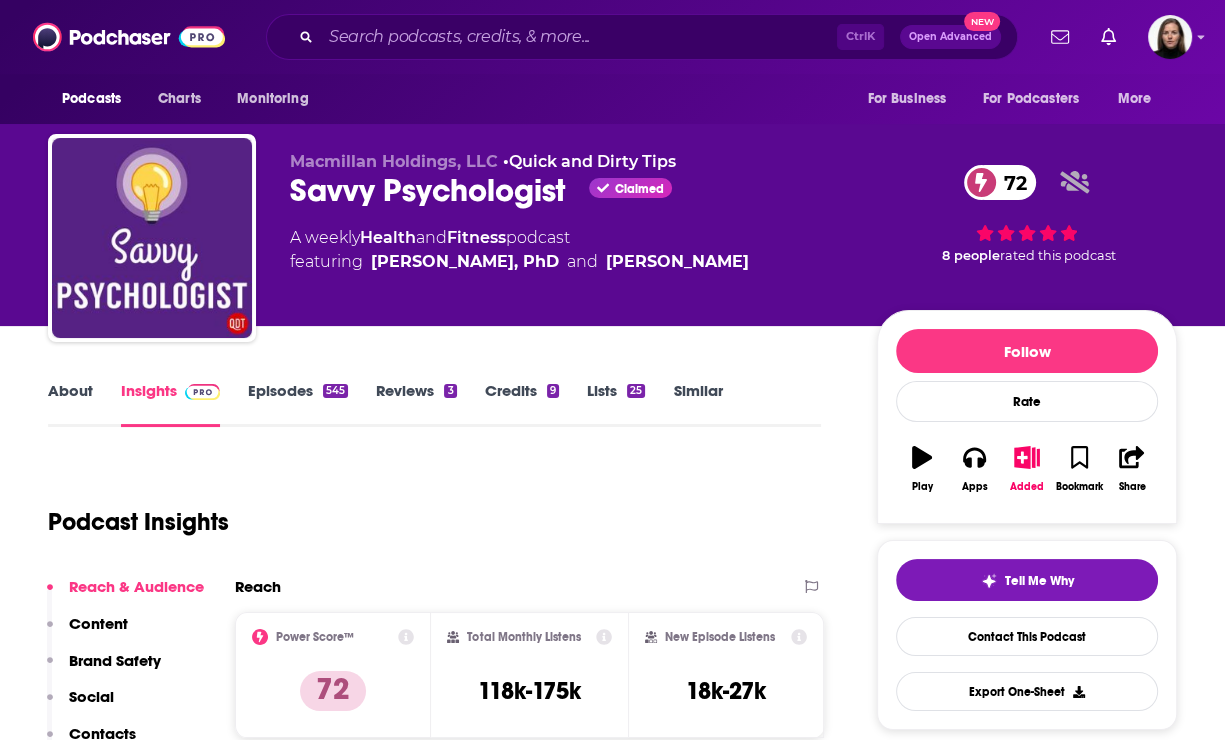 copy on "[PERSON_NAME], PhD  and   [PERSON_NAME]" 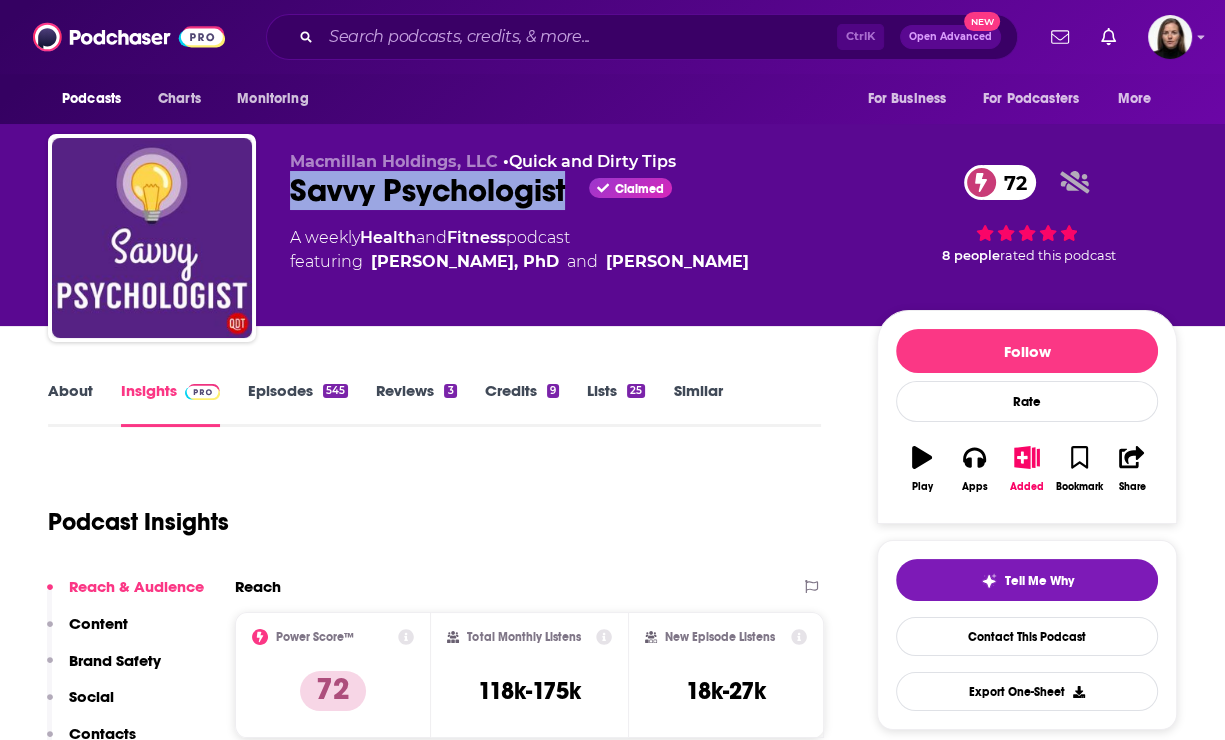drag, startPoint x: 286, startPoint y: 186, endPoint x: 568, endPoint y: 195, distance: 282.1436 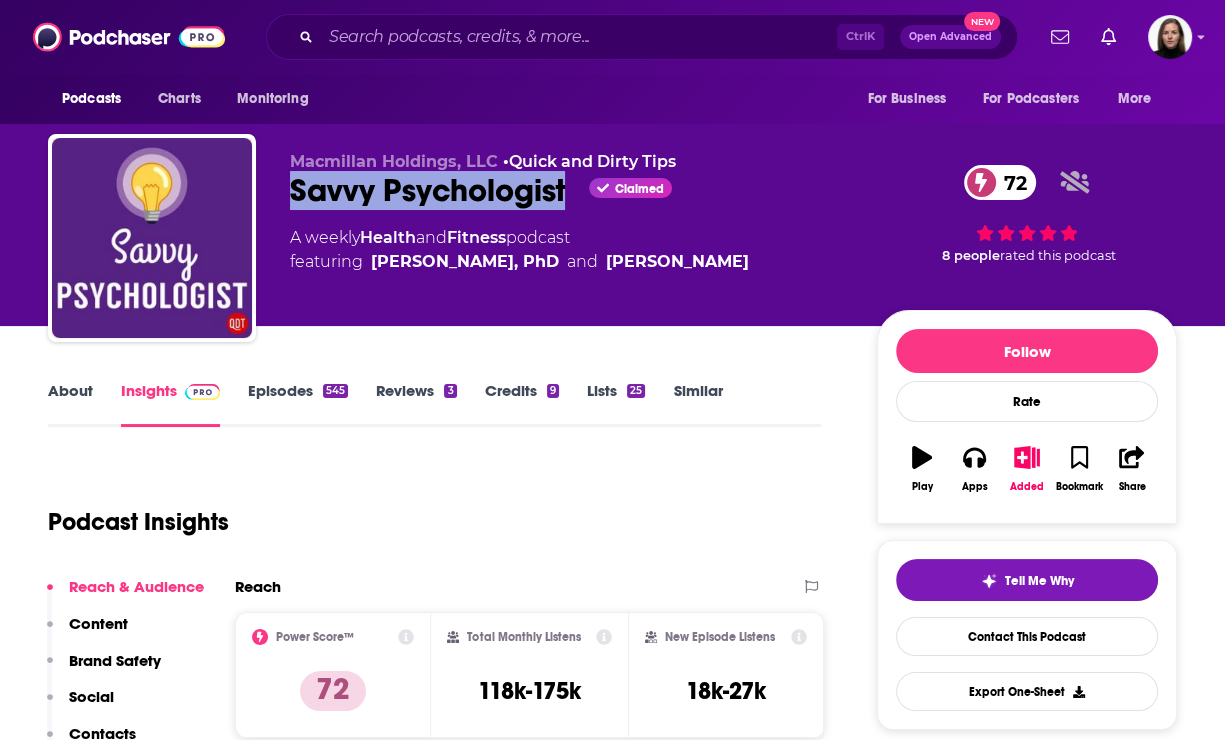 click on "Macmillan Holdings, LLC    •  Quick and Dirty Tips Savvy Psychologist Claimed 72 A   weekly  Health  and  Fitness  podcast  featuring  [PERSON_NAME], PhD  and   [PERSON_NAME]  72   8   people  rated this podcast" at bounding box center (612, 242) 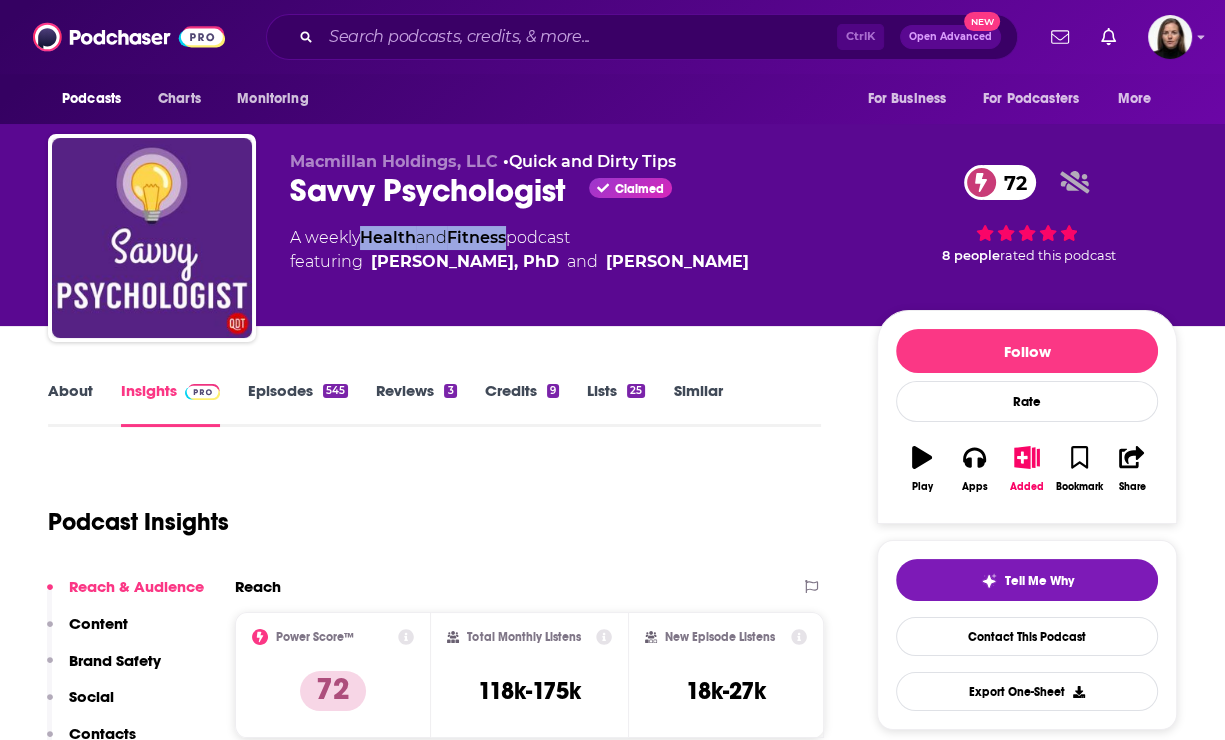 drag, startPoint x: 359, startPoint y: 238, endPoint x: 516, endPoint y: 246, distance: 157.20369 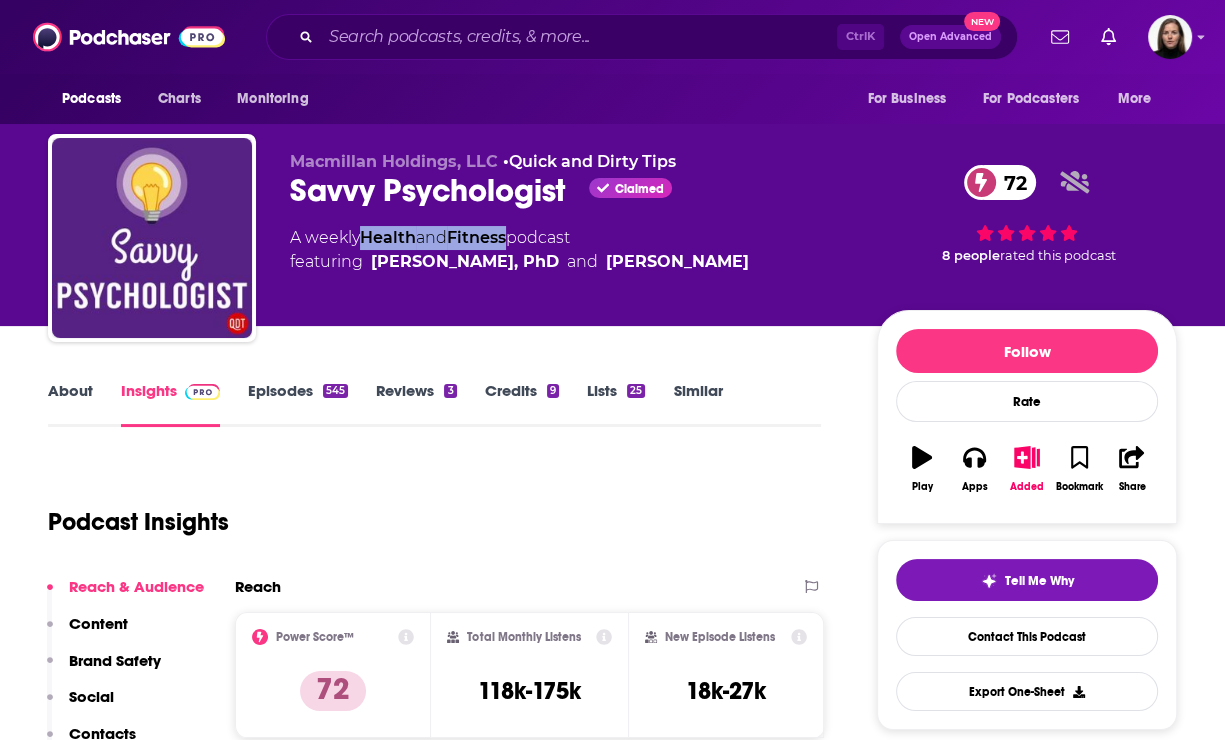 click on "A   weekly  Health  and  Fitness  podcast  featuring  [PERSON_NAME], PhD  and   [PERSON_NAME]" at bounding box center [519, 250] 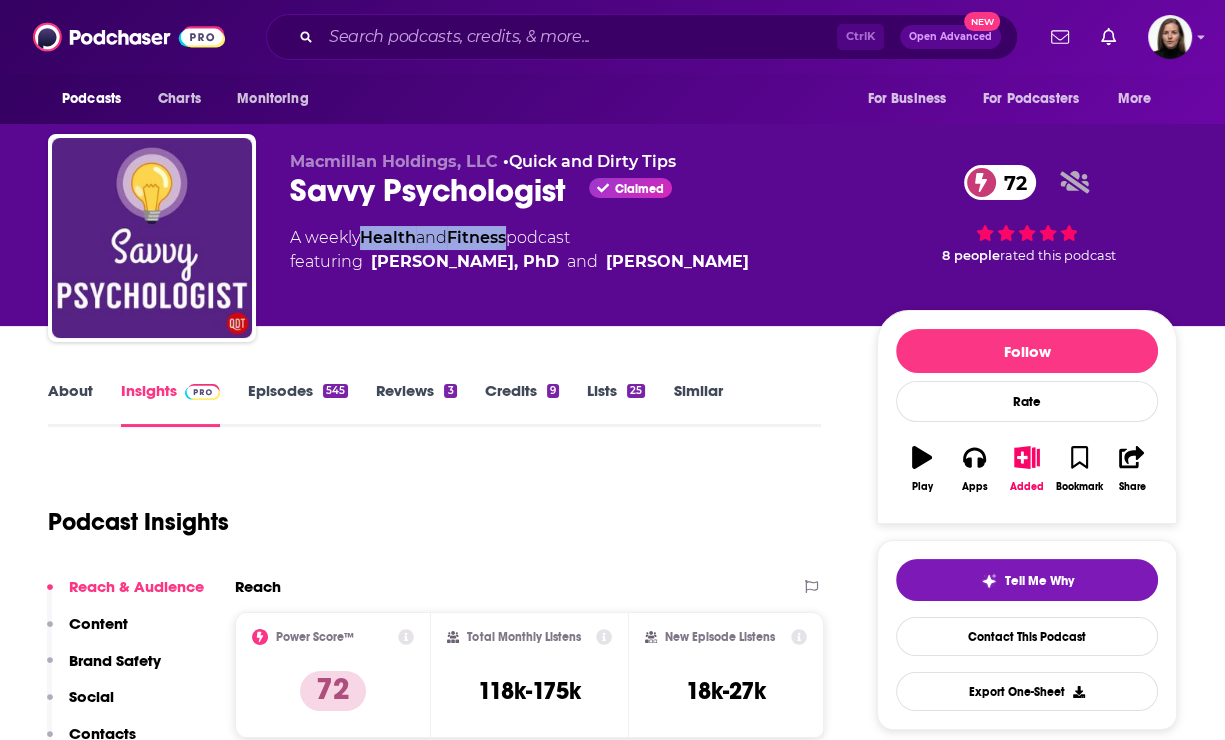drag, startPoint x: 698, startPoint y: 273, endPoint x: 283, endPoint y: 152, distance: 432.28 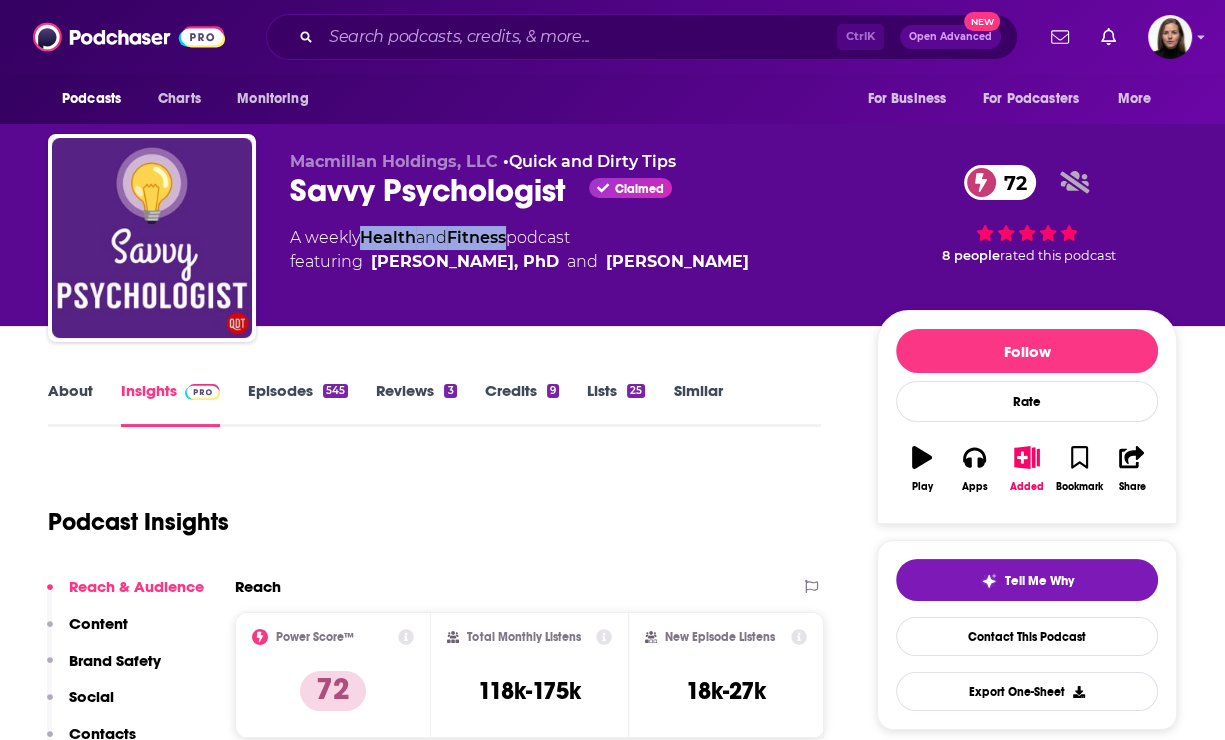 click on "Macmillan Holdings, LLC    •  Quick and Dirty Tips Savvy Psychologist Claimed 72 A   weekly  Health  and  Fitness  podcast  featuring  [PERSON_NAME], PhD  and   [PERSON_NAME]  72   8   people  rated this podcast" at bounding box center [612, 242] 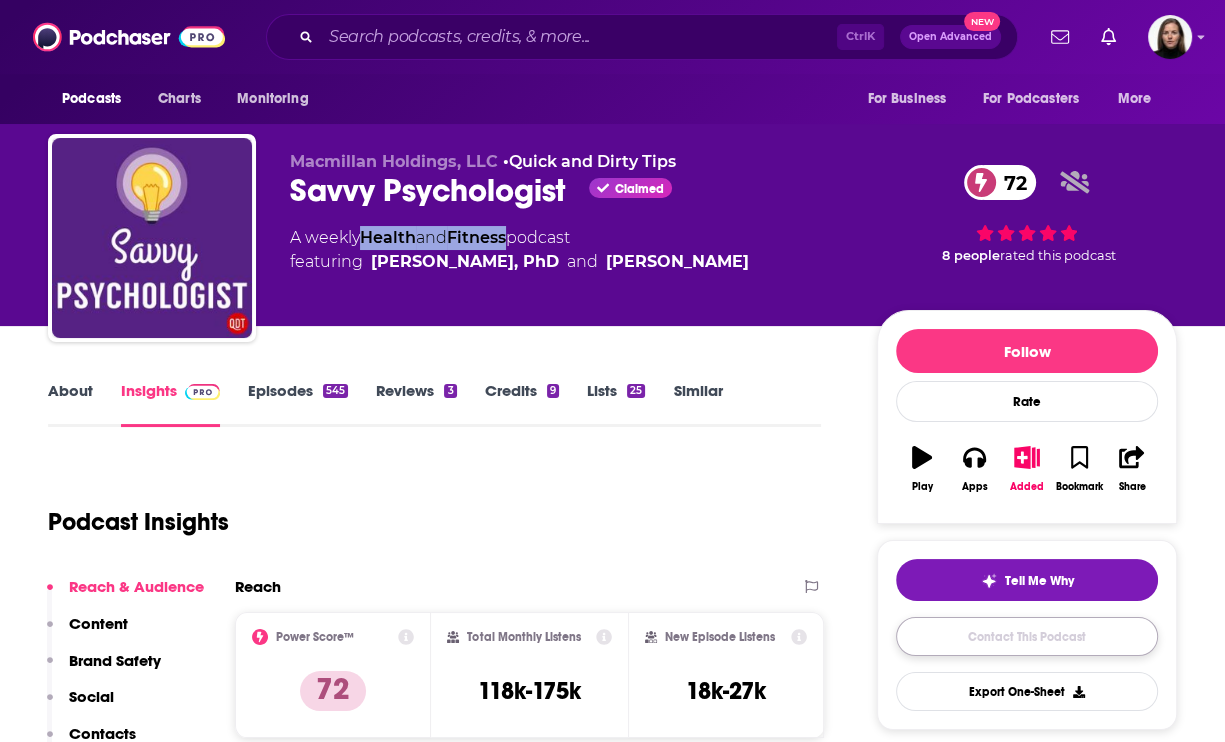 click on "Contact This Podcast" at bounding box center [1027, 636] 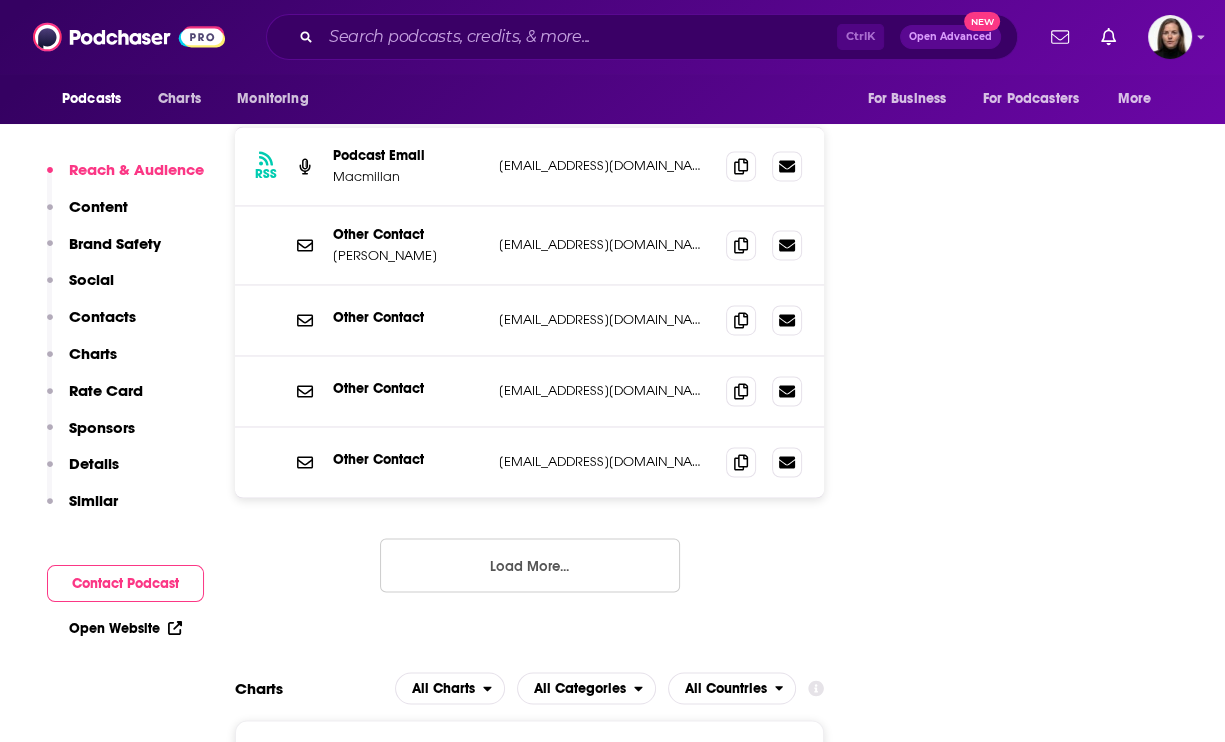 scroll, scrollTop: 2315, scrollLeft: 0, axis: vertical 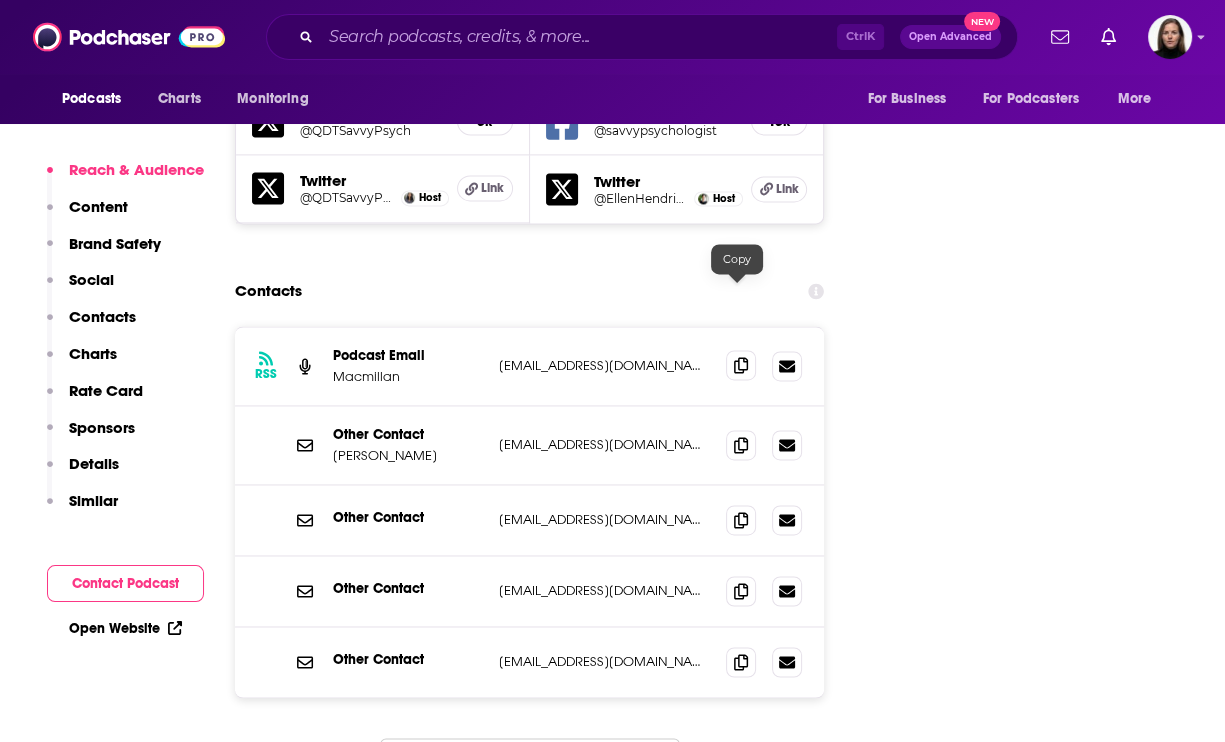 click 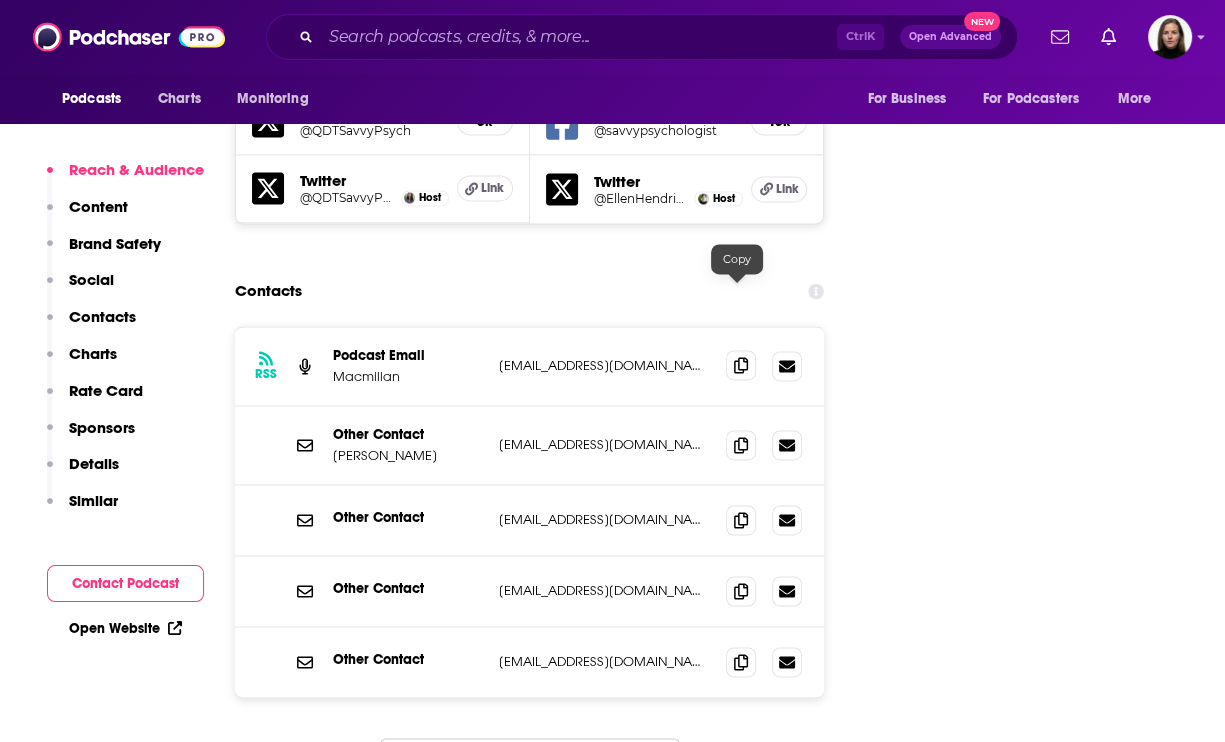 click at bounding box center (741, 365) 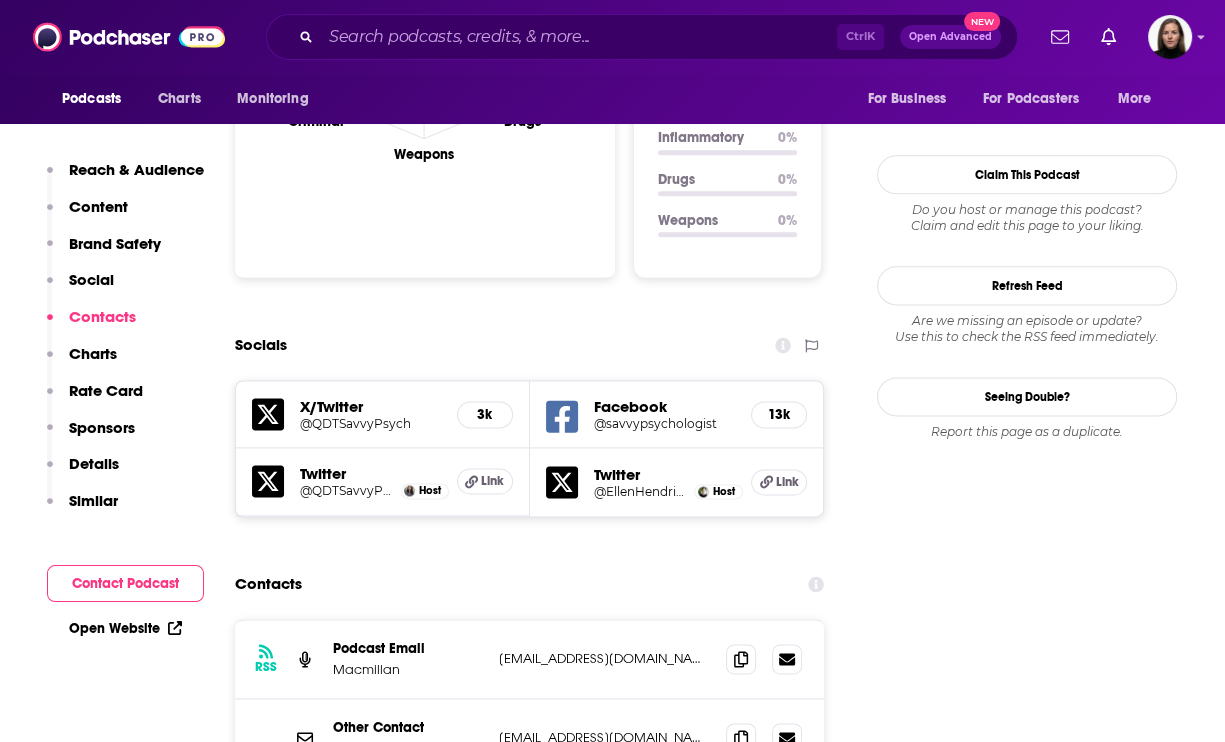 scroll, scrollTop: 2015, scrollLeft: 0, axis: vertical 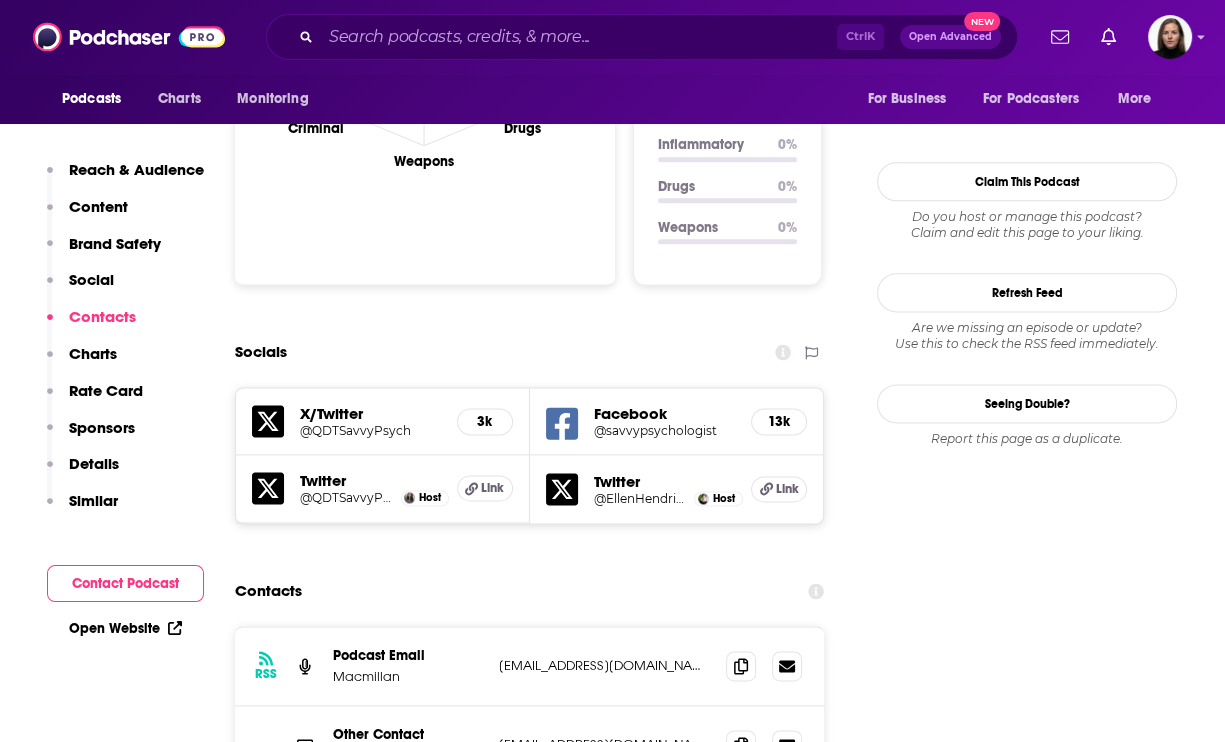 click on "Reach Power Score™ 72 Total Monthly Listens 118k-175k New Episode Listens 18k-27k Export One-Sheet Audience Demographics Gender Female Age 36 yo Income $ $ $ $ $ Parental Status Mixed Countries 1 United States 2 United Kingdom 3 Canada 4 Australia 5 Philippines Top Cities New York, NY , London , Los Angeles, CA , Washington, DC , Boston, MA , Chicago, IL Interests News , Nonfiction , Literature , Fiction , Technology , Books Jobs Psychologists , Journalists/Reporters , Authors/Writers , Designers , Consultants , Researchers Ethnicities White / Caucasian , Hispanic , African American , Asian Show More Content Political Skew Neutral/Mixed Brand Safety & Suitability Adult Graphic Profanity Drugs Weapons Criminal Political Inflammatory 0 15 30 45 60 75 100 Safety Summary Political 21 % Profanity 6 % Adult 3 % Graphic 2 % Criminal 0 % Inflammatory 0 % Drugs 0 % Weapons 0 % Socials X/Twitter @QDTSavvyPsych 3k Facebook @savvypsychologist 13k Twitter @QDTSavvyPsych Host Link Twitter @EllenHendriksen Host Link   RSS" at bounding box center [529, 4305] 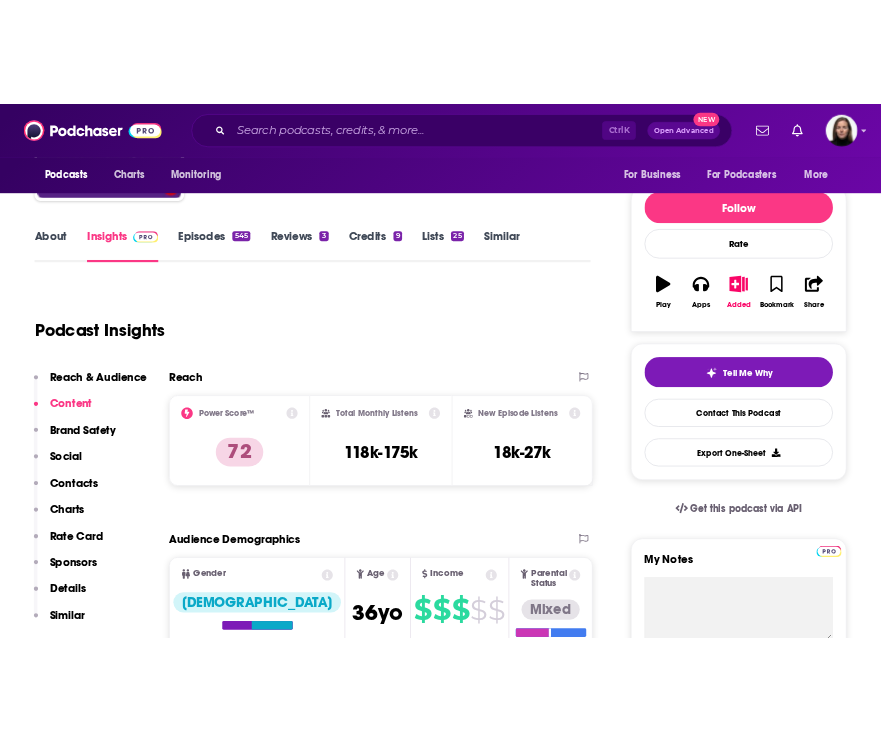 scroll, scrollTop: 0, scrollLeft: 0, axis: both 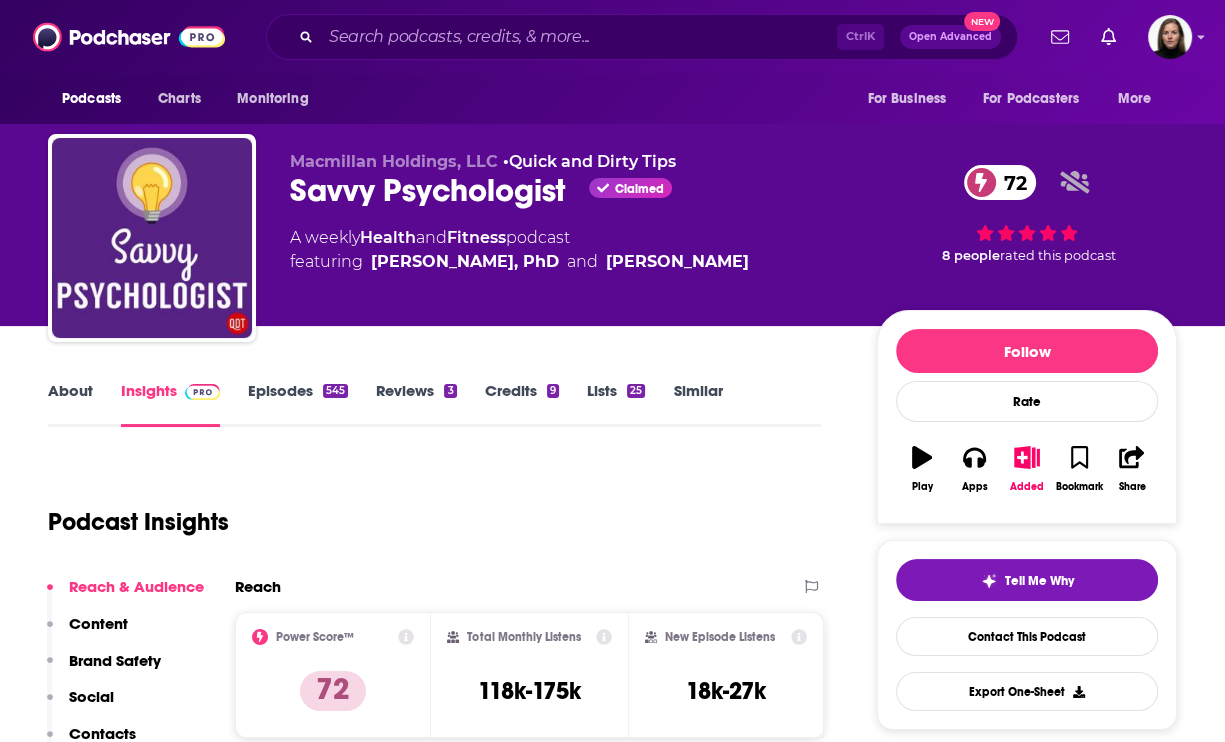 drag, startPoint x: 698, startPoint y: 277, endPoint x: 252, endPoint y: 162, distance: 460.58768 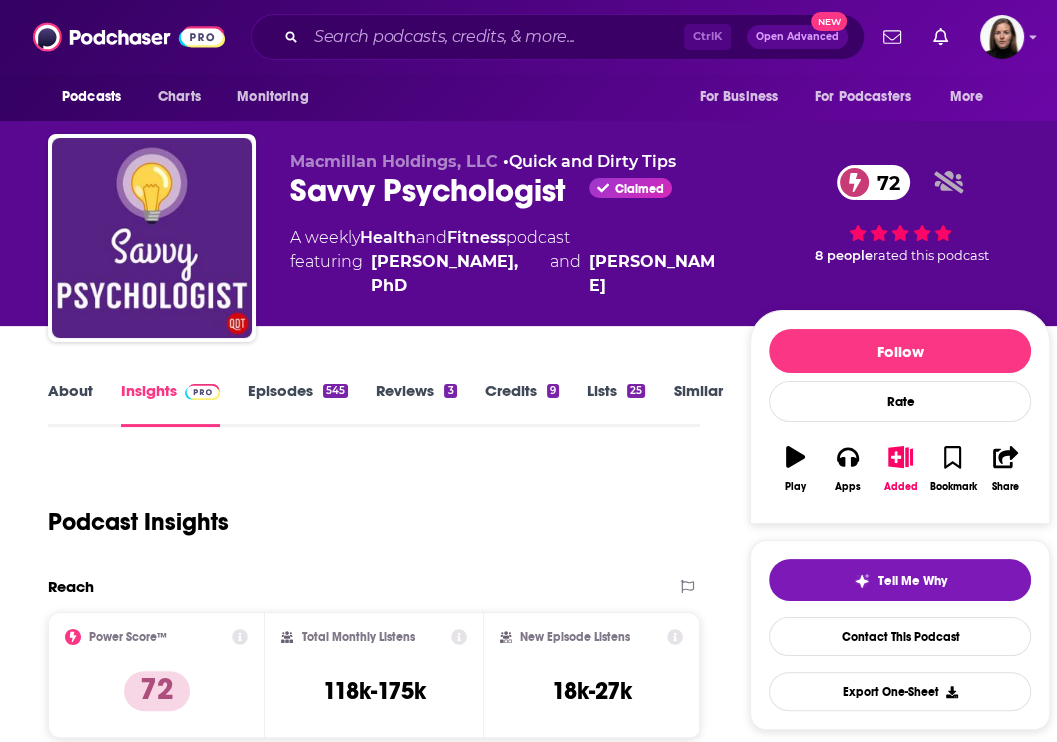 copy on "Macmillan Holdings, LLC    •  Quick and Dirty Tips Savvy Psychologist Claimed 72 A   weekly  Health  and  Fitness  podcast  featuring  Jade Wu, PhD  and   Ellen Hendriksen" 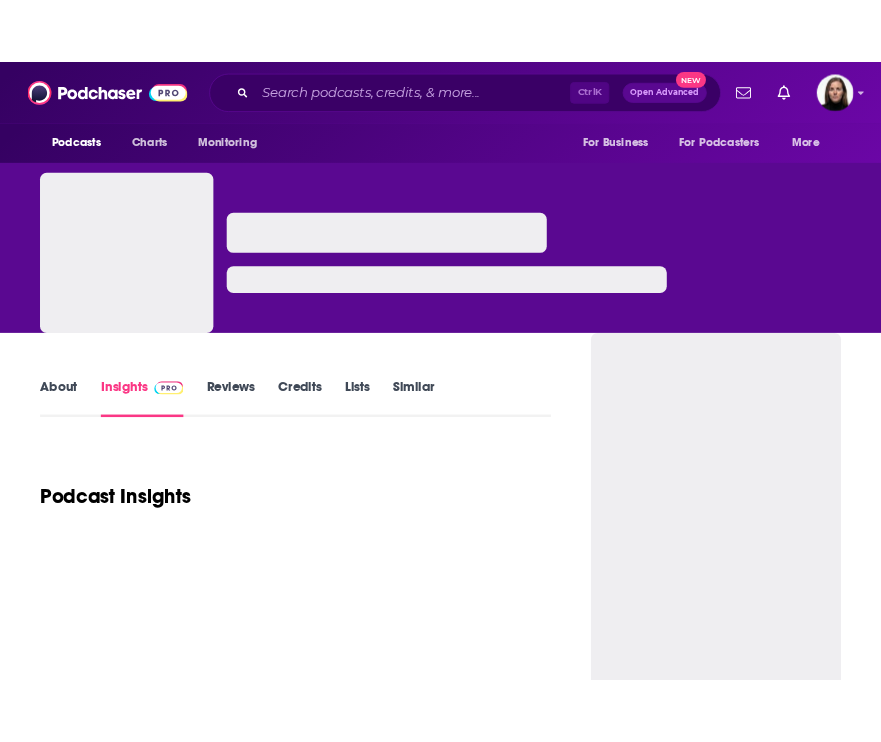 scroll, scrollTop: 0, scrollLeft: 0, axis: both 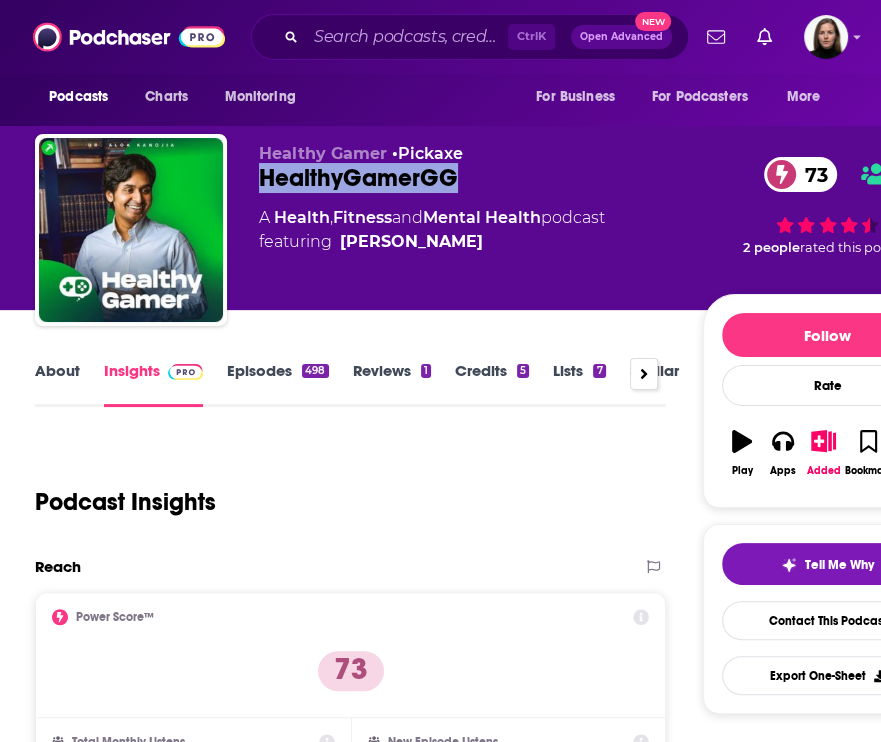 drag, startPoint x: 476, startPoint y: 167, endPoint x: 250, endPoint y: 165, distance: 226.00885 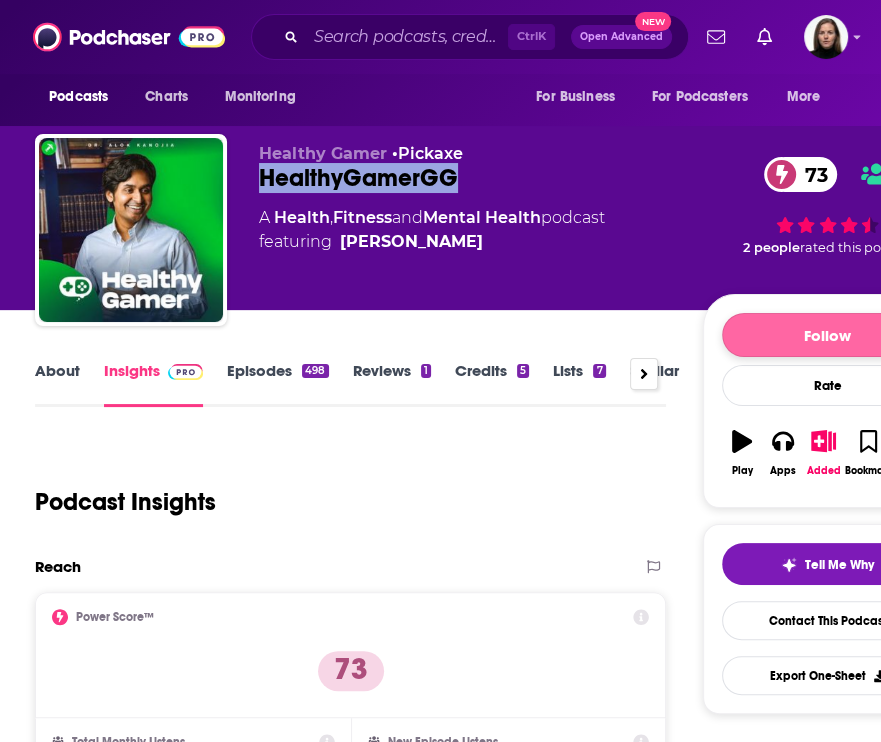 copy on "HealthyGamerGG" 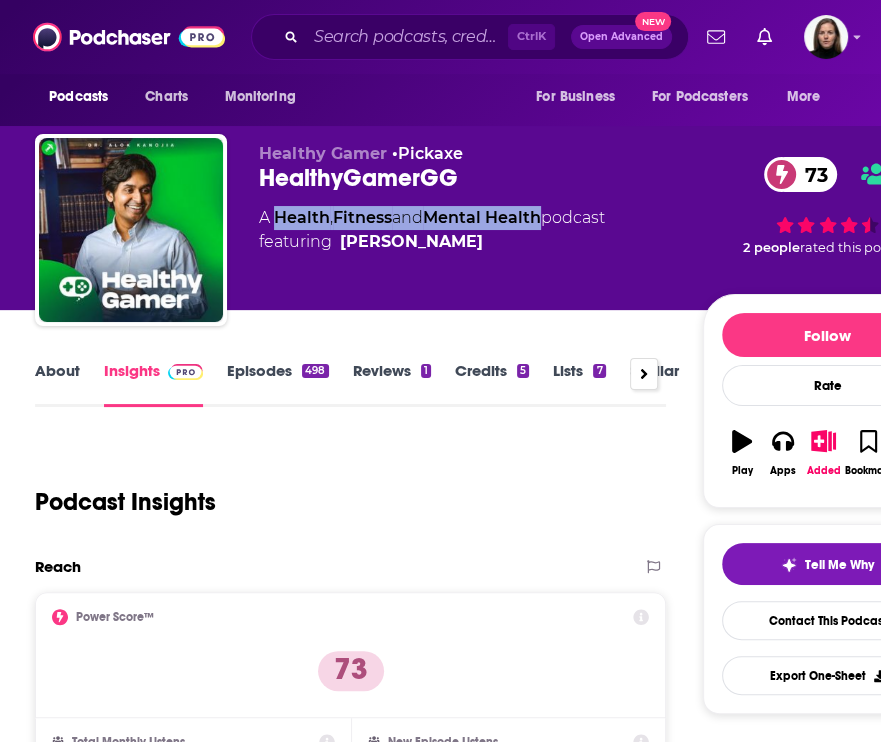 drag, startPoint x: 272, startPoint y: 207, endPoint x: 549, endPoint y: 211, distance: 277.02887 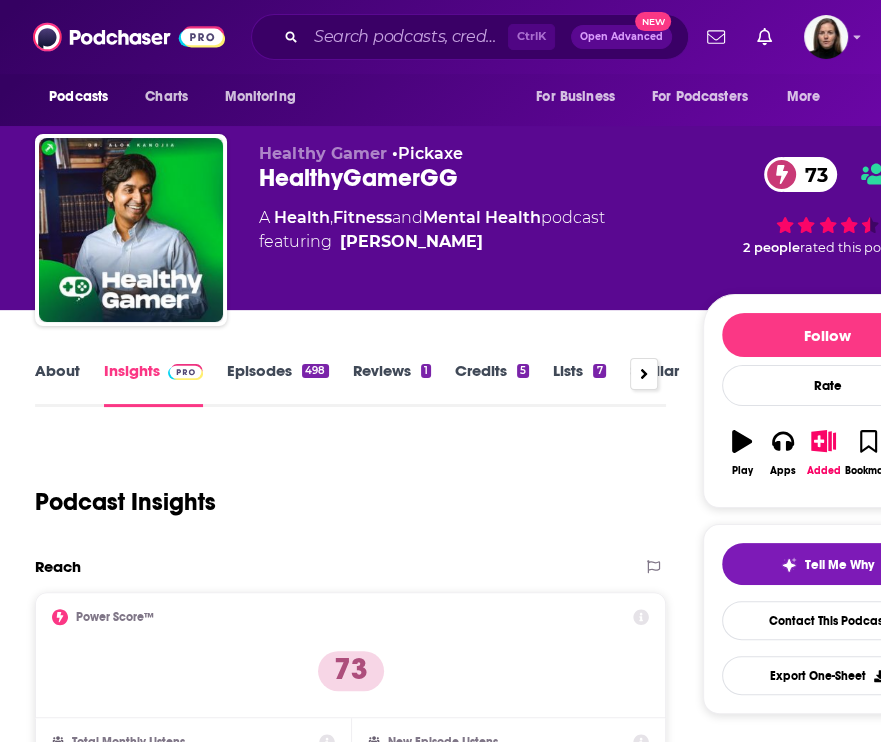 click on "About Insights Episodes 498 Reviews 1 Credits 5 Lists 7 Similar Podcast Insights Reach & Audience Content Brand Safety Social Contacts Charts Rate Card Sponsors Details Similar Contact Podcast Open Website  Reach Power Score™ 73 Total Monthly Listens 113k-167k New Episode Listens 17k-26k Export One-Sheet Audience Demographics Gender [DEMOGRAPHIC_DATA] Age [DEMOGRAPHIC_DATA] yo Income $ $ $ $ $ Parental Status Mixed Countries 1 [GEOGRAPHIC_DATA] 2 [GEOGRAPHIC_DATA] 3 [GEOGRAPHIC_DATA] 4 [GEOGRAPHIC_DATA] 5 [GEOGRAPHIC_DATA] Top Cities [GEOGRAPHIC_DATA], [GEOGRAPHIC_DATA] , [US_STATE], [GEOGRAPHIC_DATA] , [GEOGRAPHIC_DATA] , [GEOGRAPHIC_DATA] , [GEOGRAPHIC_DATA], [GEOGRAPHIC_DATA] , [GEOGRAPHIC_DATA], [GEOGRAPHIC_DATA] Interests Television & Film , Restaurants, Food & Grocery , Camera & Photography , Gaming , Art & Design , Music Jobs Doctors/Physicians , Paramedics , Nurses , Sports Coaches , Journalists/Reporters , Editors Ethnicities White / [DEMOGRAPHIC_DATA] , [DEMOGRAPHIC_DATA] , [DEMOGRAPHIC_DATA] , [DEMOGRAPHIC_DATA] Show More Content Political Skew Neutral/Mixed Brand Safety & Suitability Adult Graphic Profanity Drugs Weapons Criminal Political Inflammatory 0 15 30 45 60 75 100 Safety Summary 57 % %" at bounding box center [352, 5414] 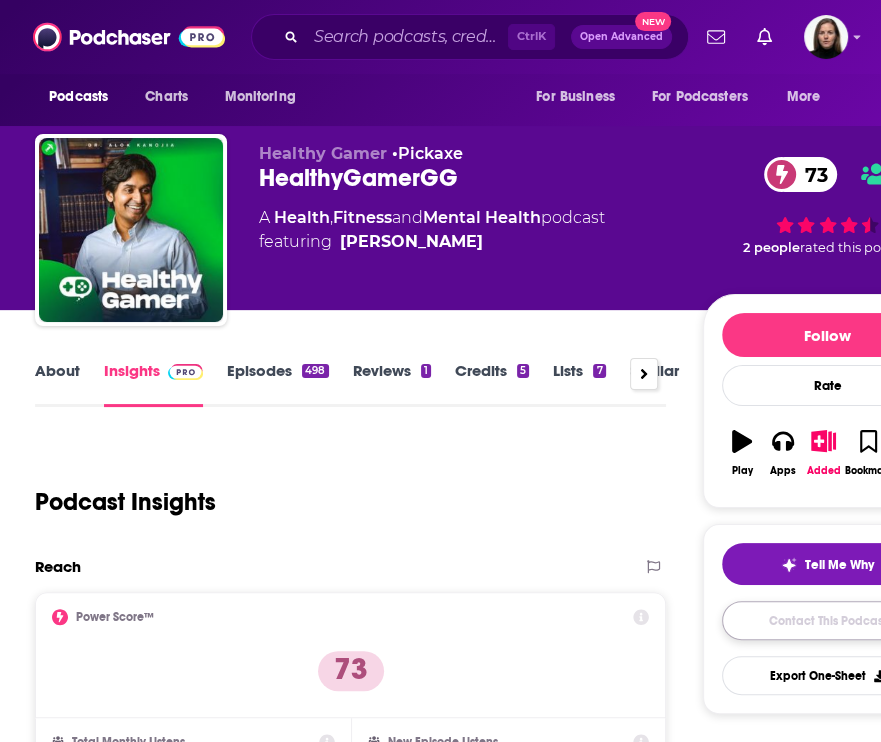click on "Contact This Podcast" at bounding box center (828, 620) 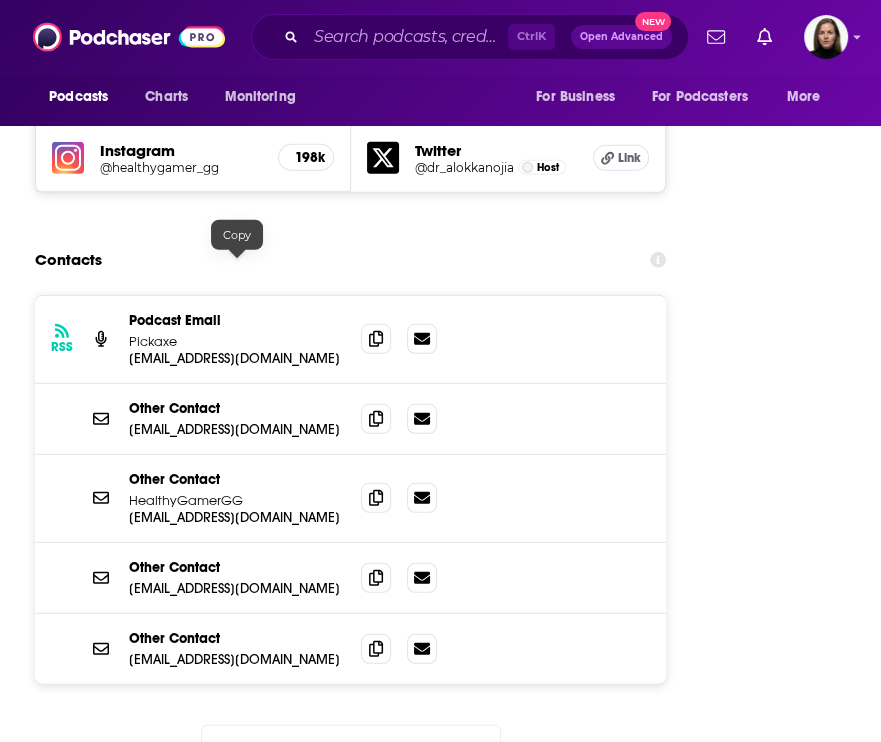 scroll, scrollTop: 3069, scrollLeft: 0, axis: vertical 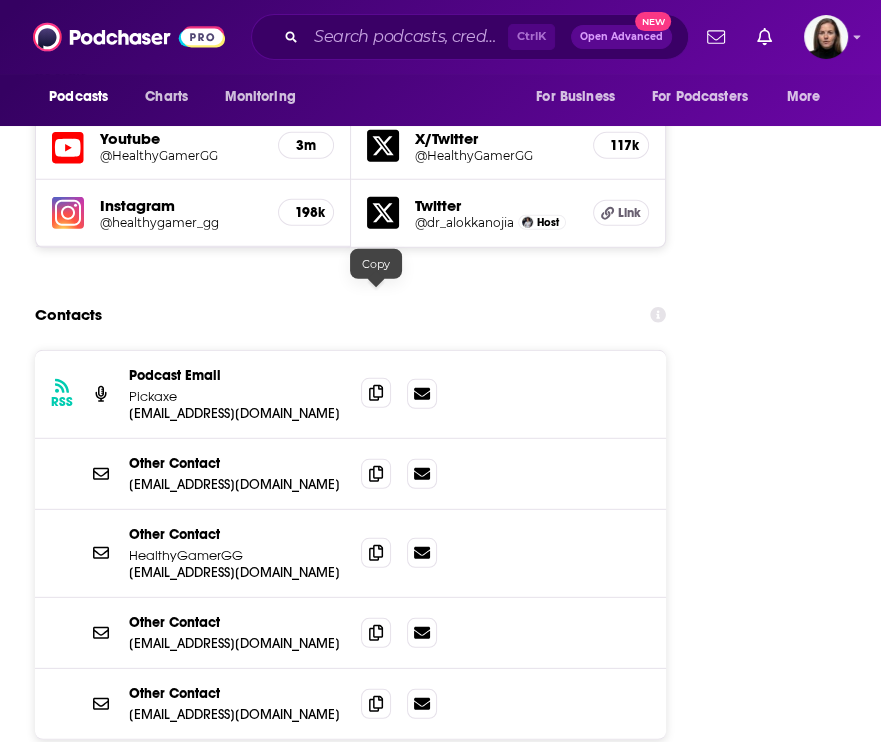 click 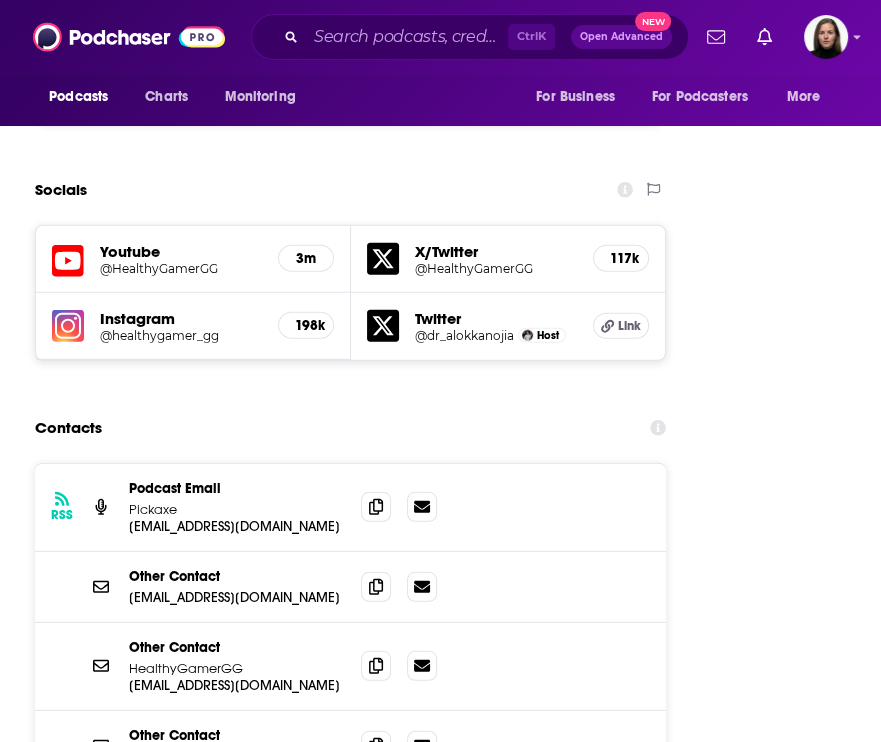 scroll, scrollTop: 2869, scrollLeft: 0, axis: vertical 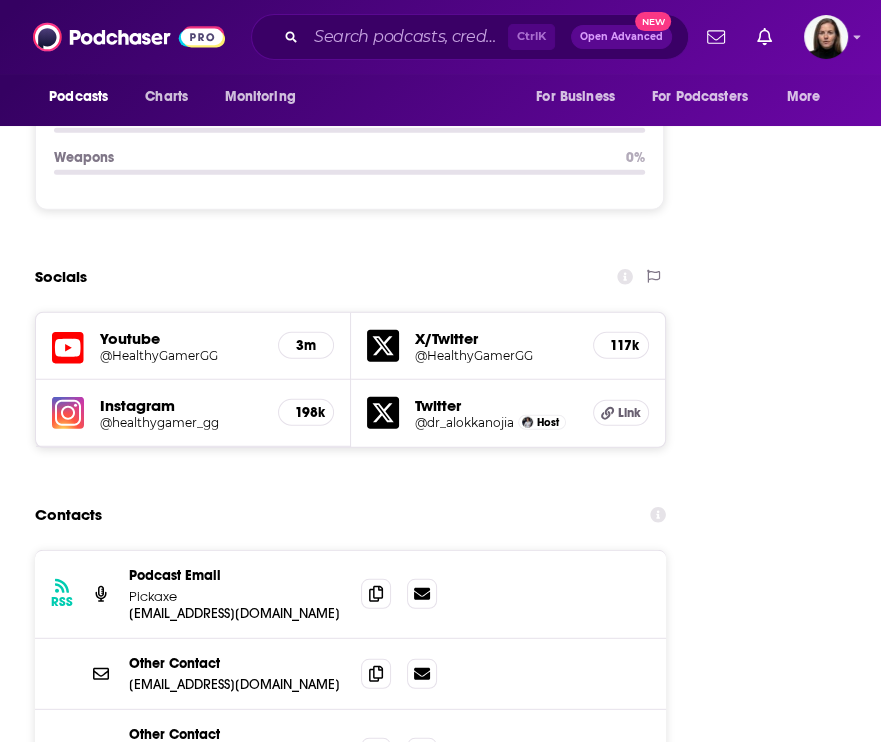 click on "@HealthyGamerGG" at bounding box center [172, 355] 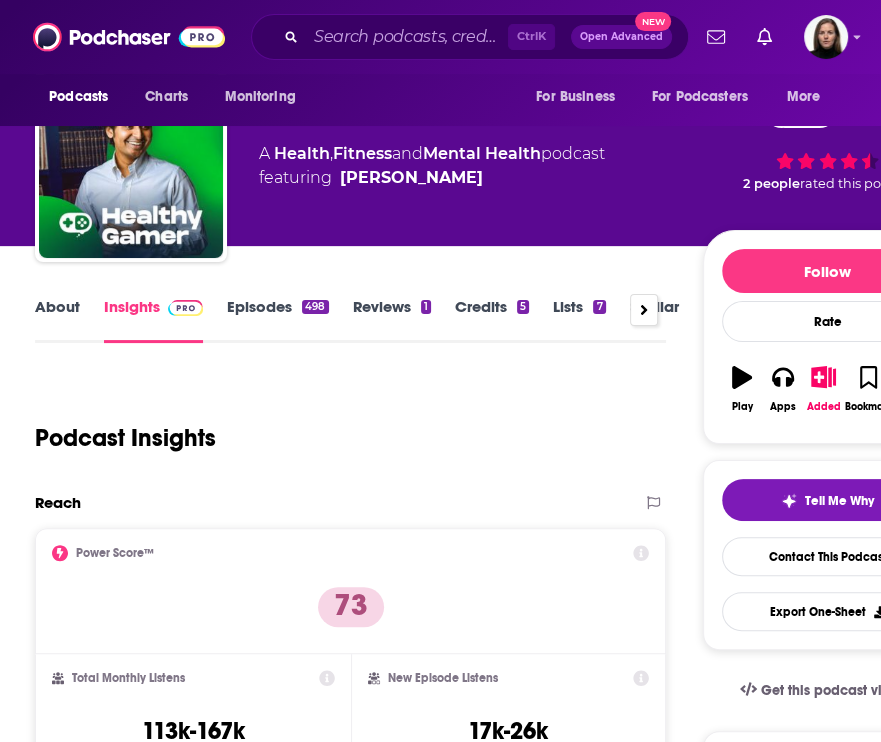 scroll, scrollTop: 0, scrollLeft: 0, axis: both 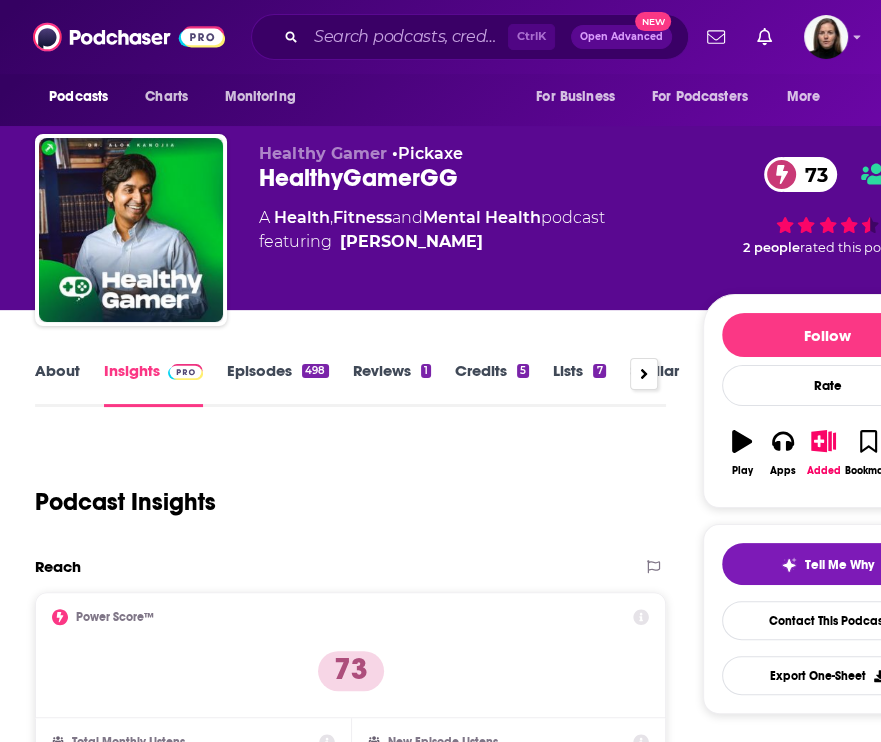 drag, startPoint x: 504, startPoint y: 249, endPoint x: 228, endPoint y: 143, distance: 295.6552 